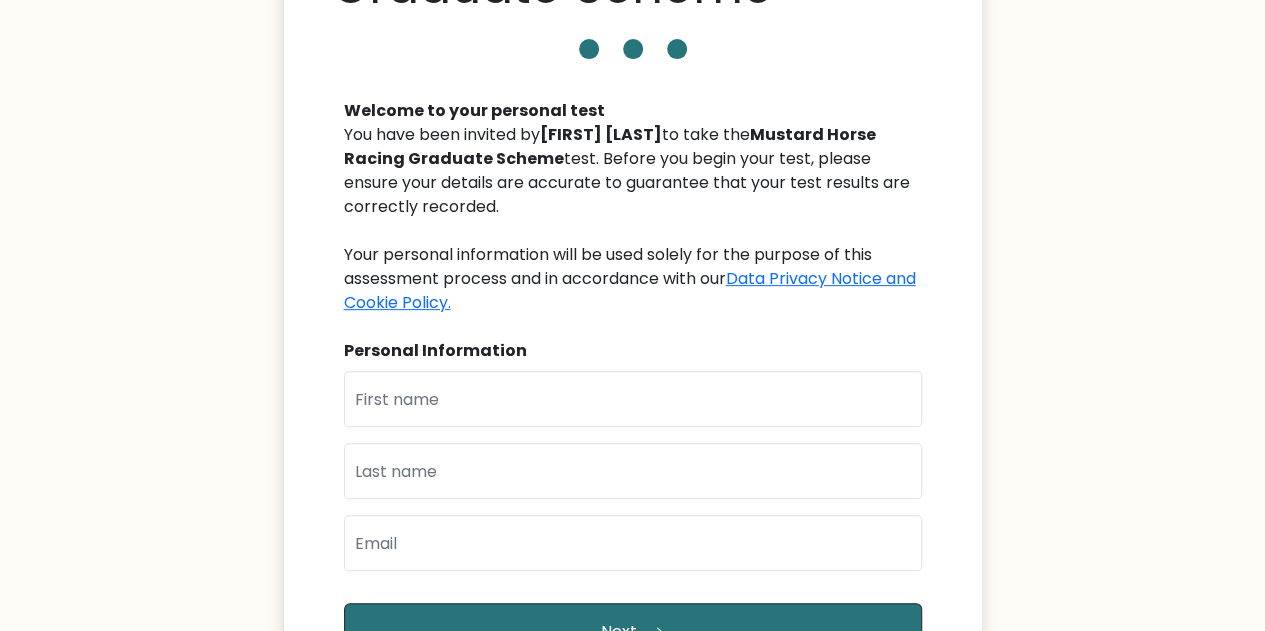 scroll, scrollTop: 198, scrollLeft: 0, axis: vertical 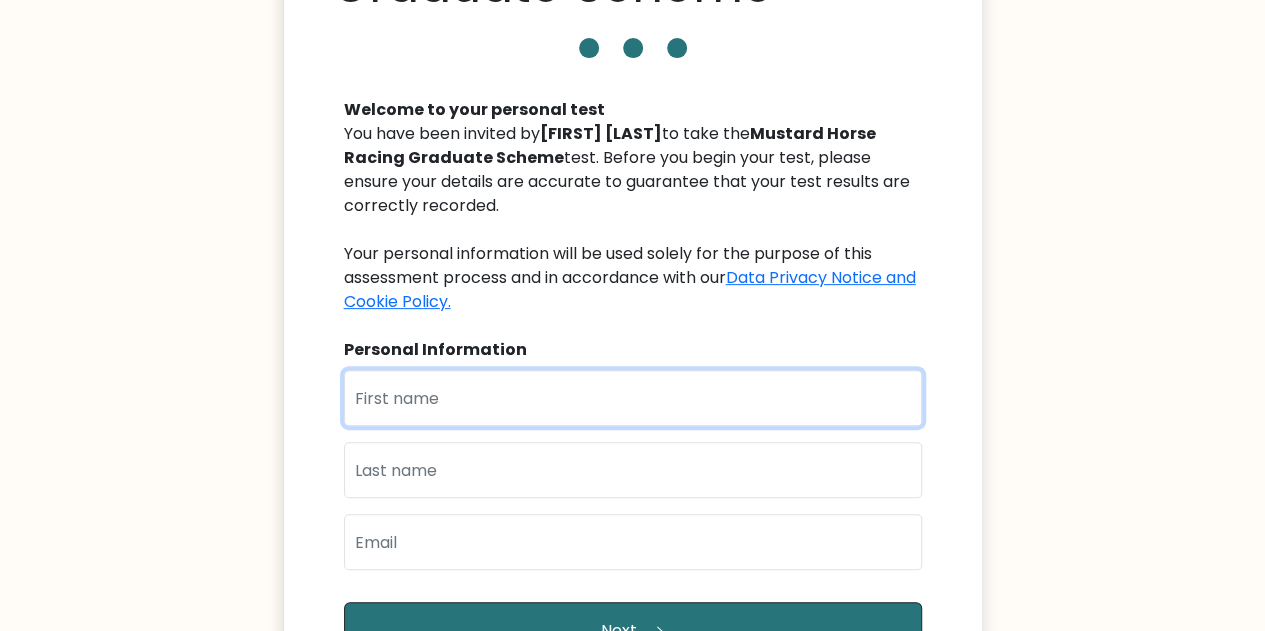 click at bounding box center [633, 398] 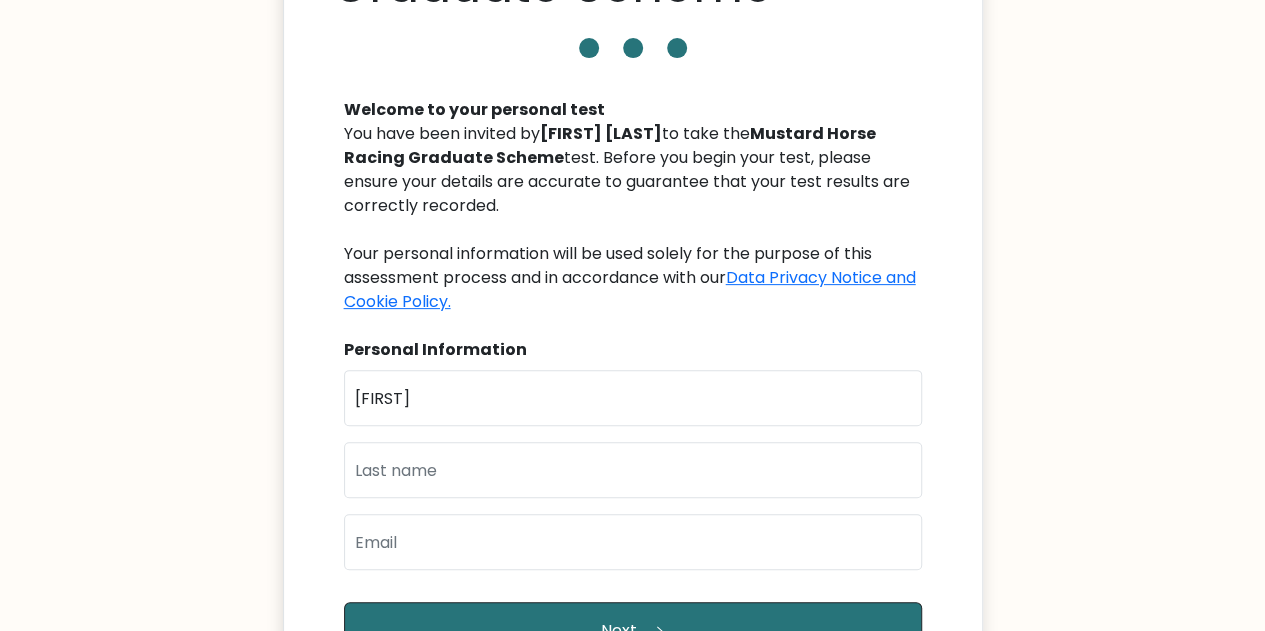 type on "[LAST]" 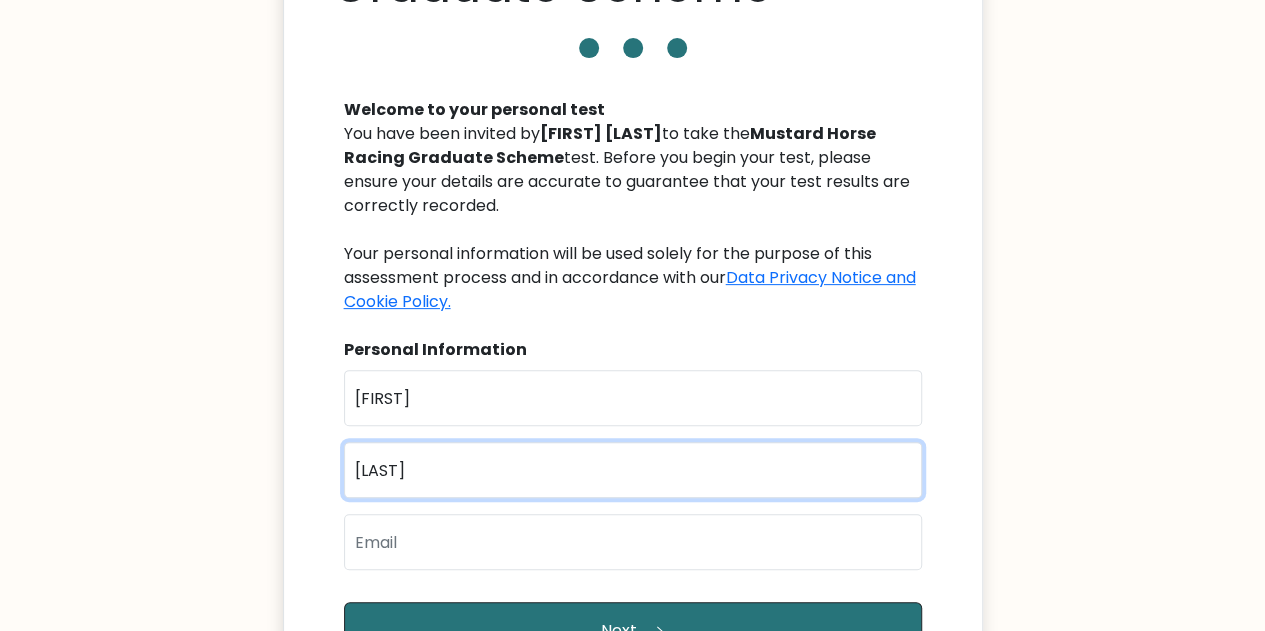 type on "[USERNAME]@[EXAMPLE.COM]" 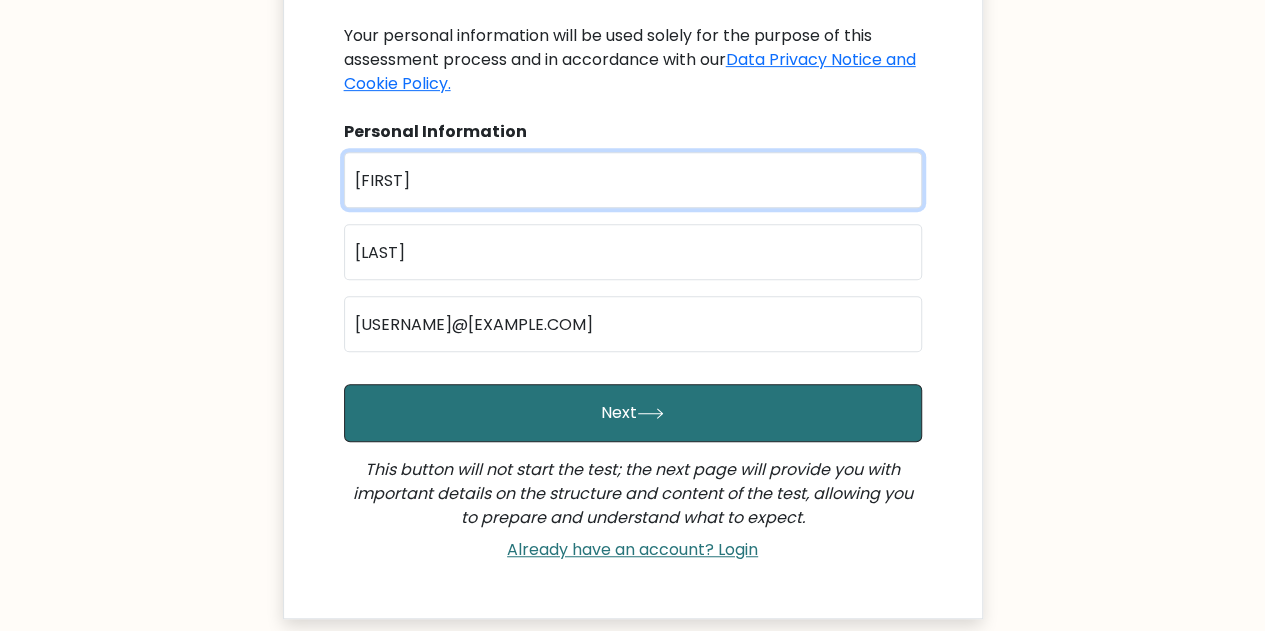 scroll, scrollTop: 438, scrollLeft: 0, axis: vertical 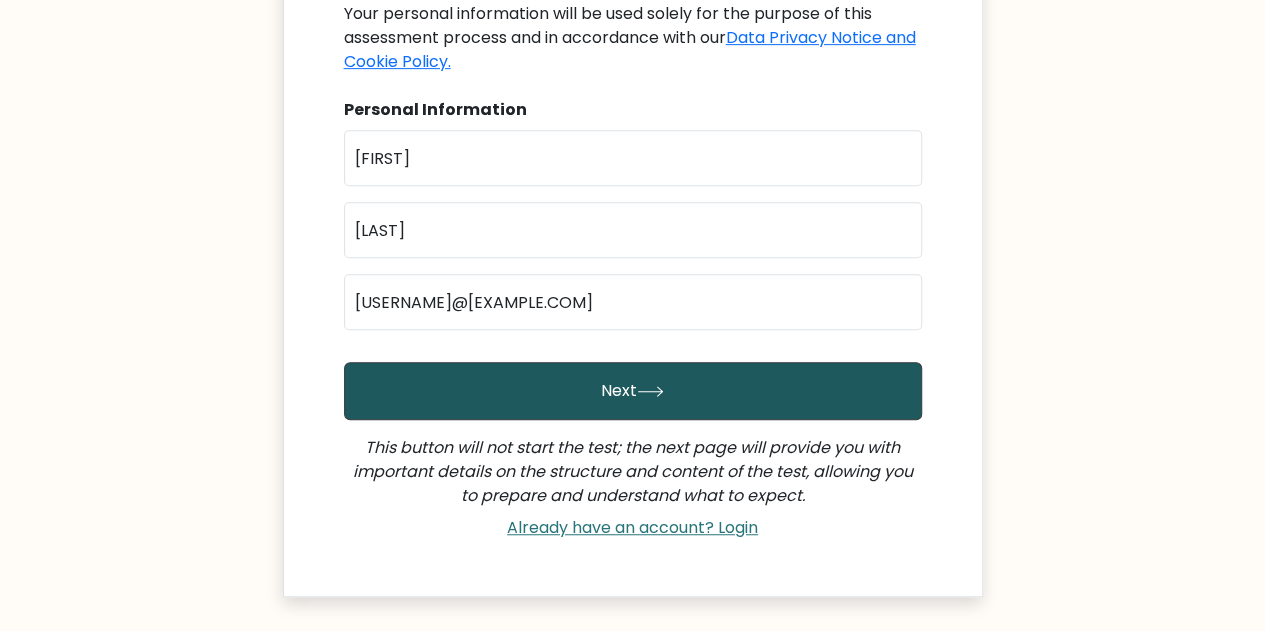click on "Next" at bounding box center [633, 391] 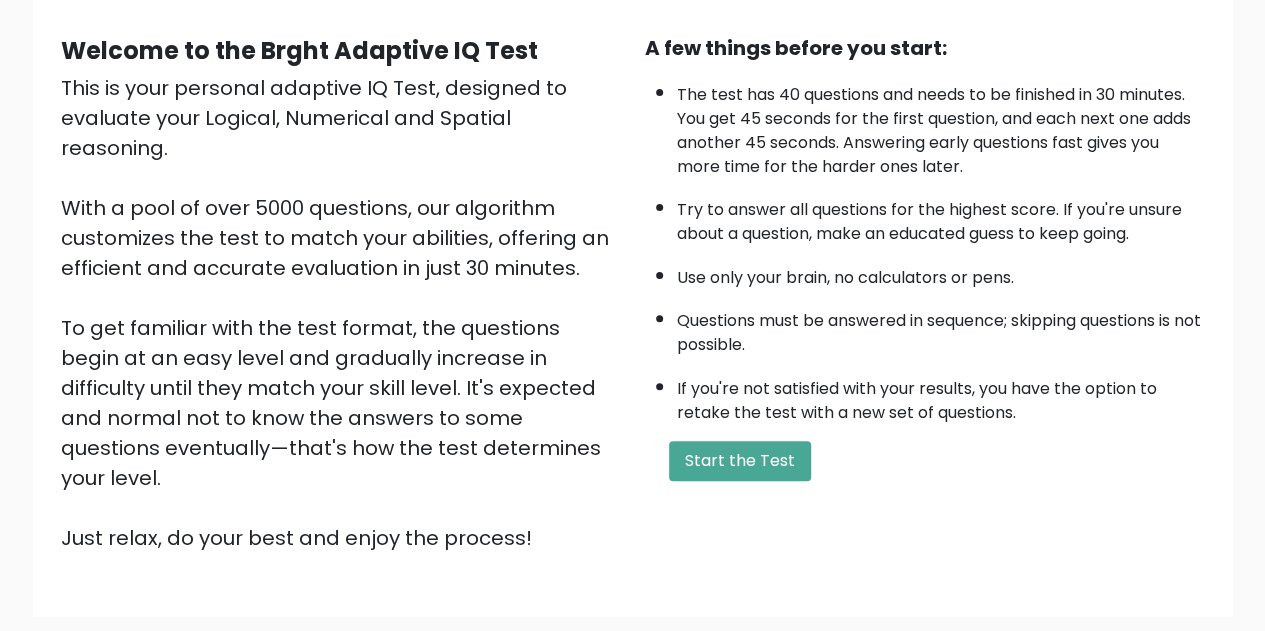 scroll, scrollTop: 174, scrollLeft: 0, axis: vertical 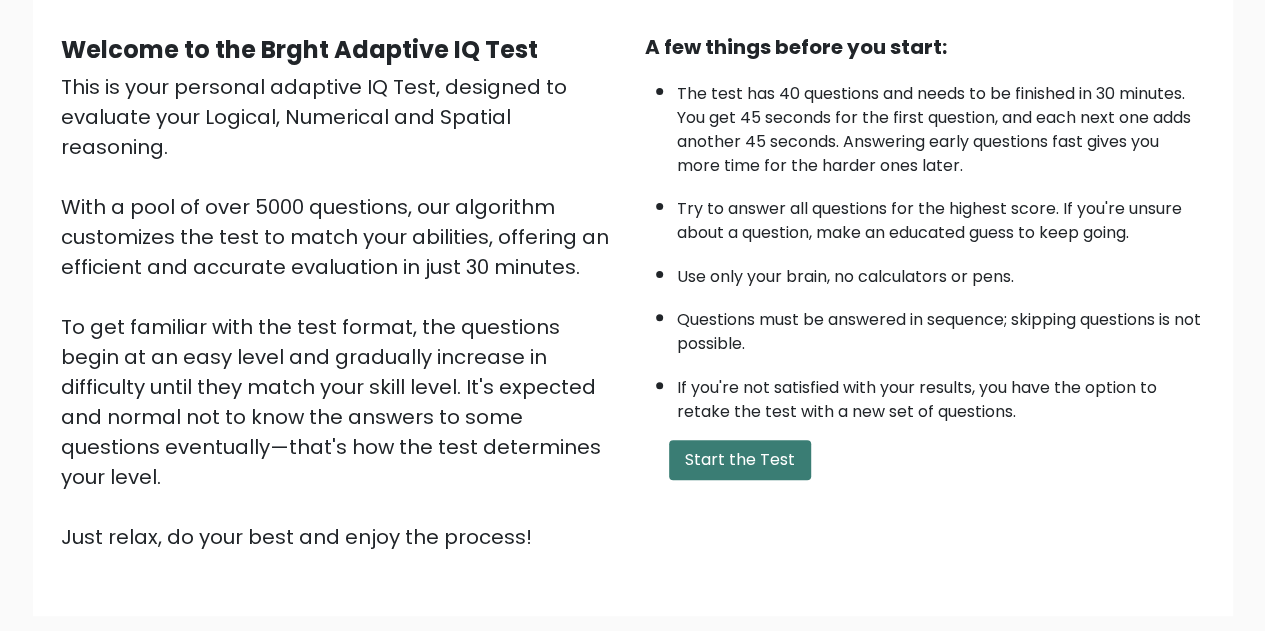 click on "Start the Test" at bounding box center (740, 460) 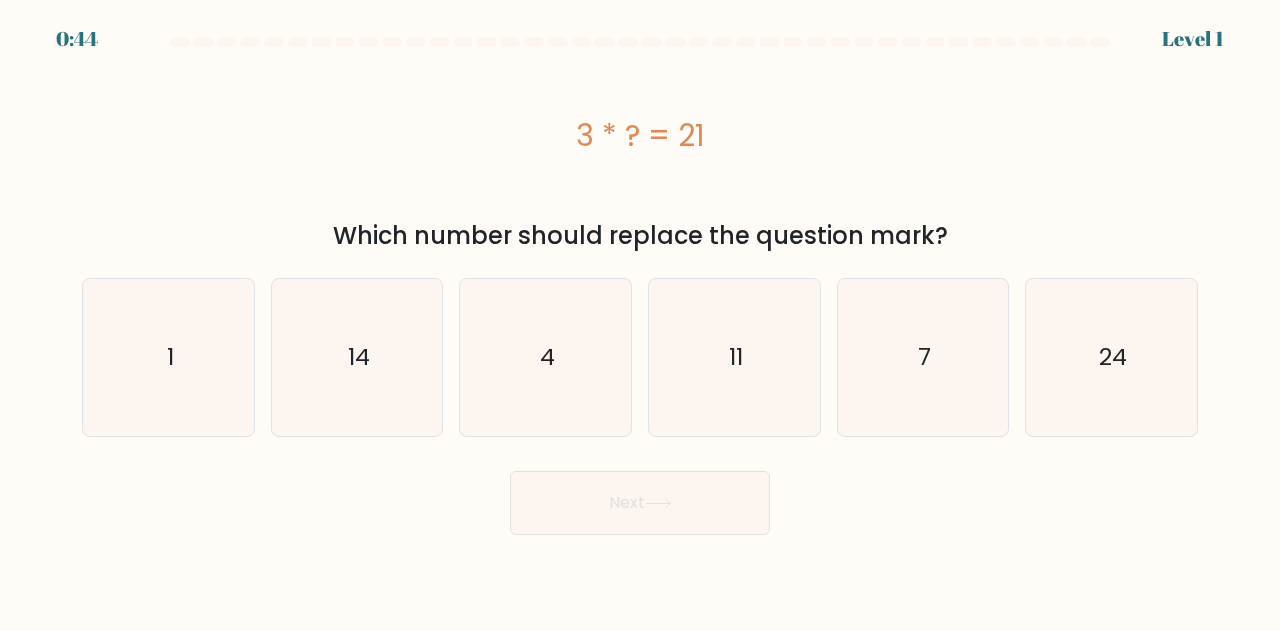 scroll, scrollTop: 0, scrollLeft: 0, axis: both 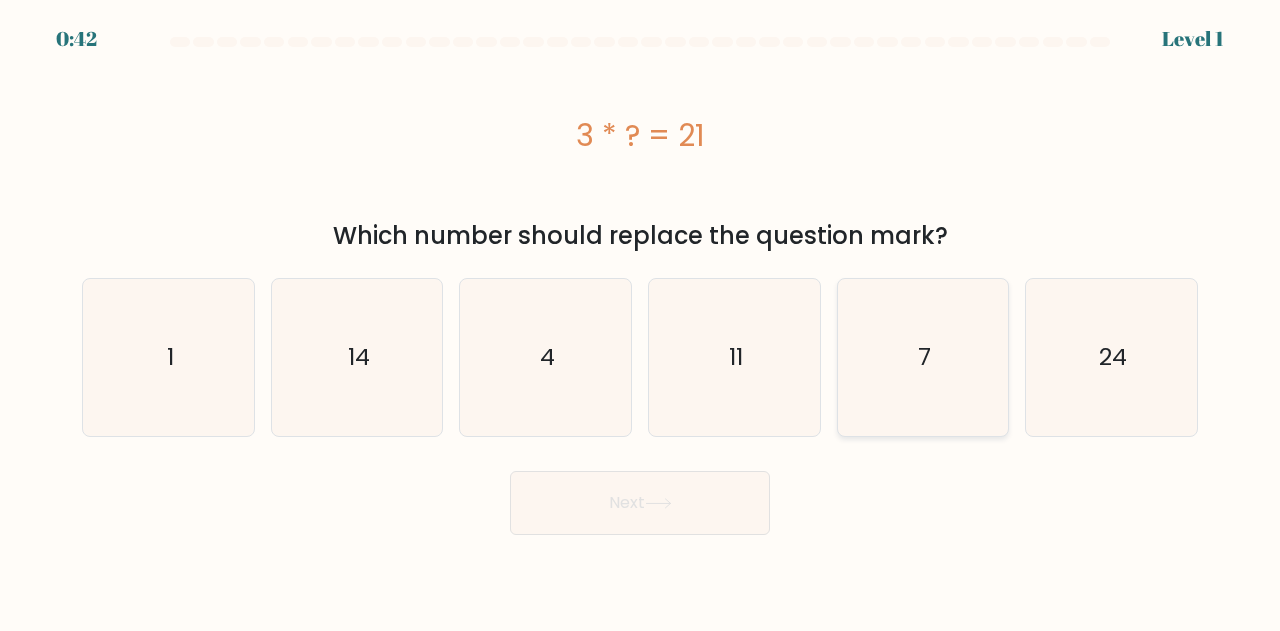 click on "7" 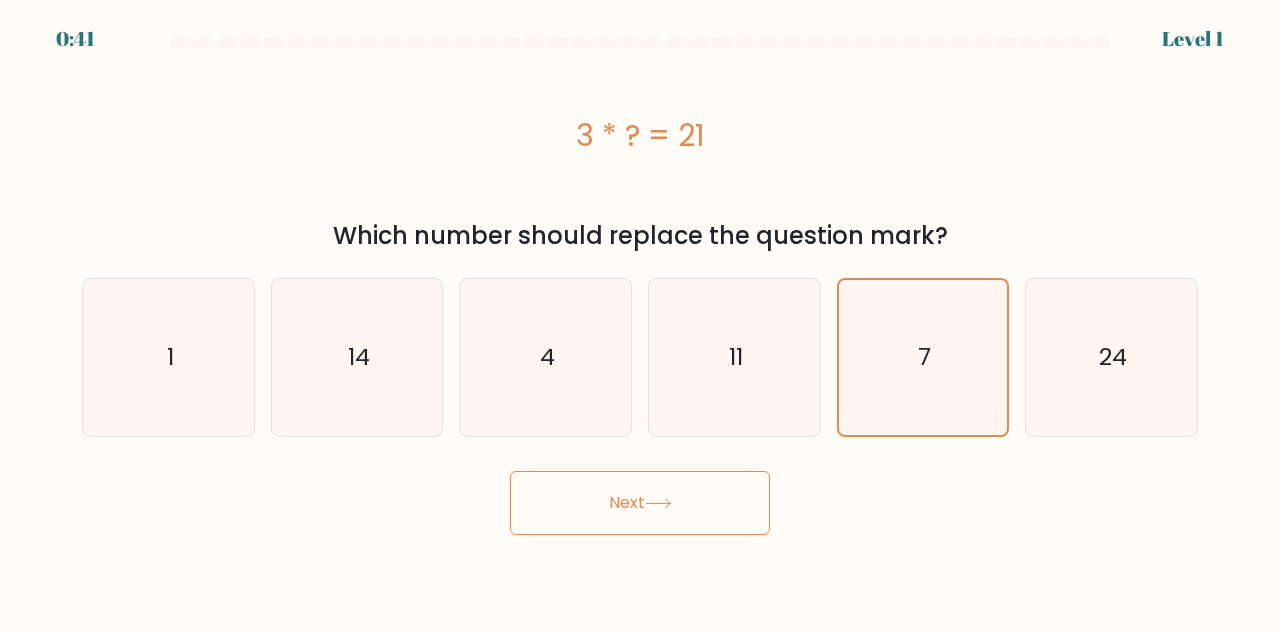 click on "Next" at bounding box center (640, 503) 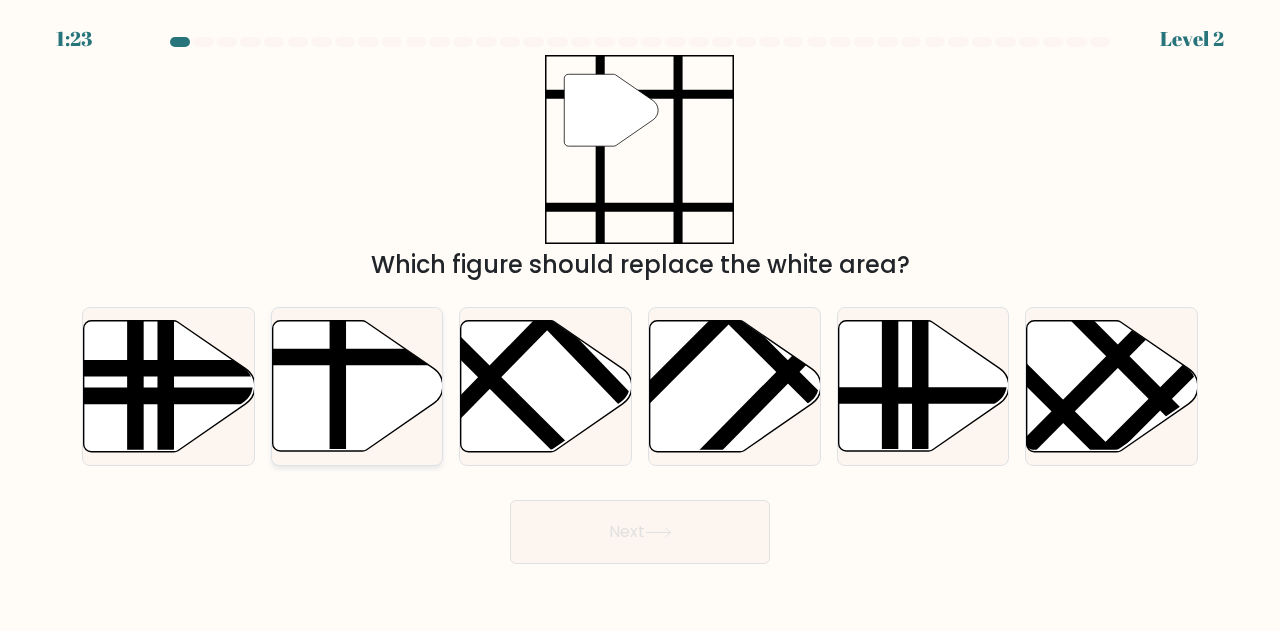 click 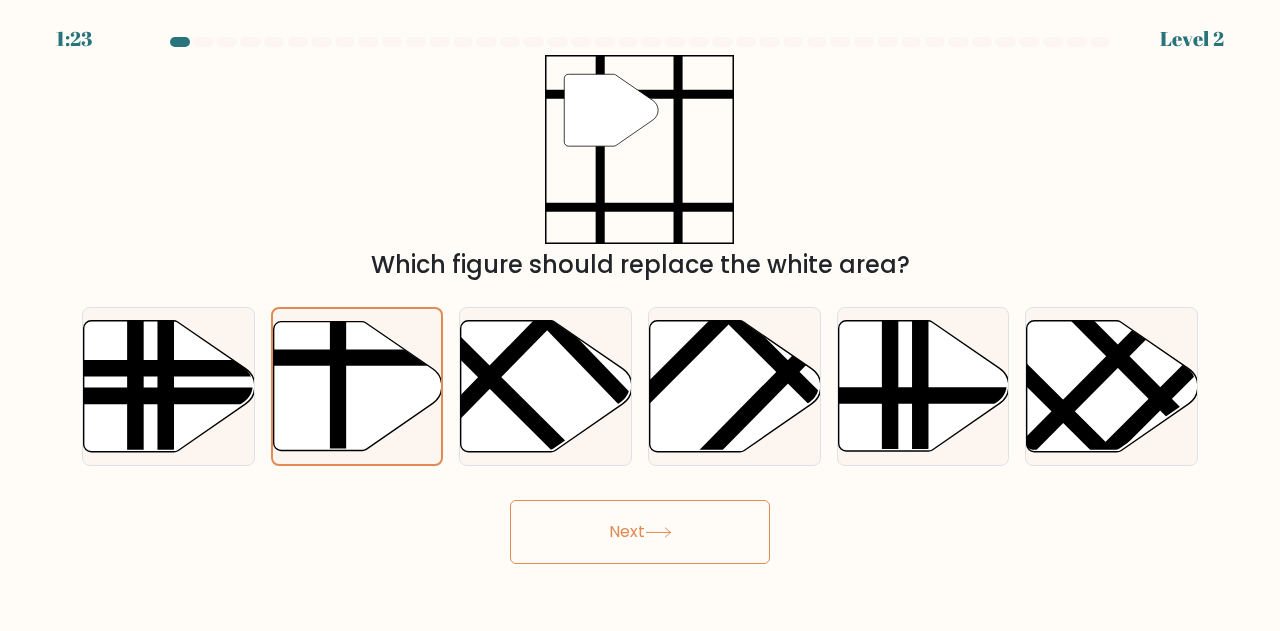 click on "Next" at bounding box center (640, 532) 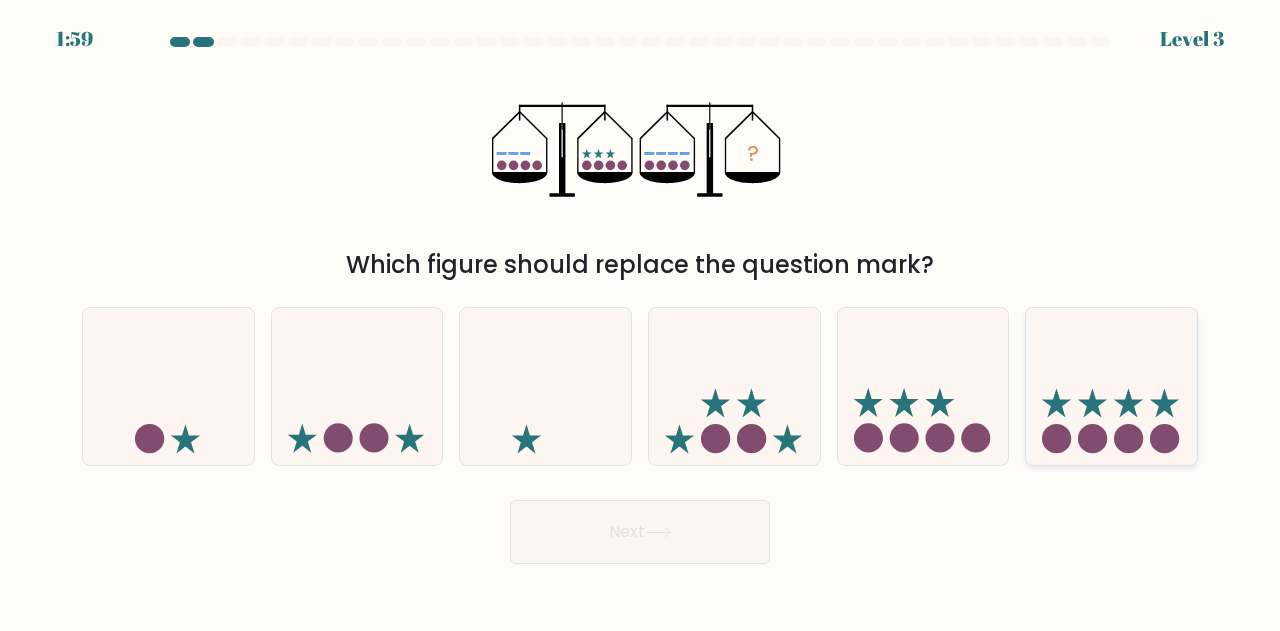 click 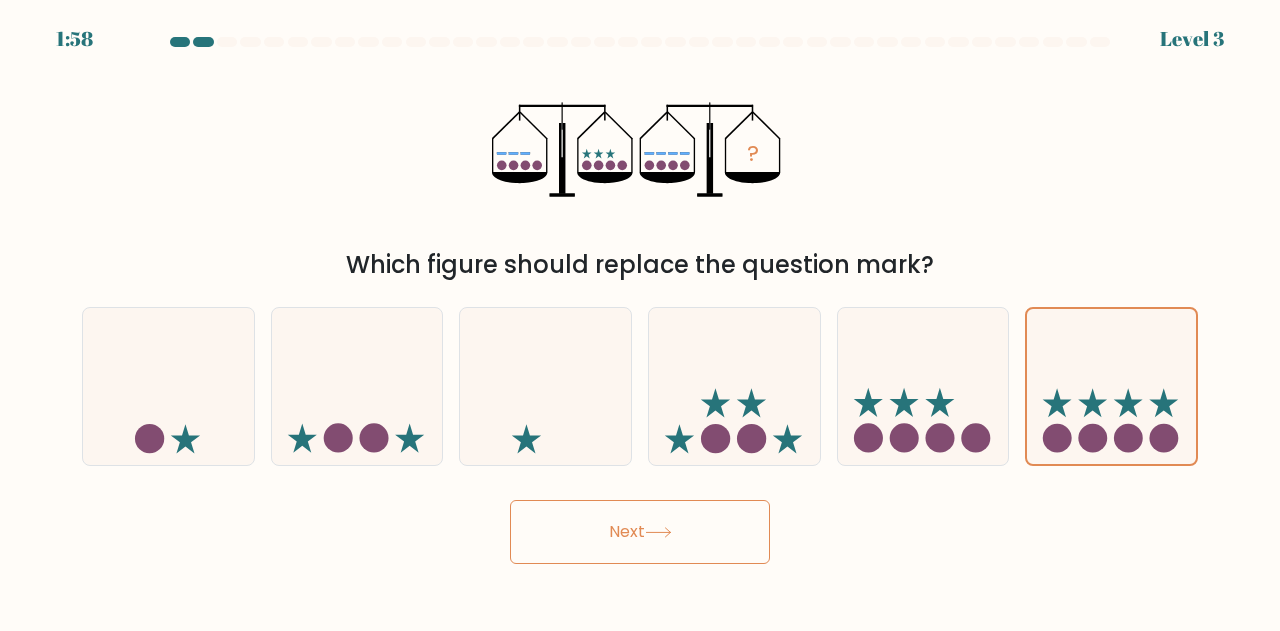 click on "Next" at bounding box center (640, 532) 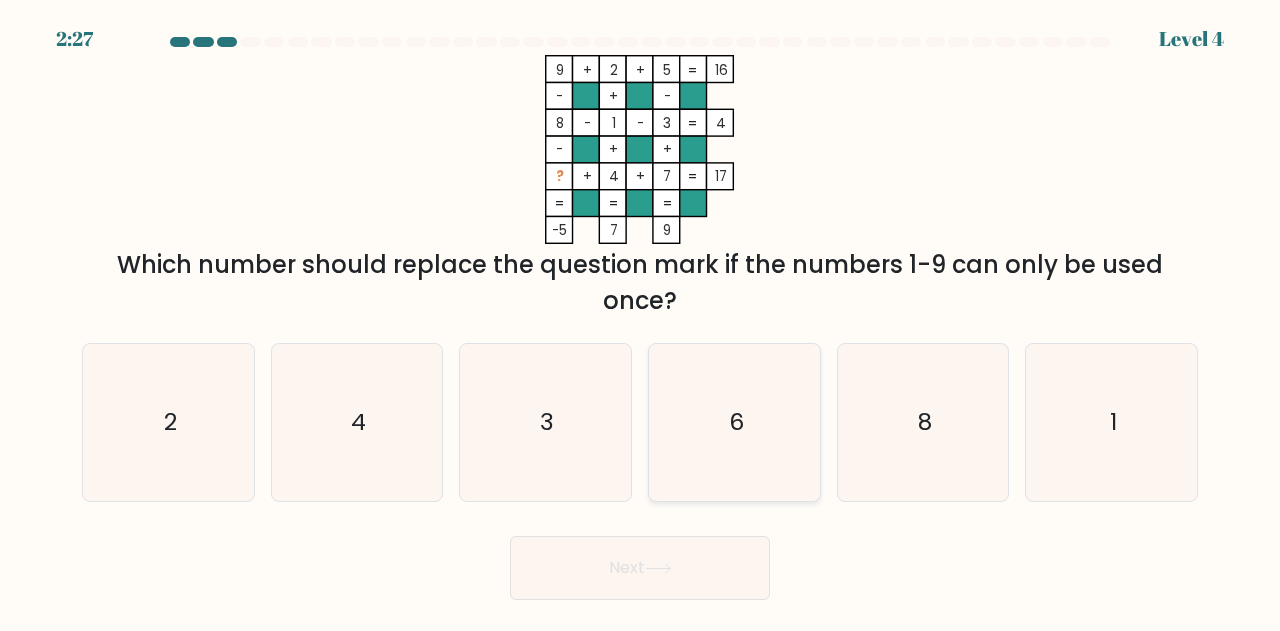 click on "6" 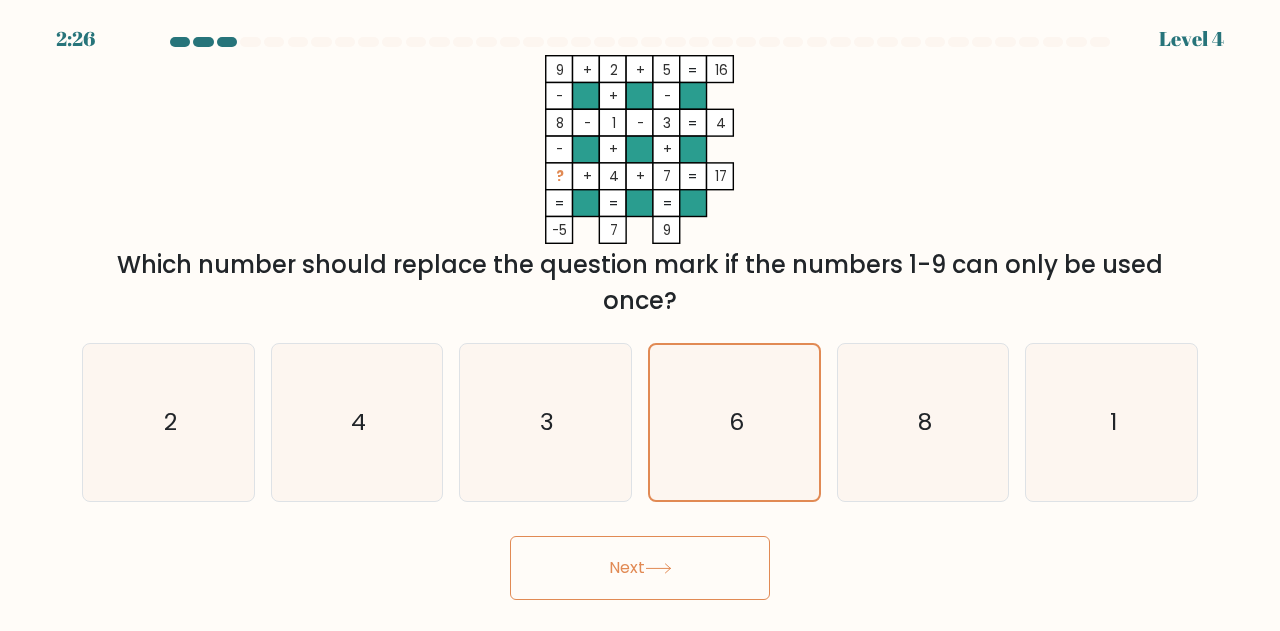 click 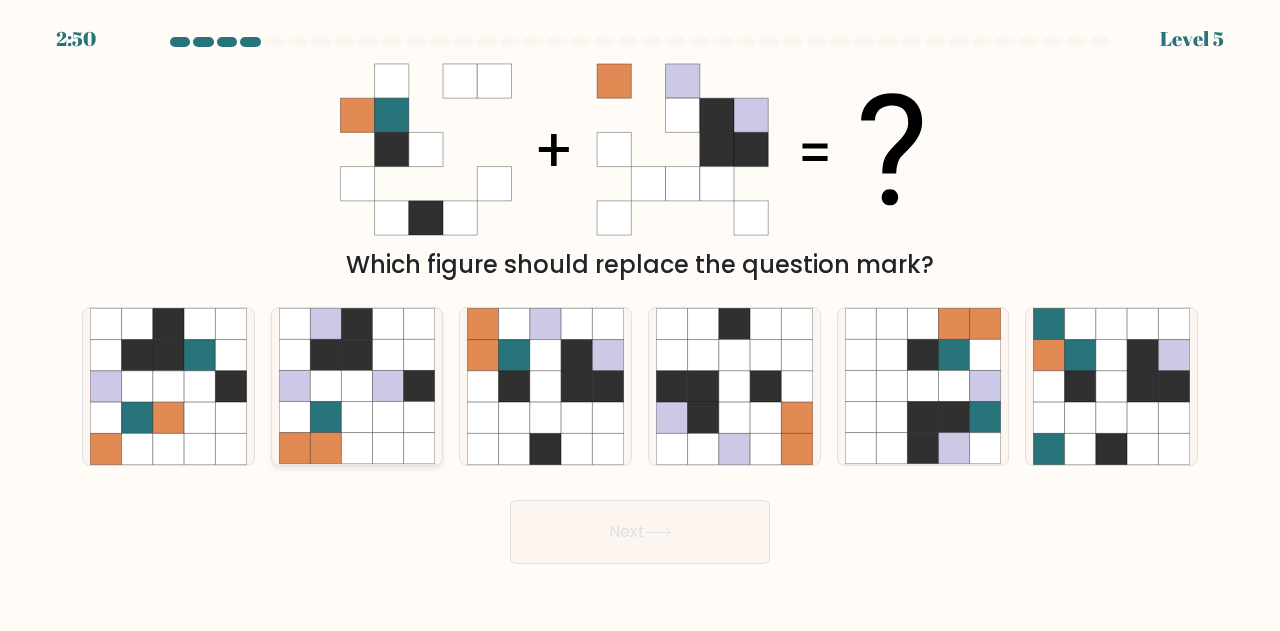 click 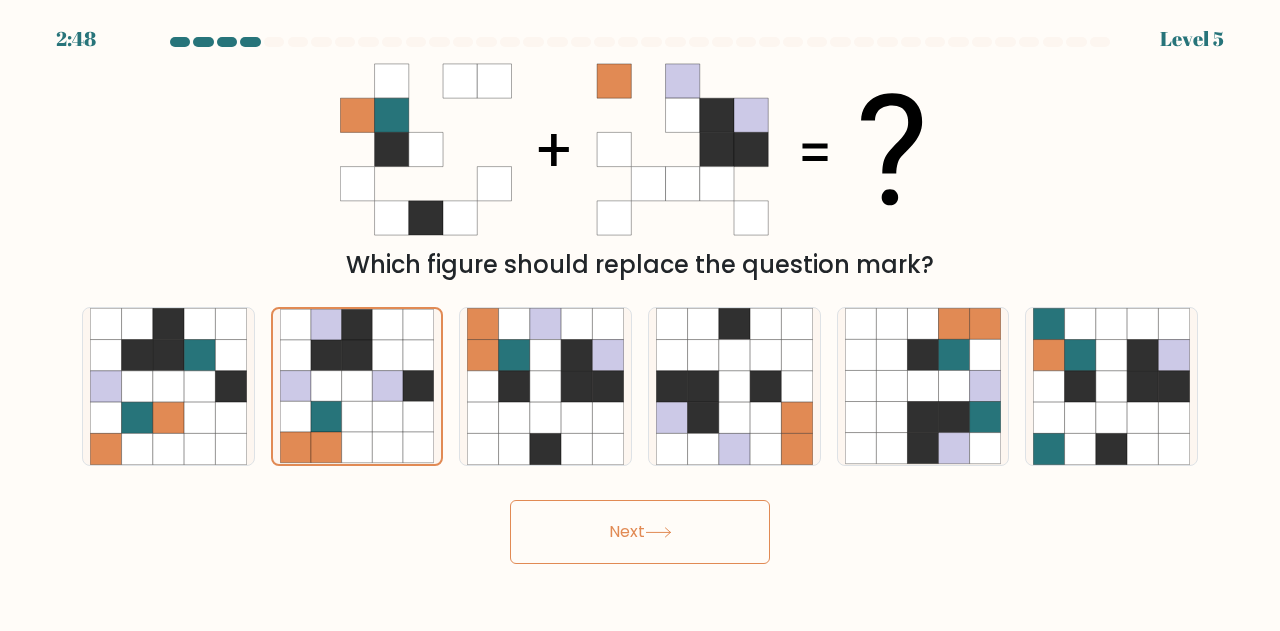 click on "Next" at bounding box center (640, 532) 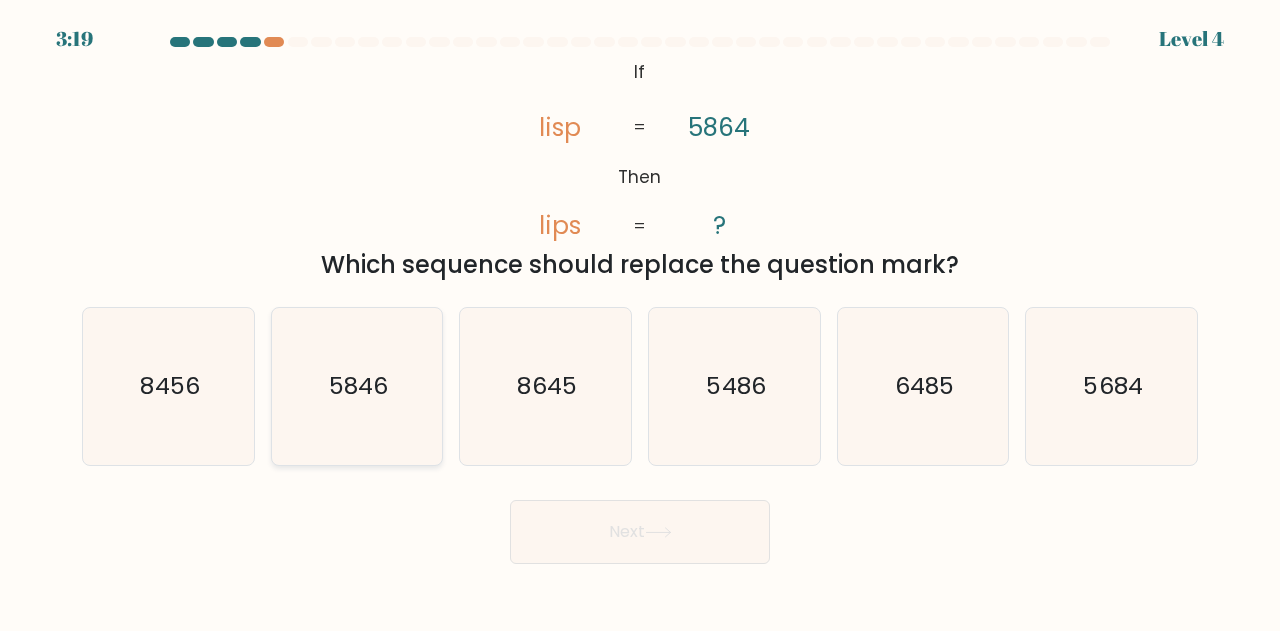 click on "5846" 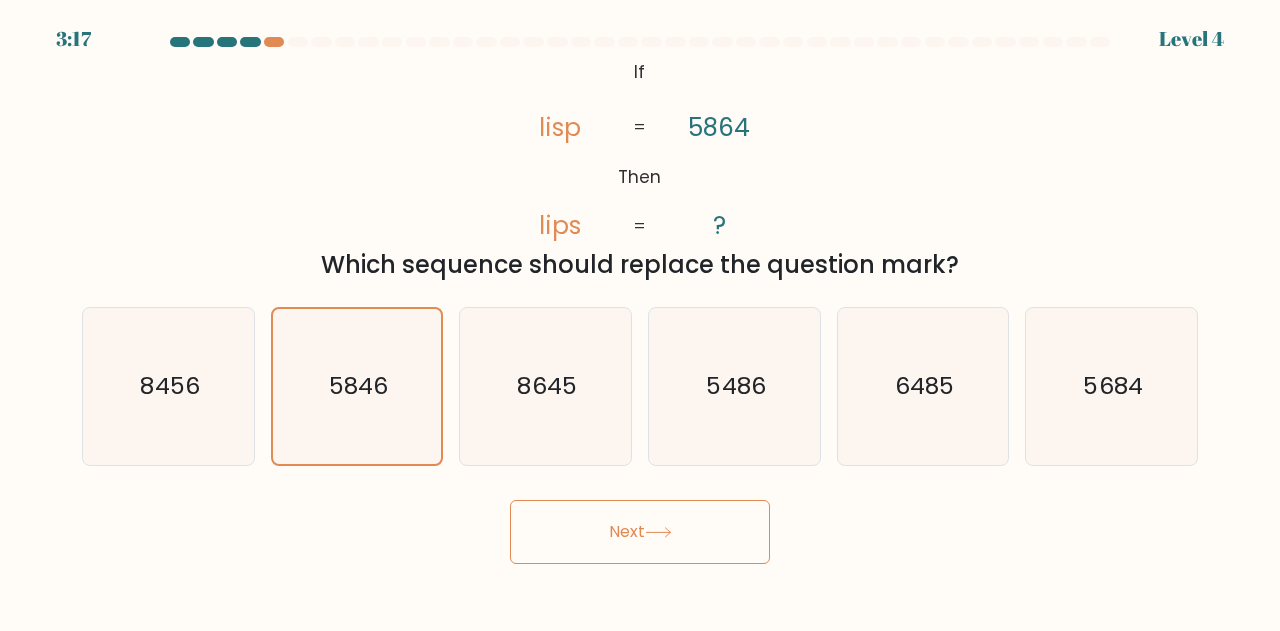 click 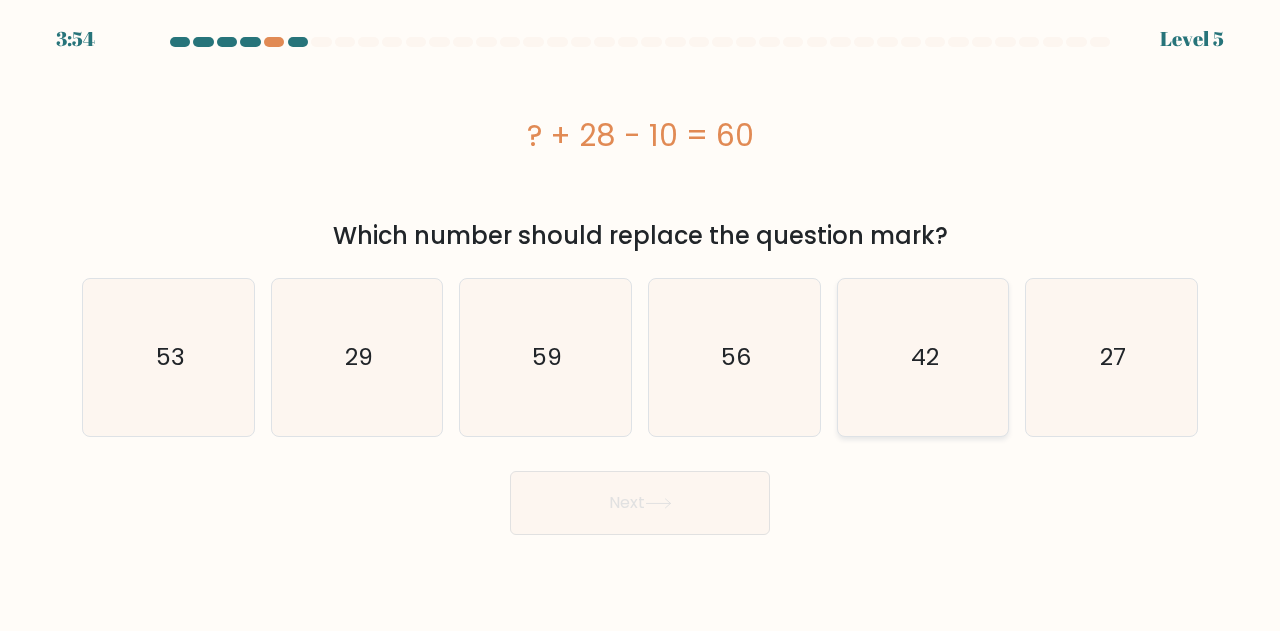 click on "42" 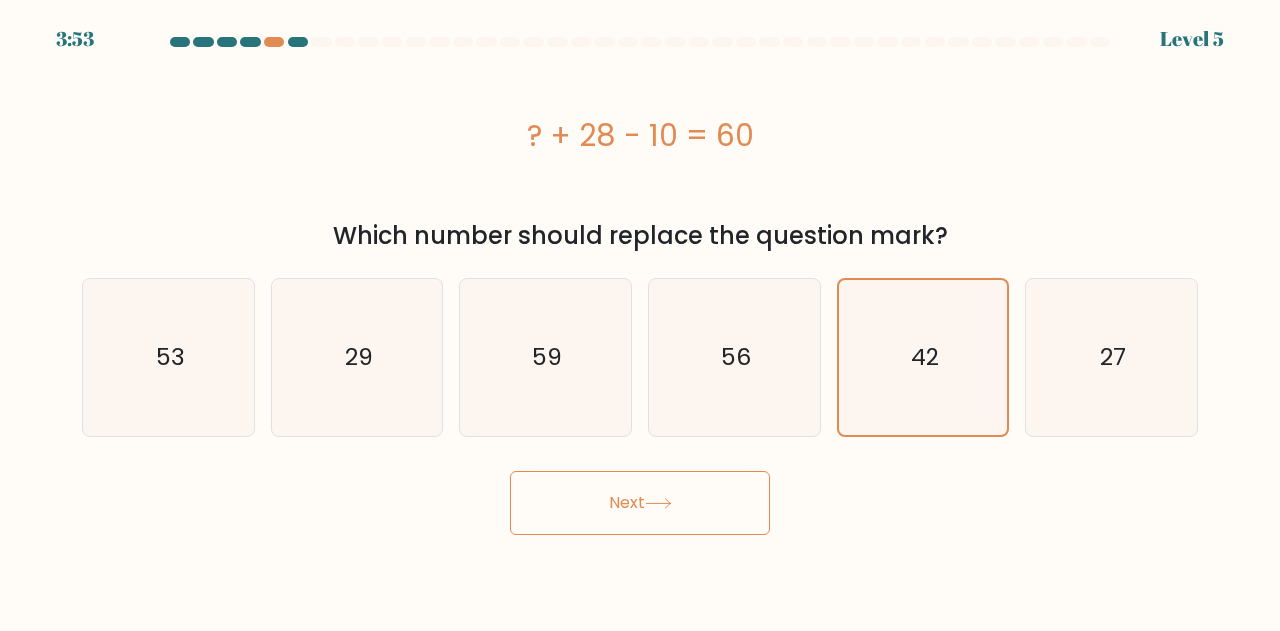 click on "Next" at bounding box center [640, 503] 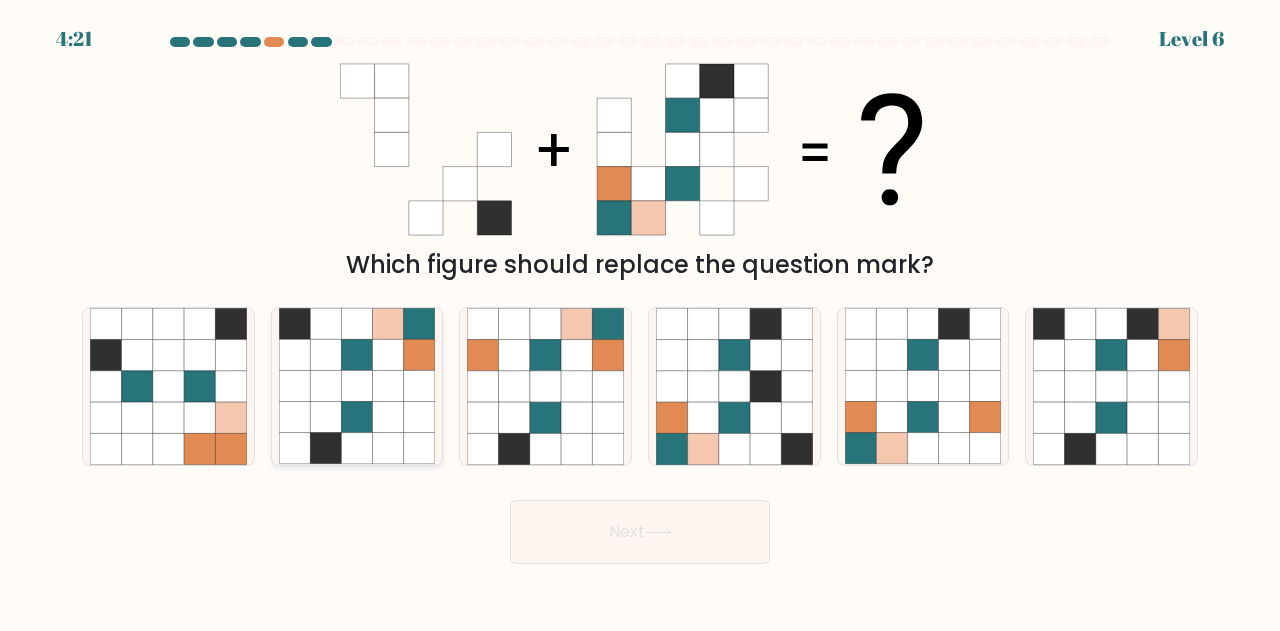 click 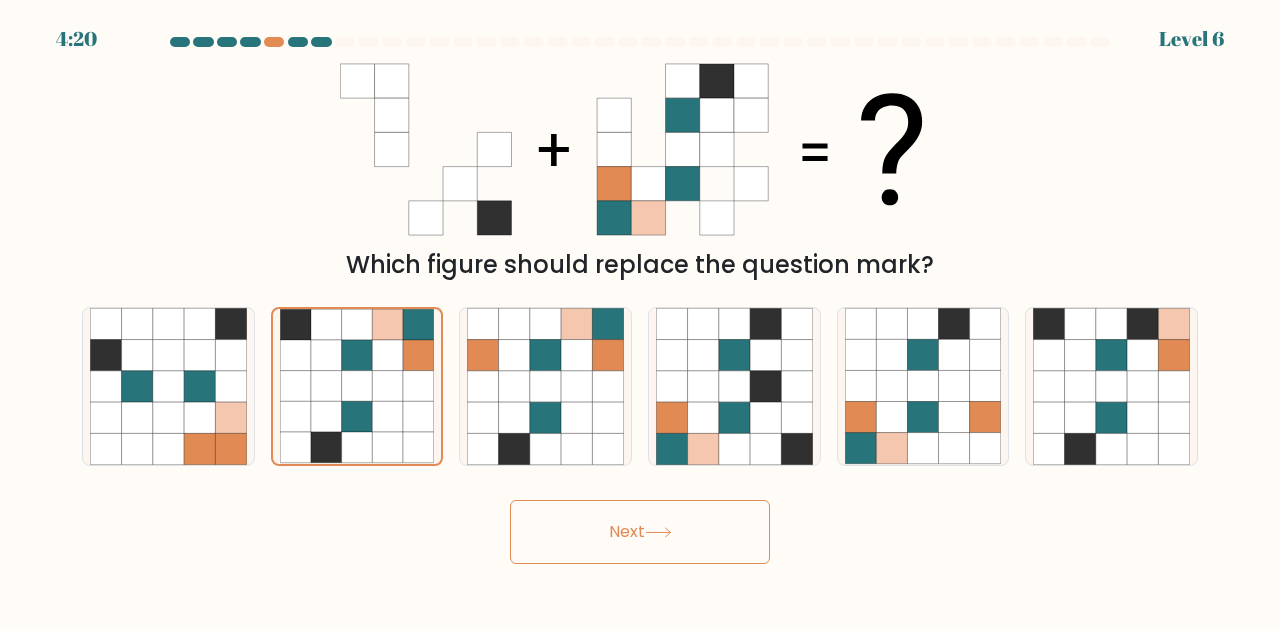click on "Next" at bounding box center (640, 532) 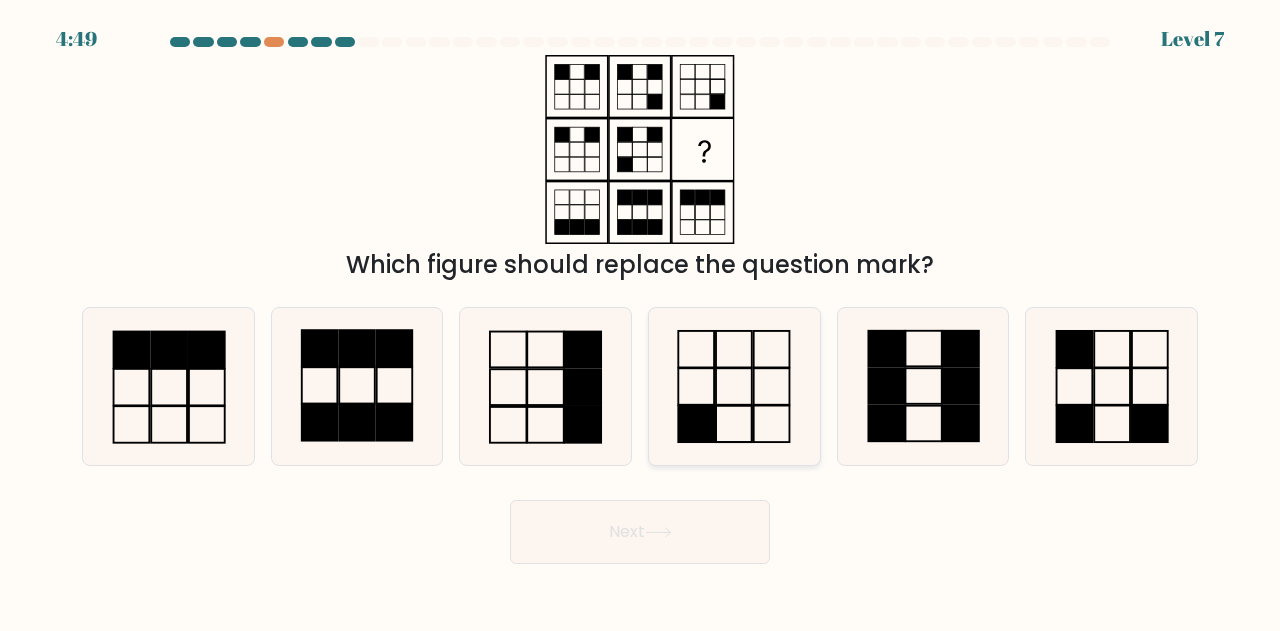 click 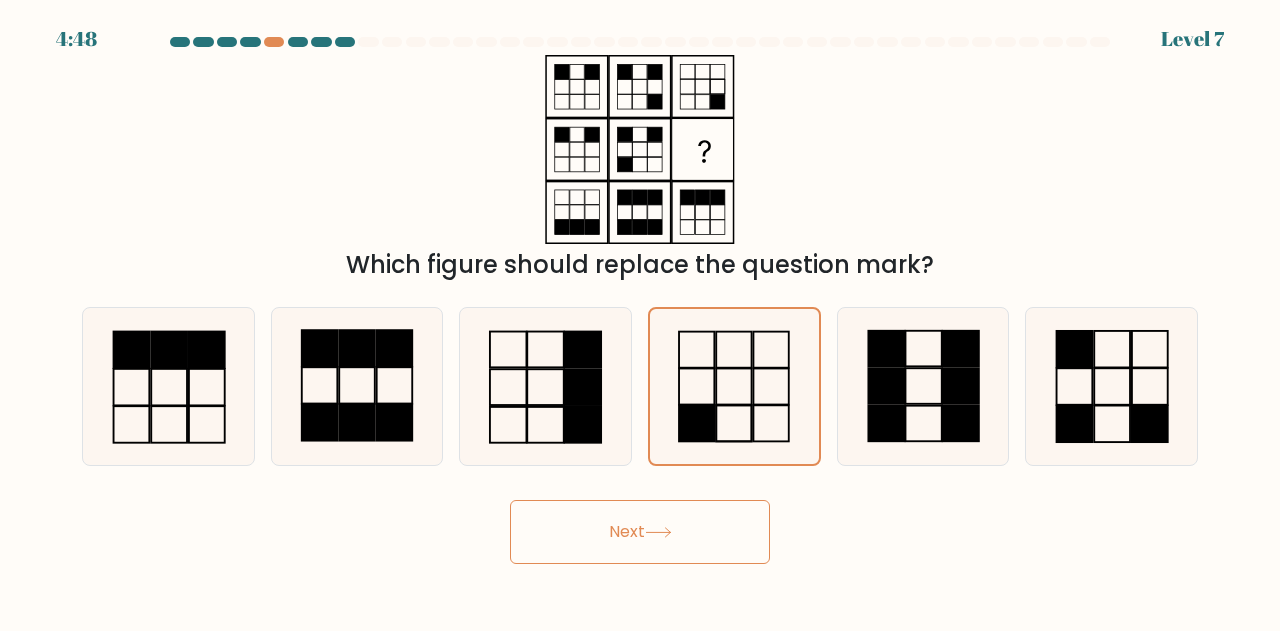 click on "Next" at bounding box center [640, 532] 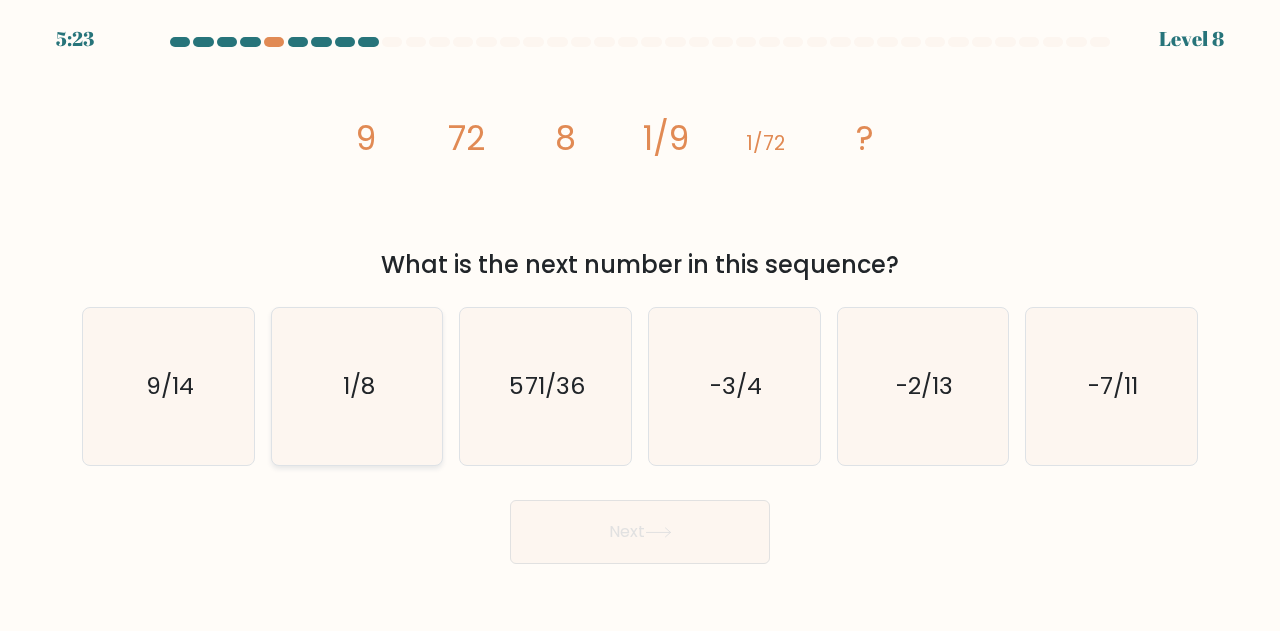 click on "1/8" 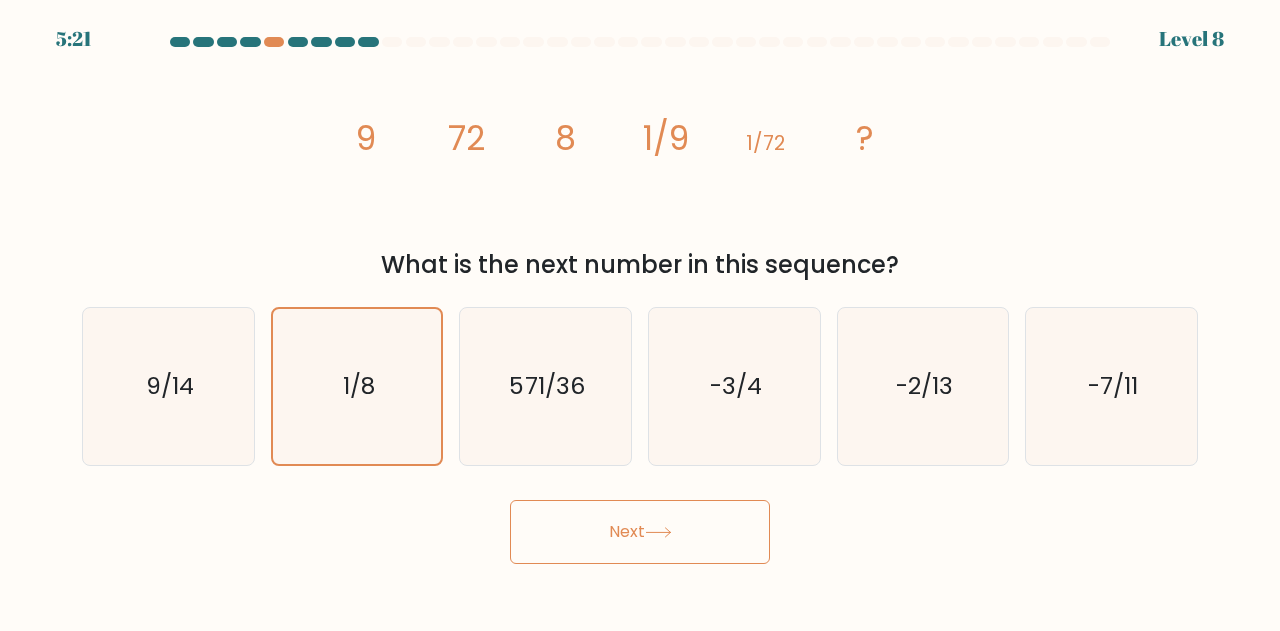 click on "Next" at bounding box center (640, 532) 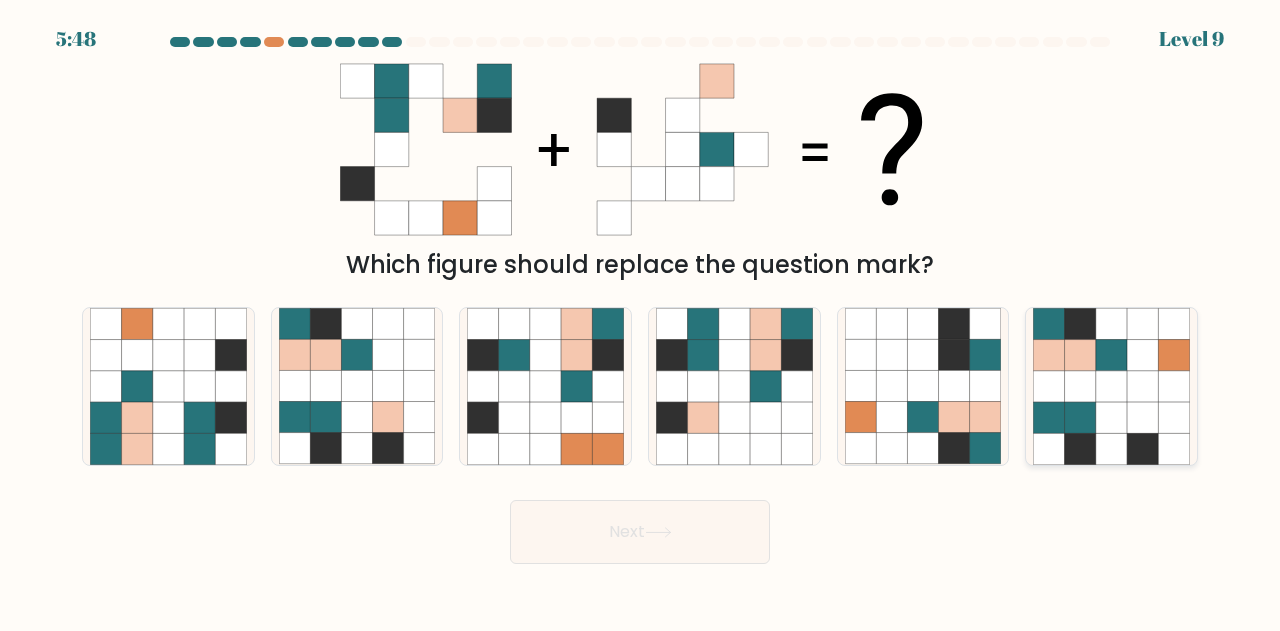 click 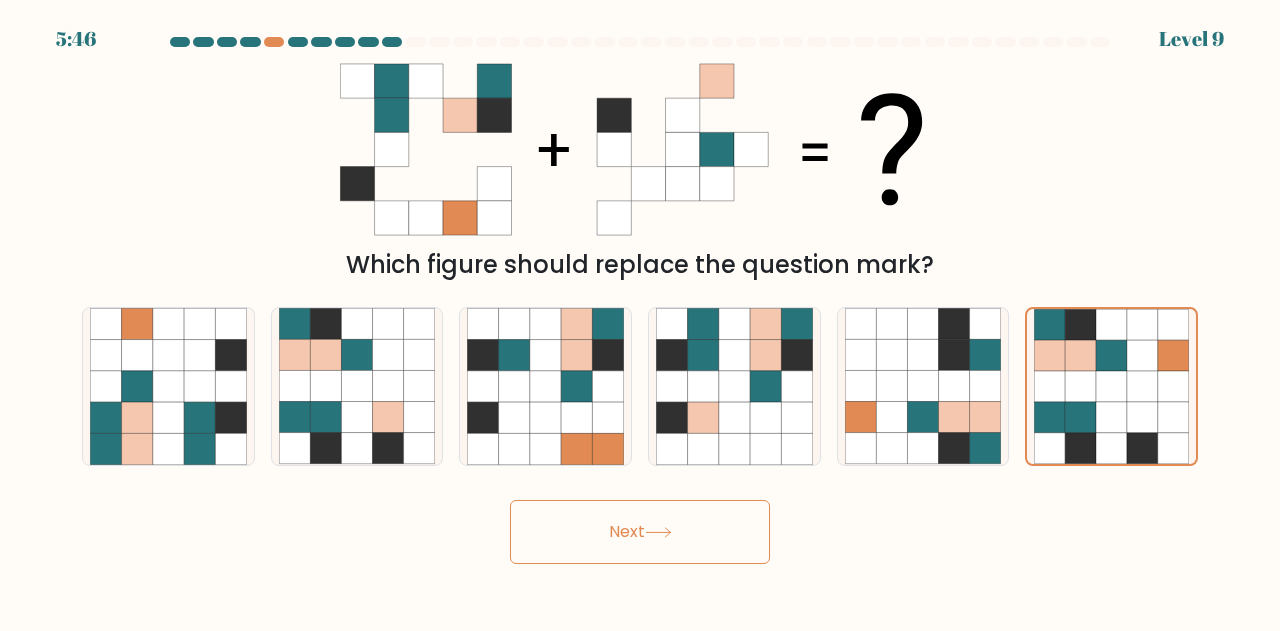 click on "Next" at bounding box center [640, 532] 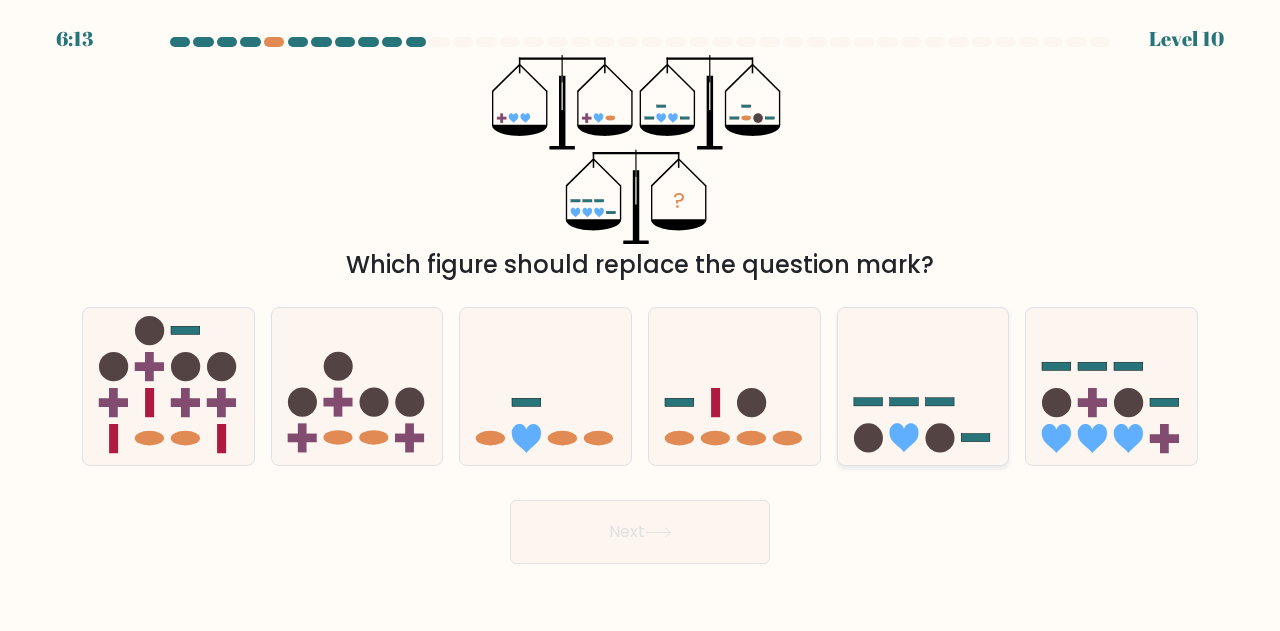 click 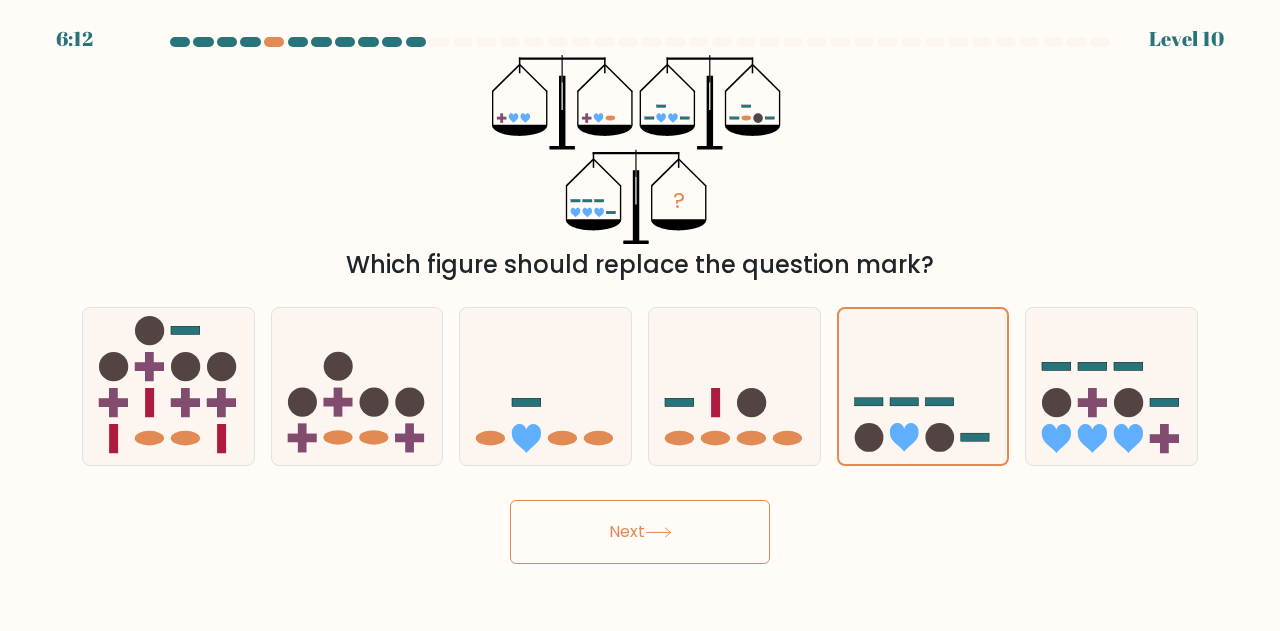 click on "Next" at bounding box center [640, 532] 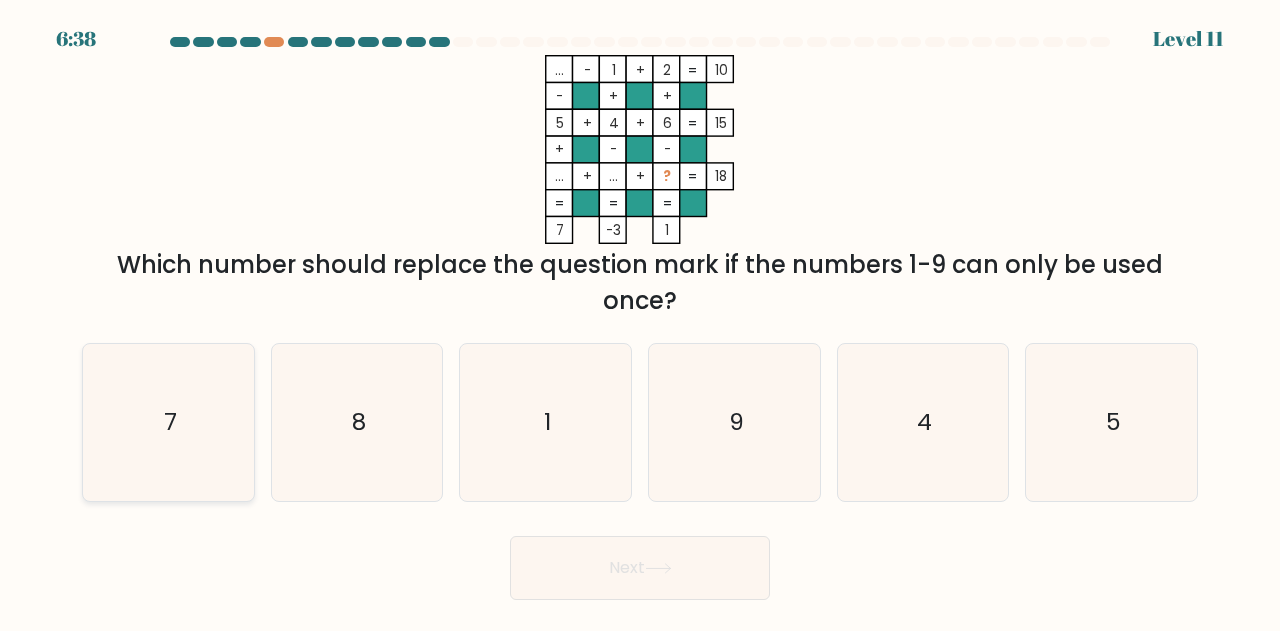 click on "7" 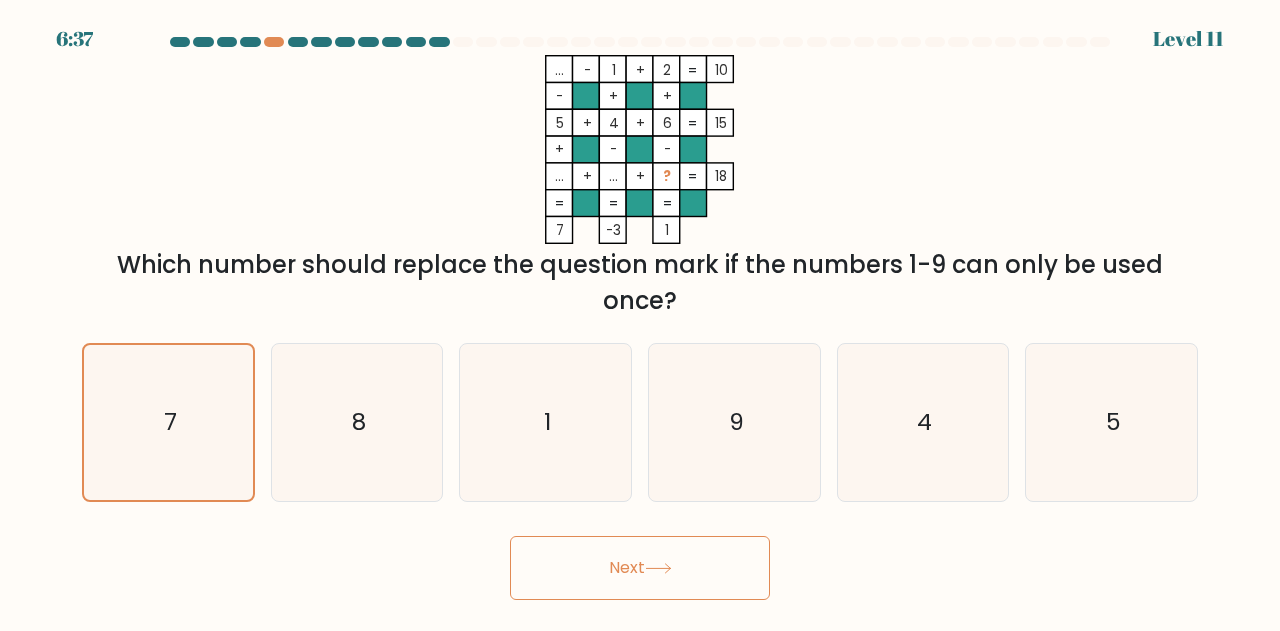 click on "Next" at bounding box center [640, 568] 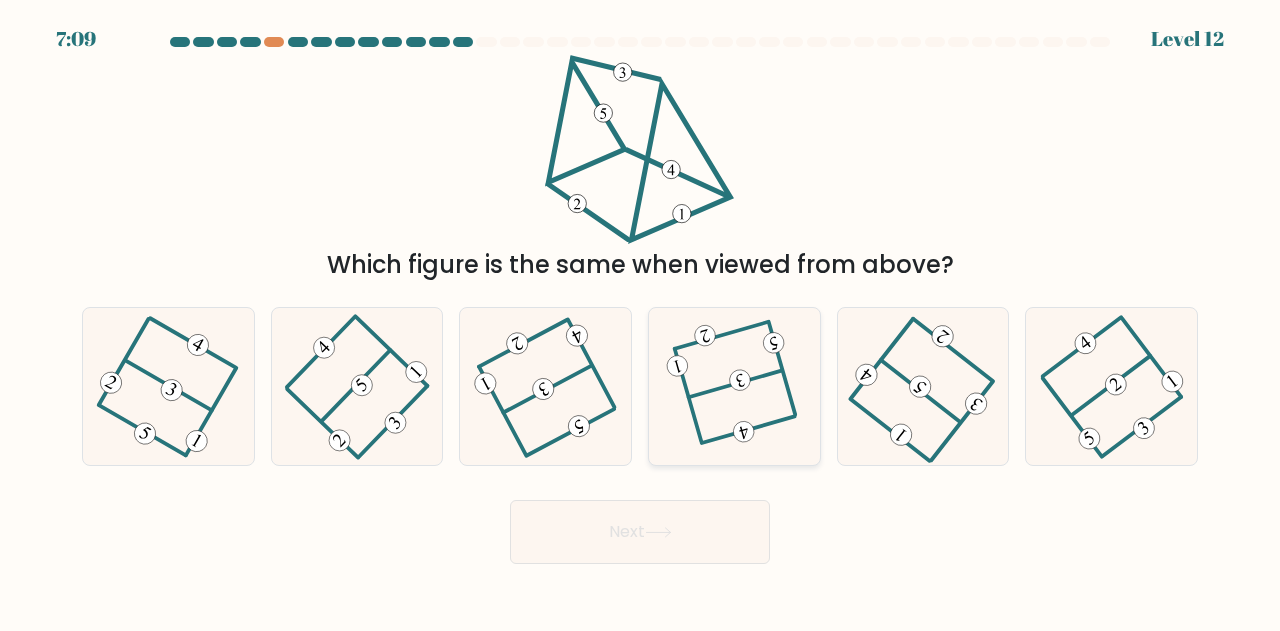 click 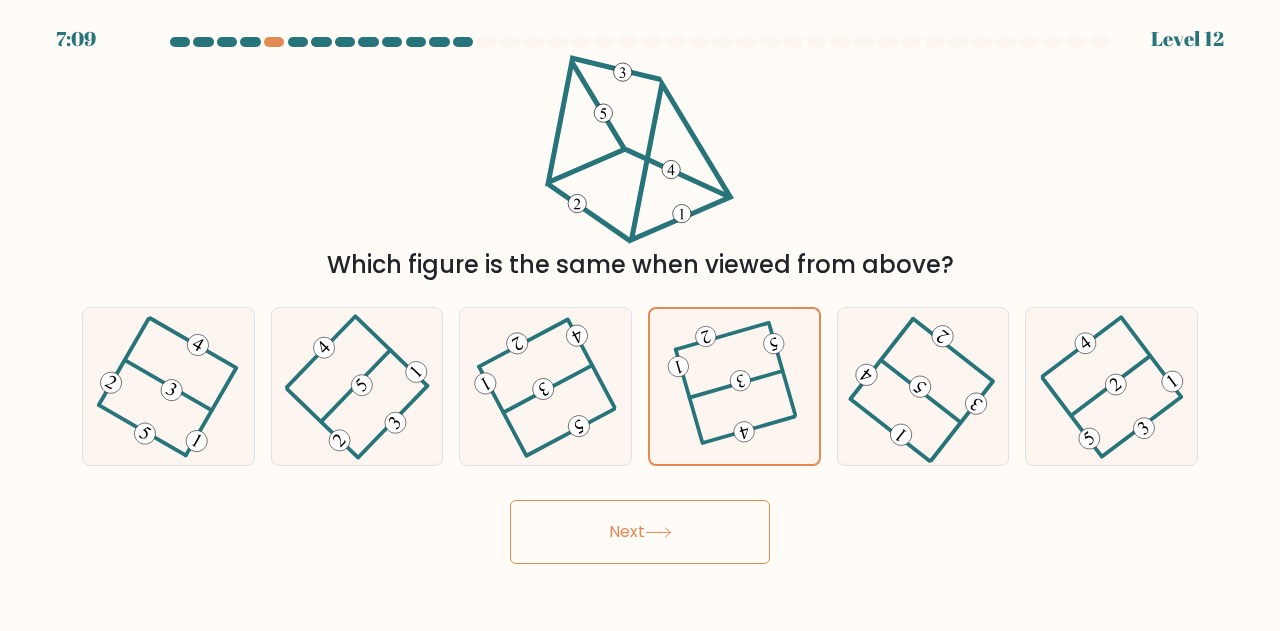 click on "Next" at bounding box center [640, 532] 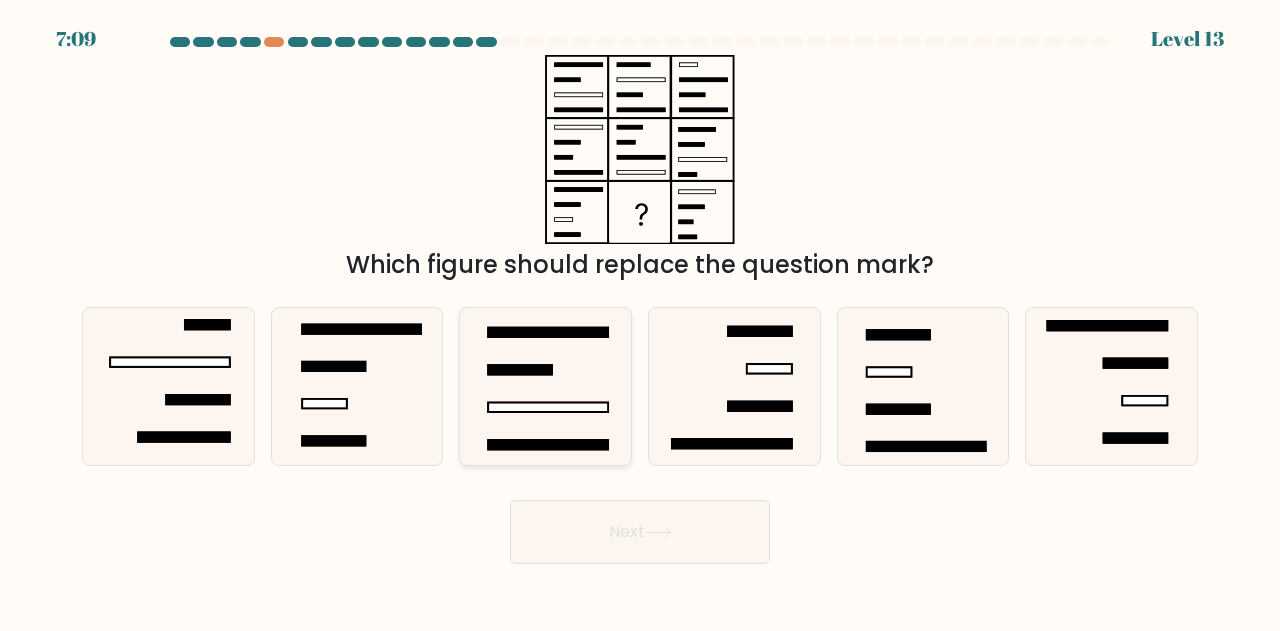 click 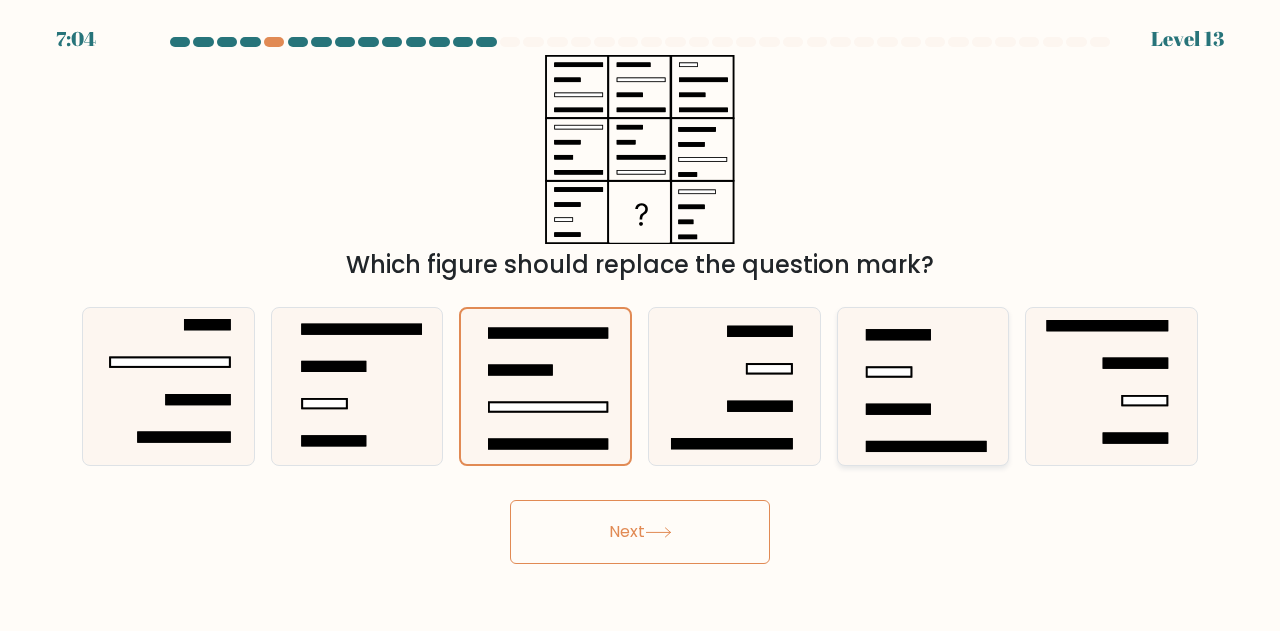 click 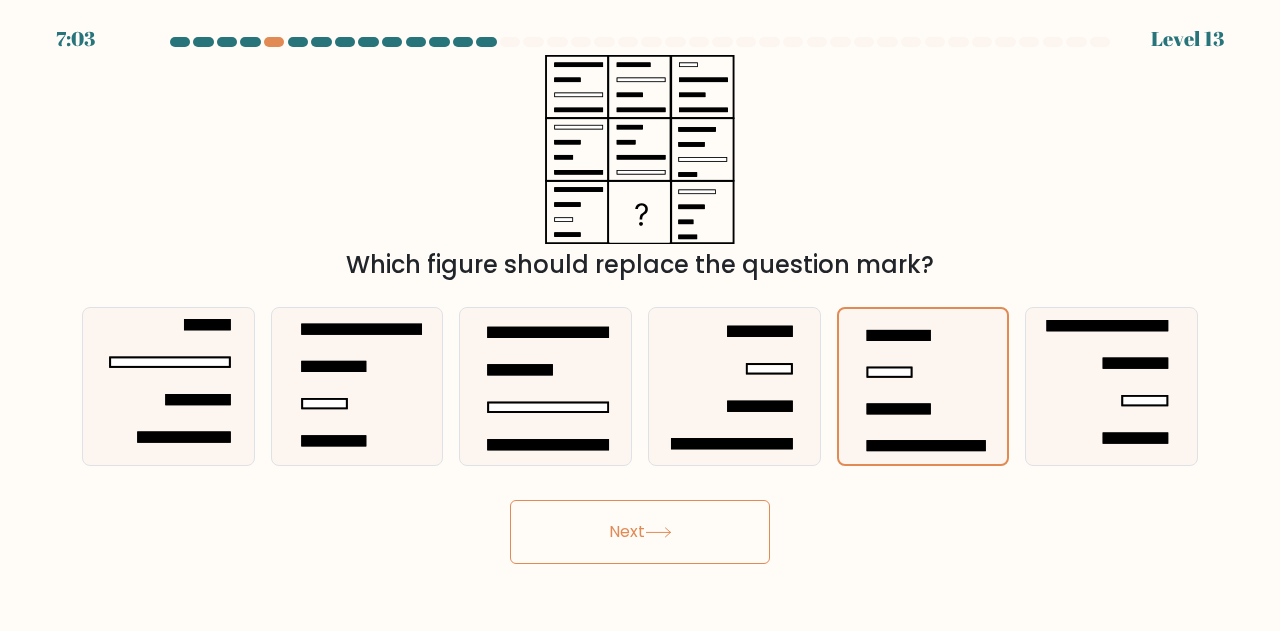click on "Next" at bounding box center (640, 532) 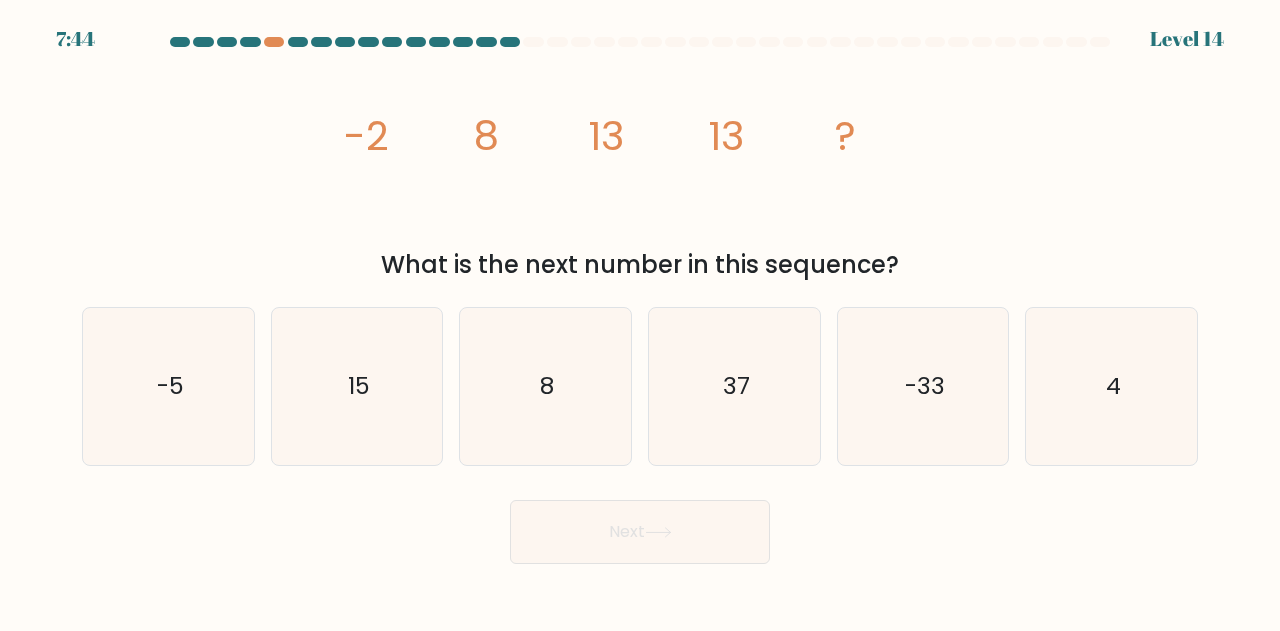 click on "image/svg+xml
-2
8
13
13
?" 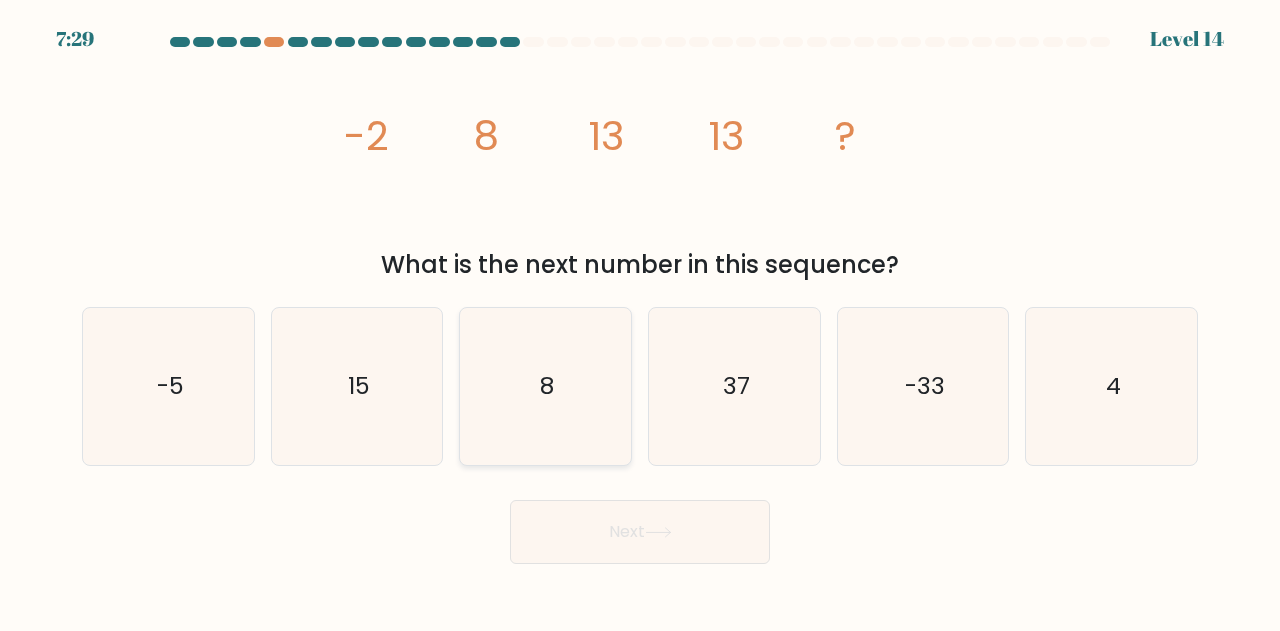click on "8" 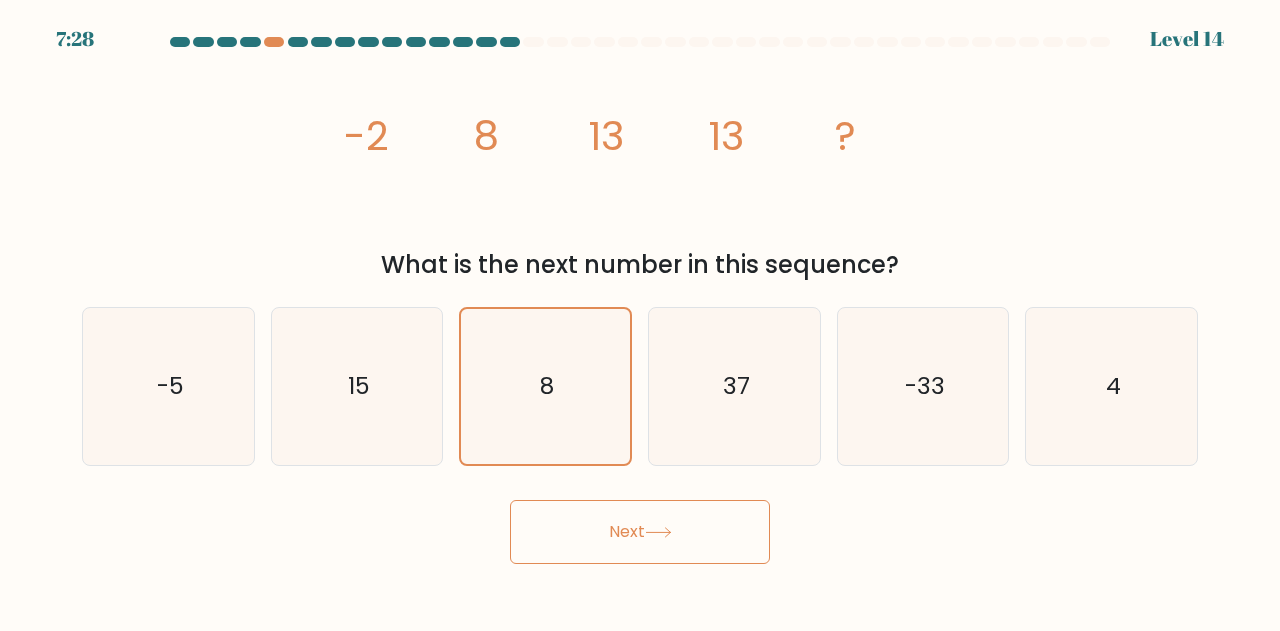click on "Next" at bounding box center [640, 532] 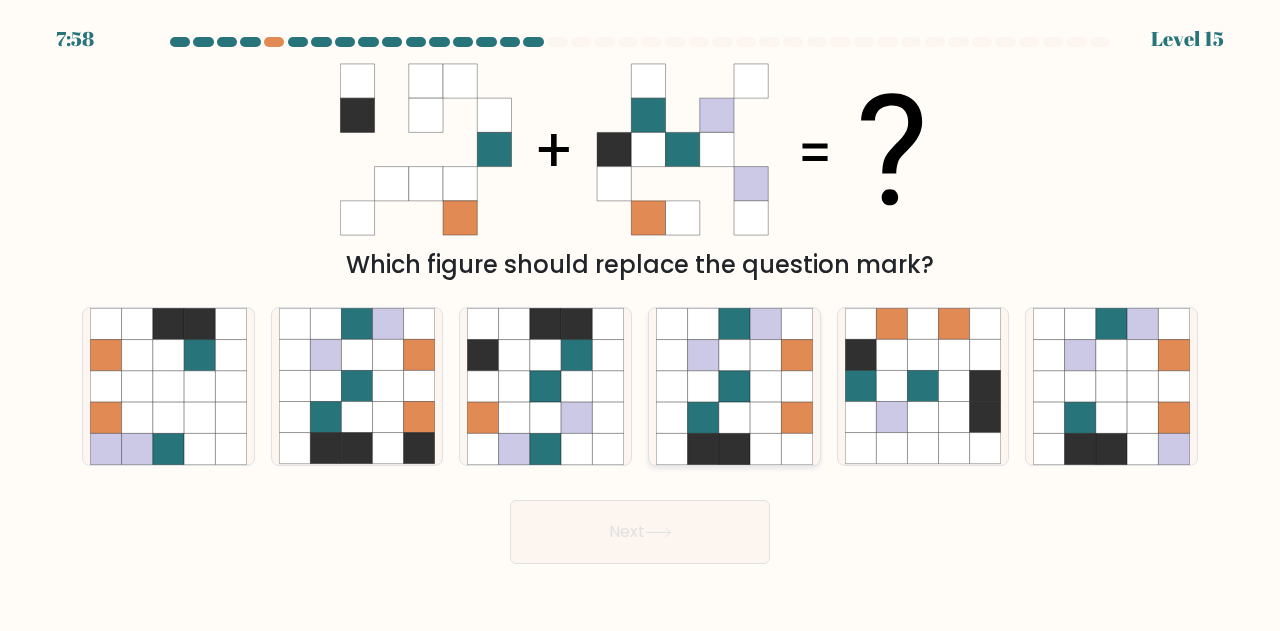 click 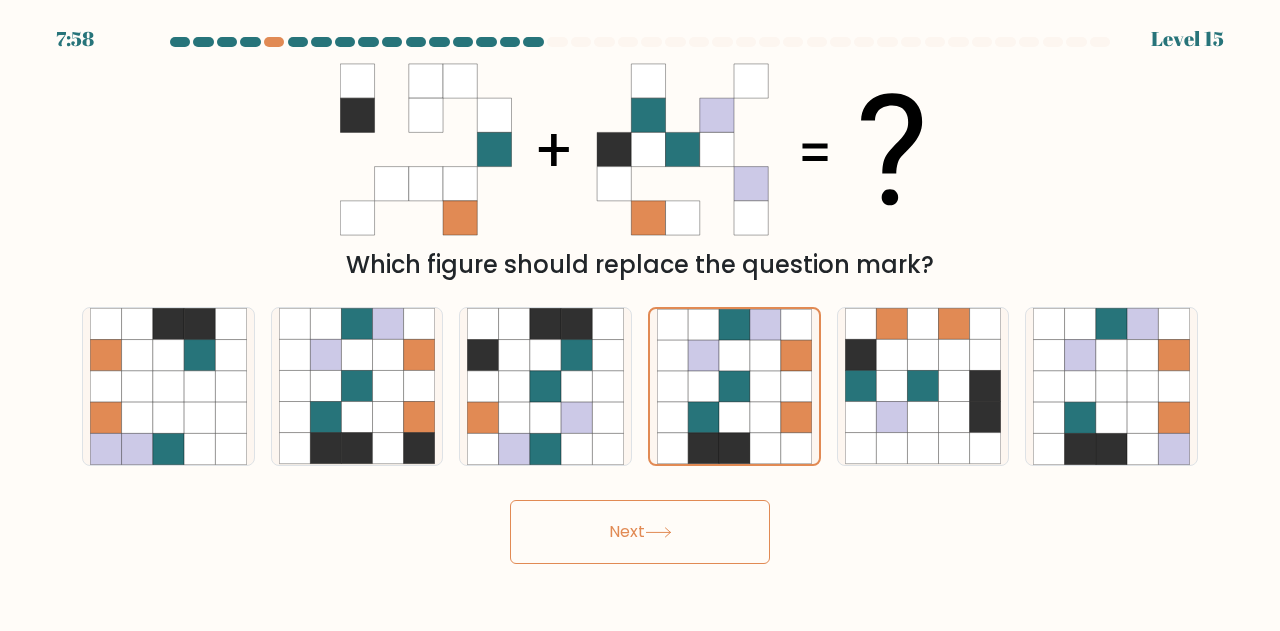 click on "Next" at bounding box center [640, 532] 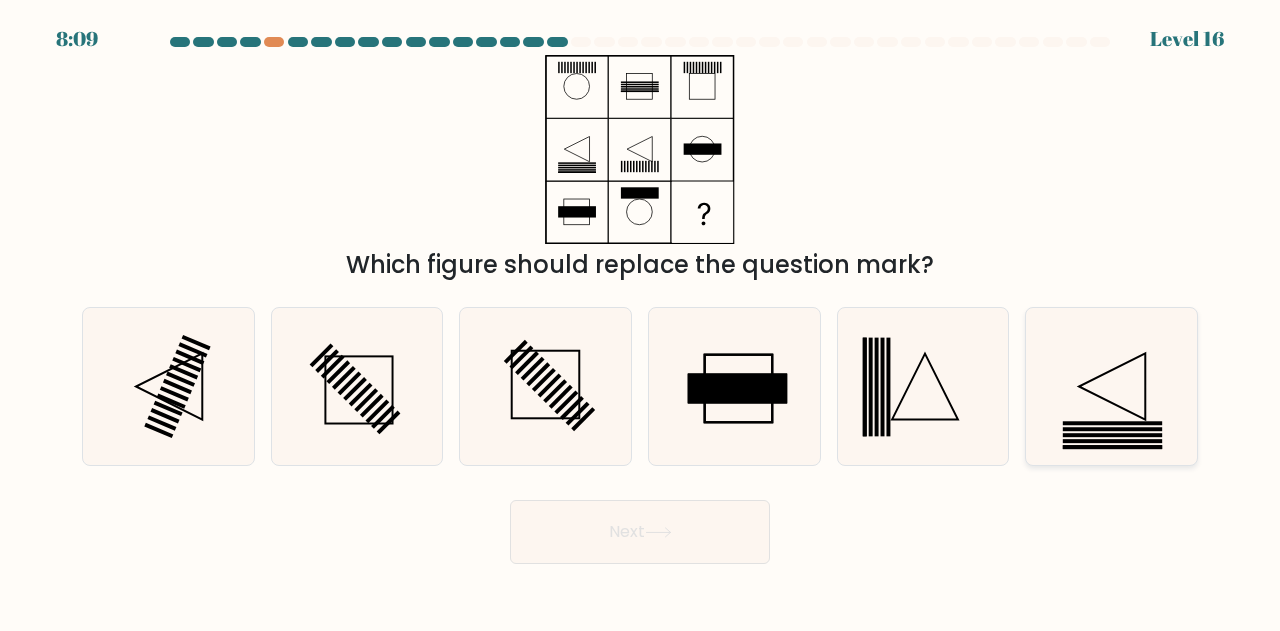 click 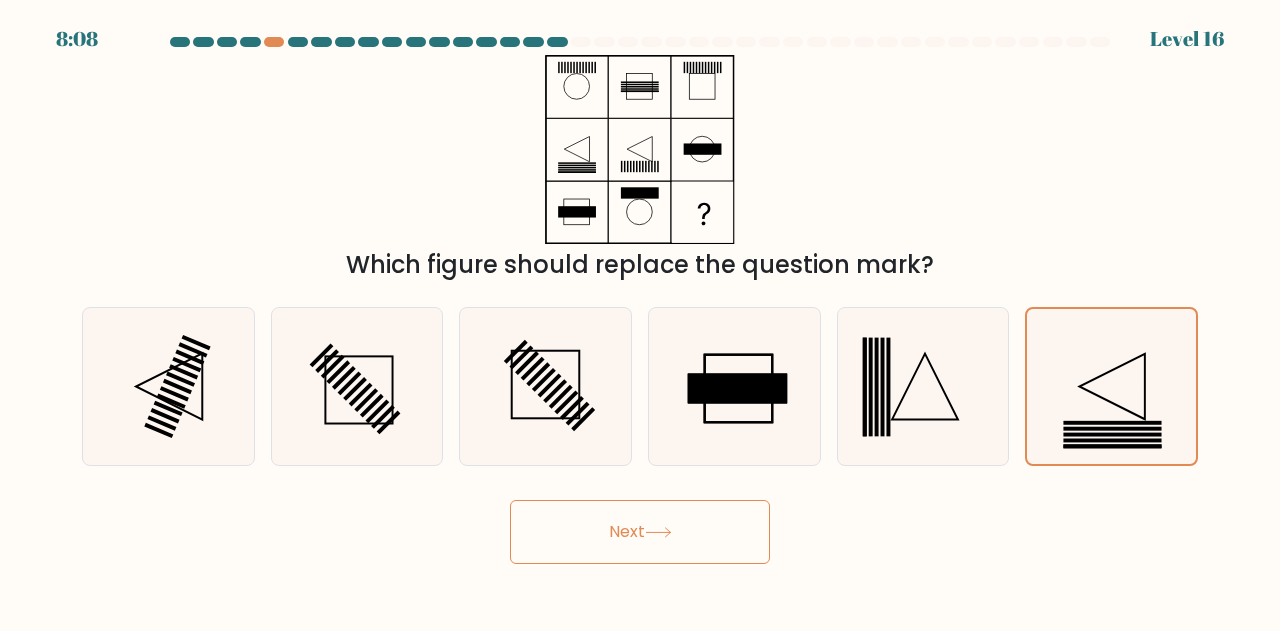 click on "Next" at bounding box center [640, 532] 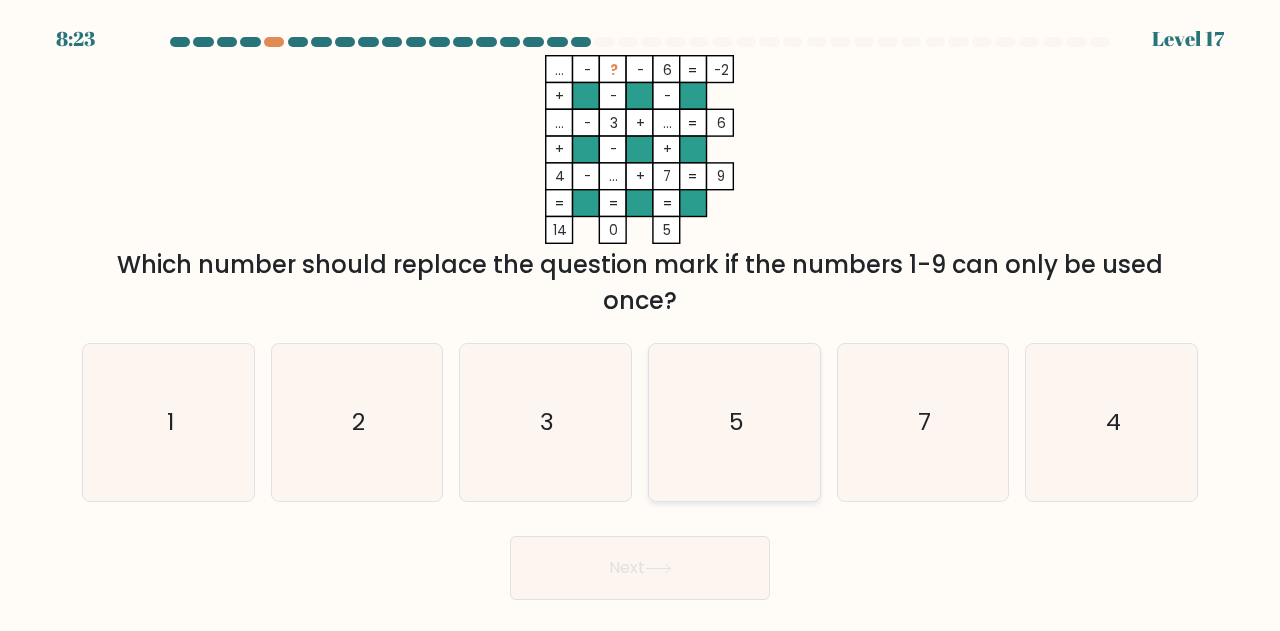click on "5" 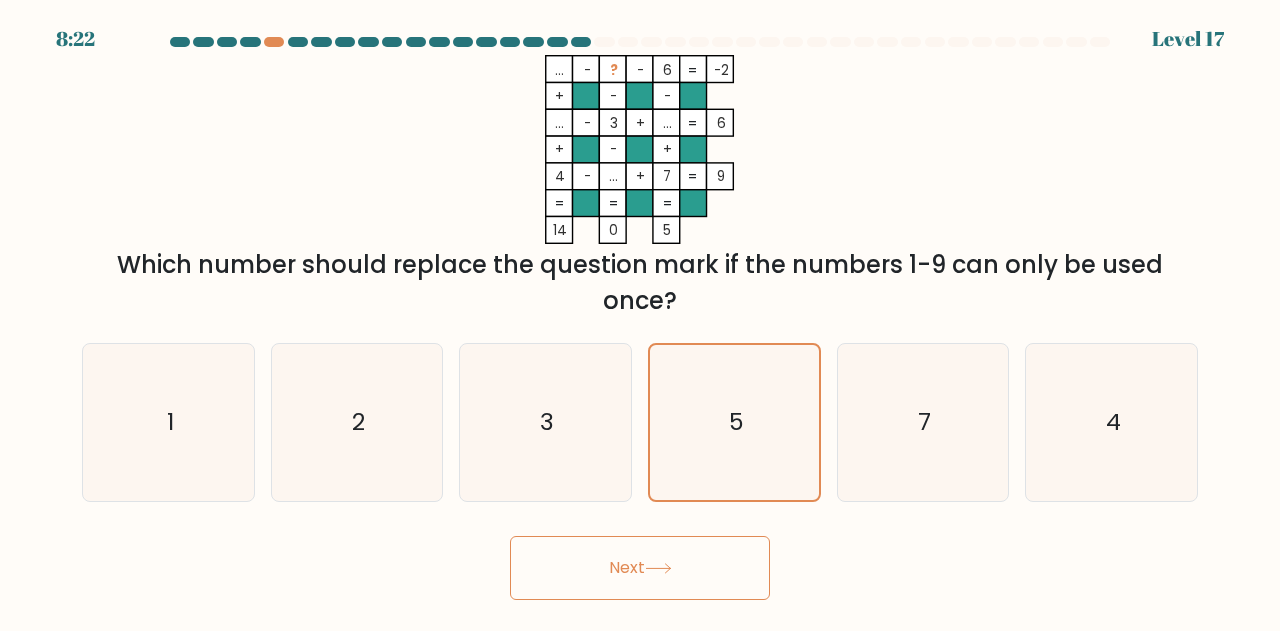 click on "Next" at bounding box center (640, 568) 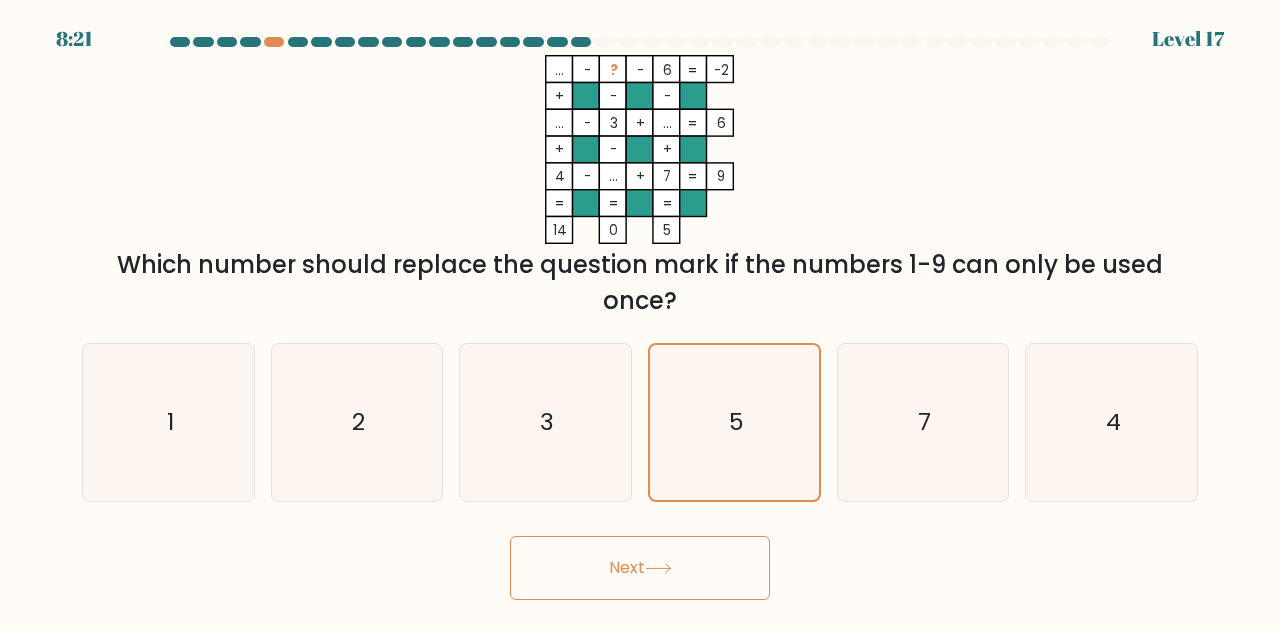 click on "Next" at bounding box center (640, 568) 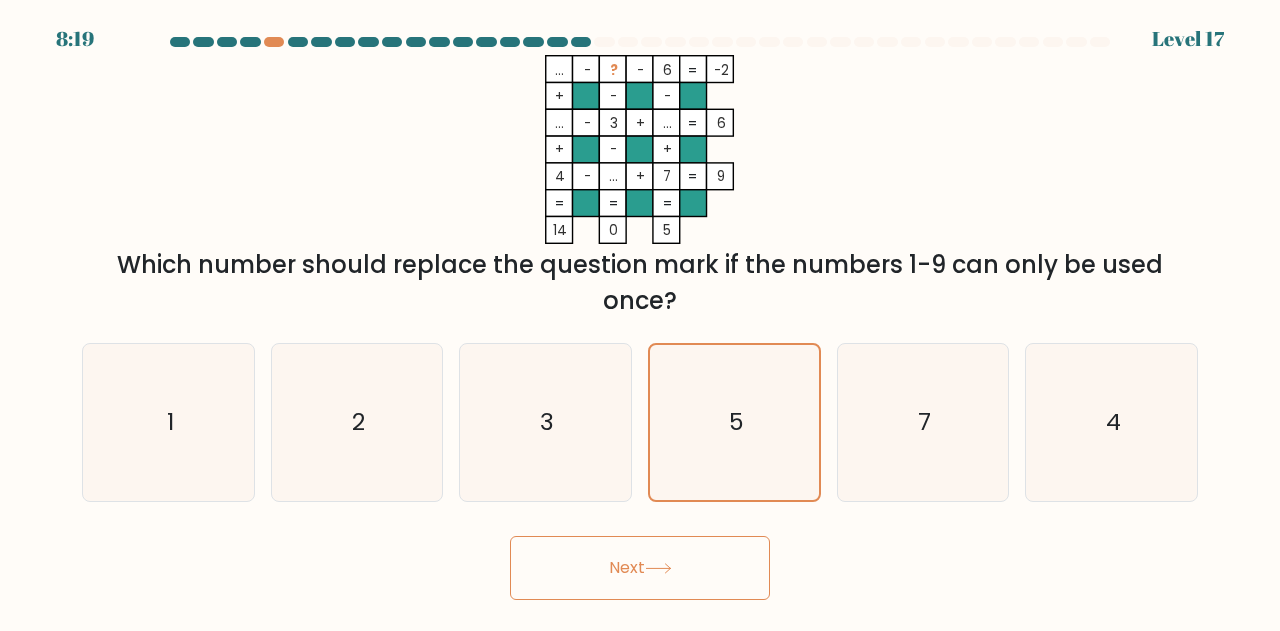click on "Next" at bounding box center (640, 568) 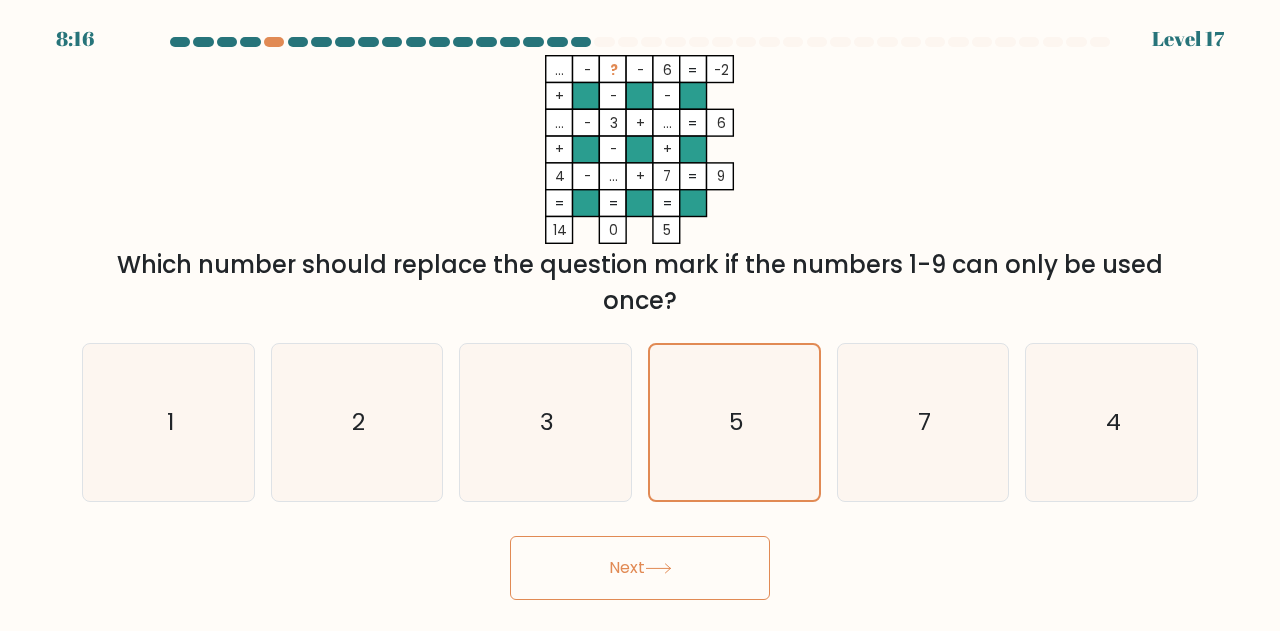 click 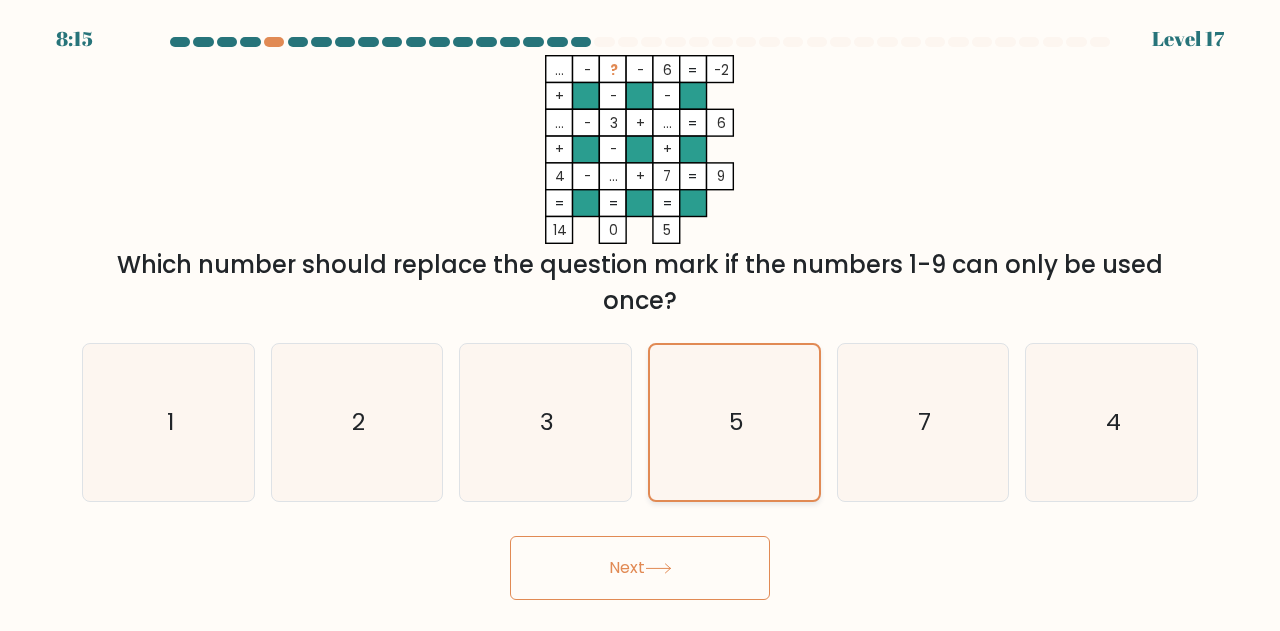 click on "5" 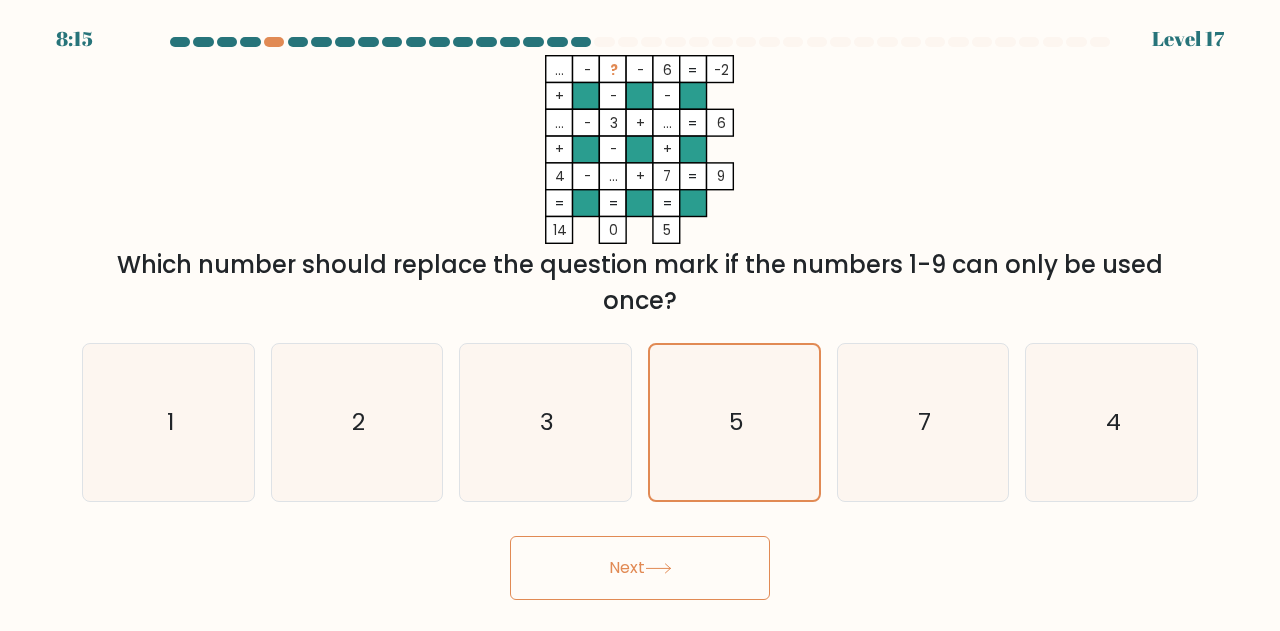 click 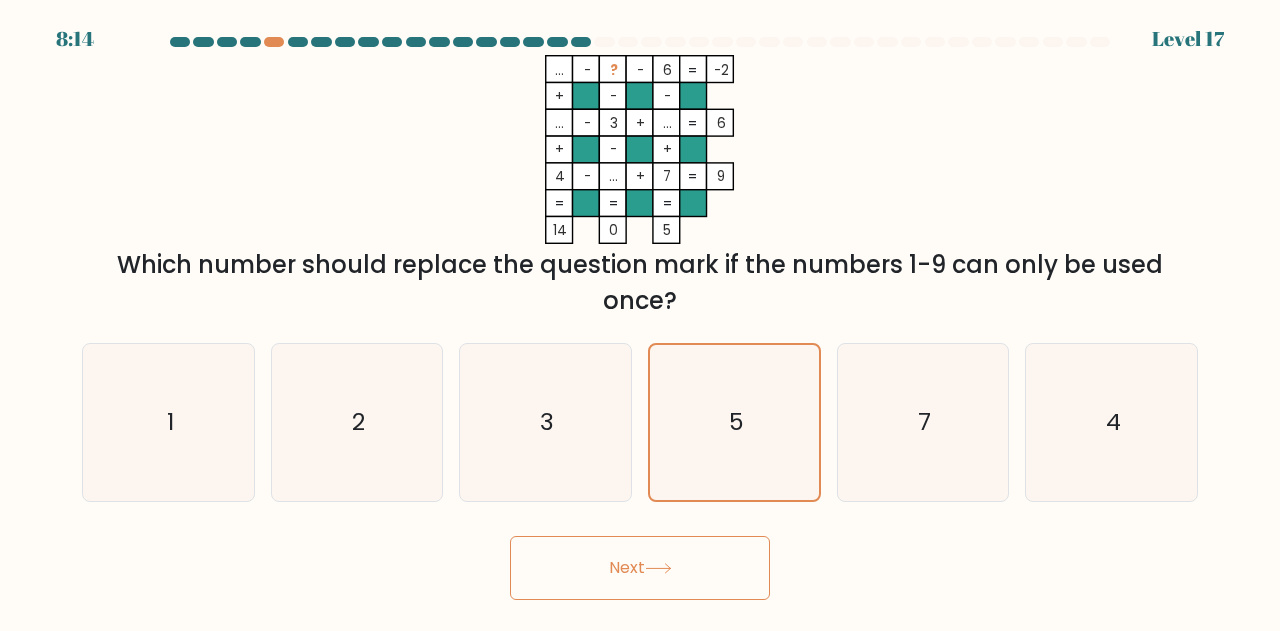 click 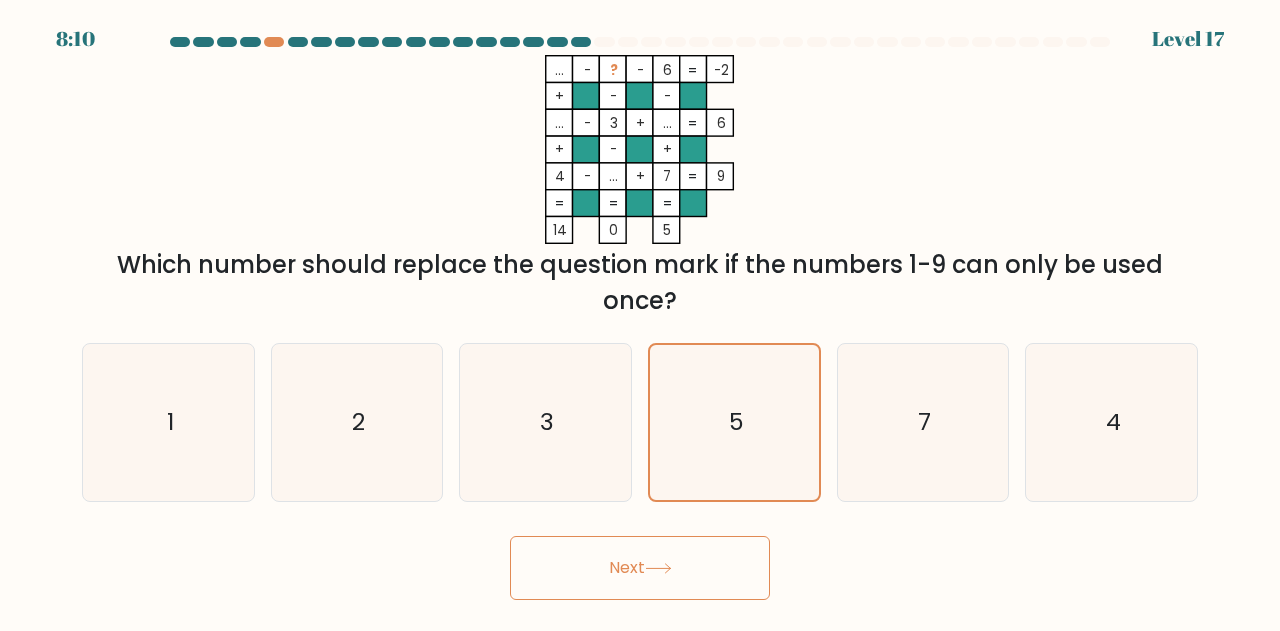 drag, startPoint x: 868, startPoint y: 8, endPoint x: 854, endPoint y: 9, distance: 14.035668 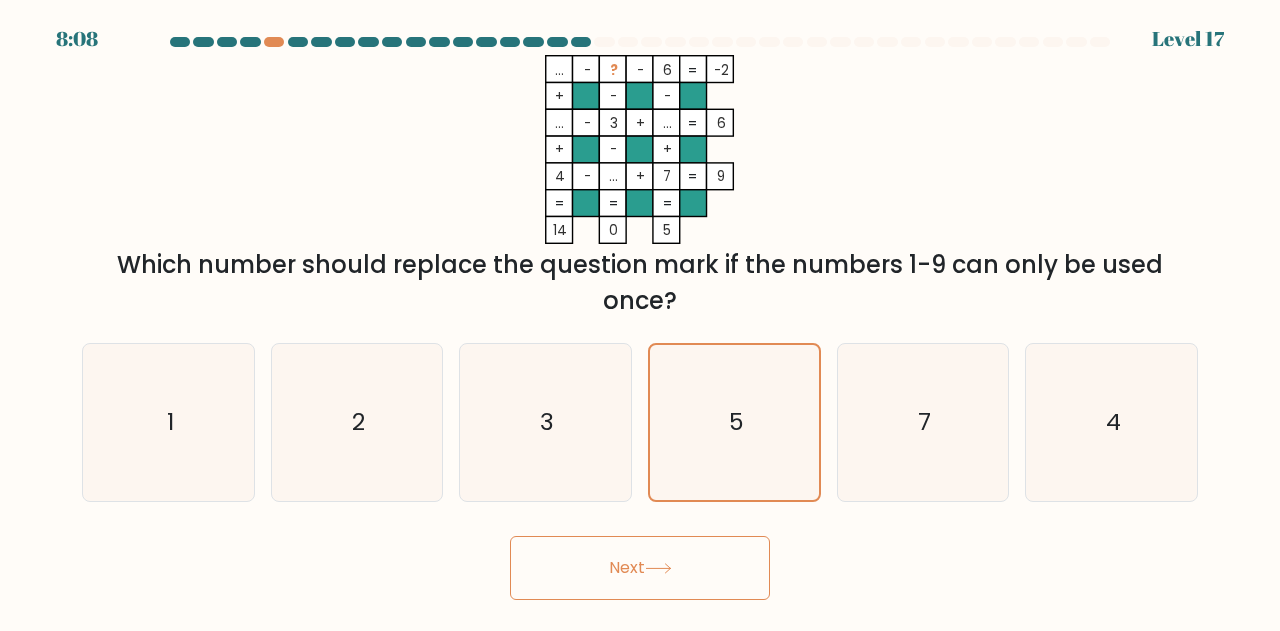 click on "Next" at bounding box center [640, 568] 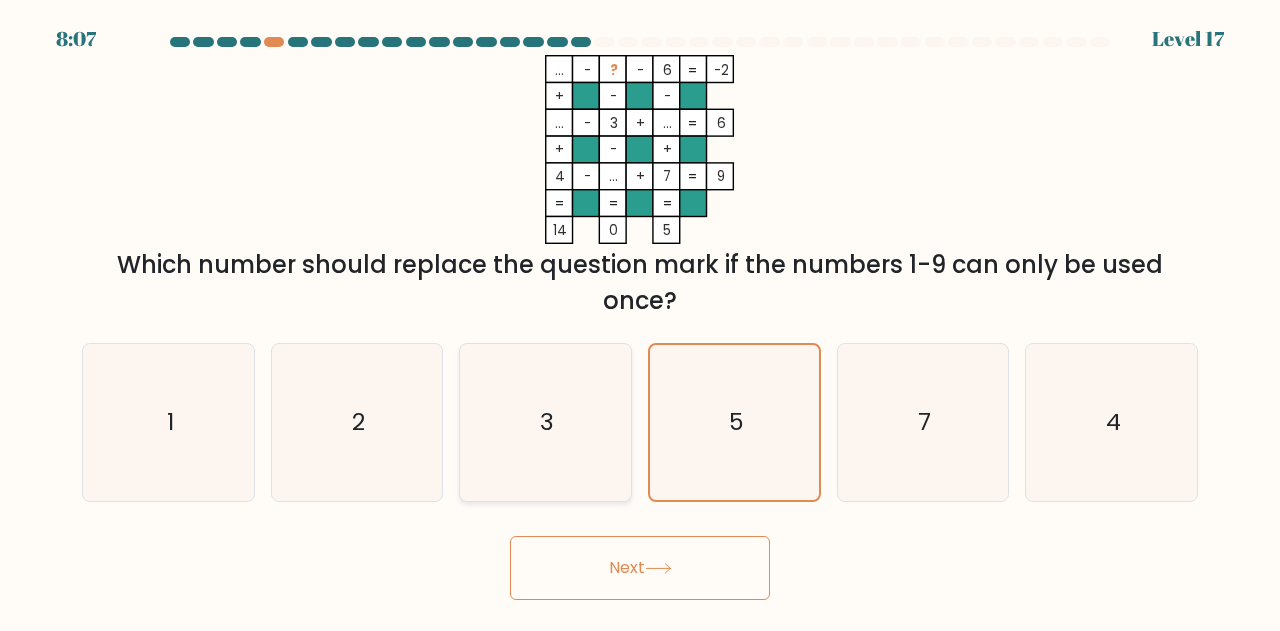 click on "3" 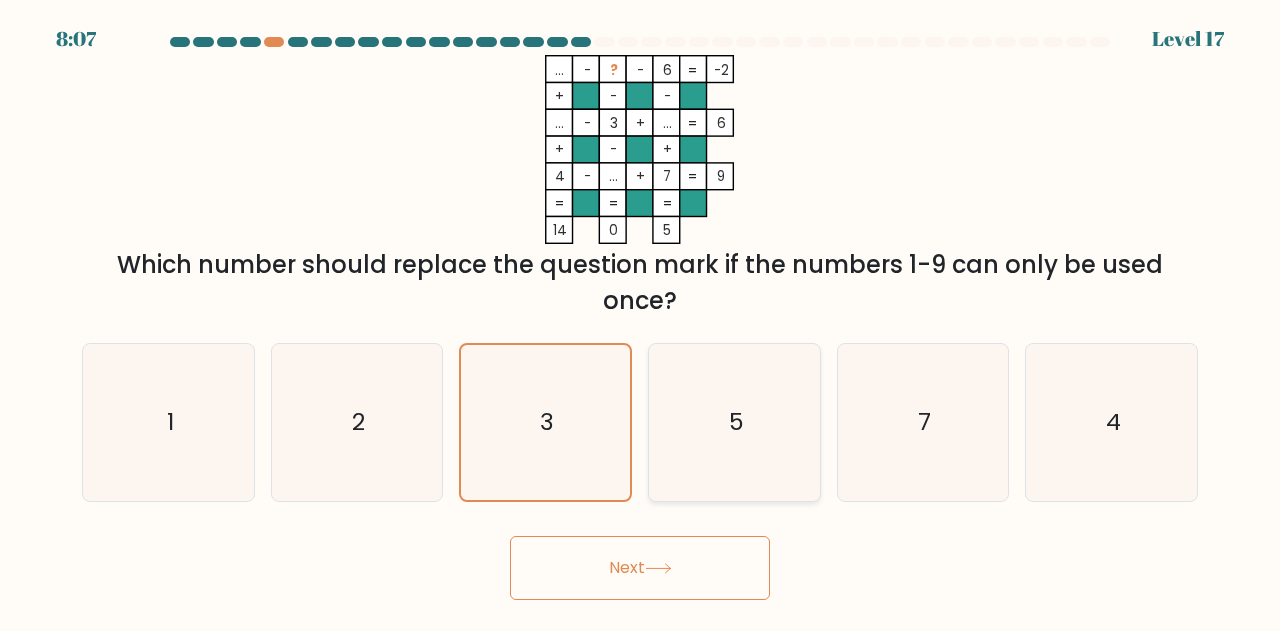 click on "5" at bounding box center (734, 422) 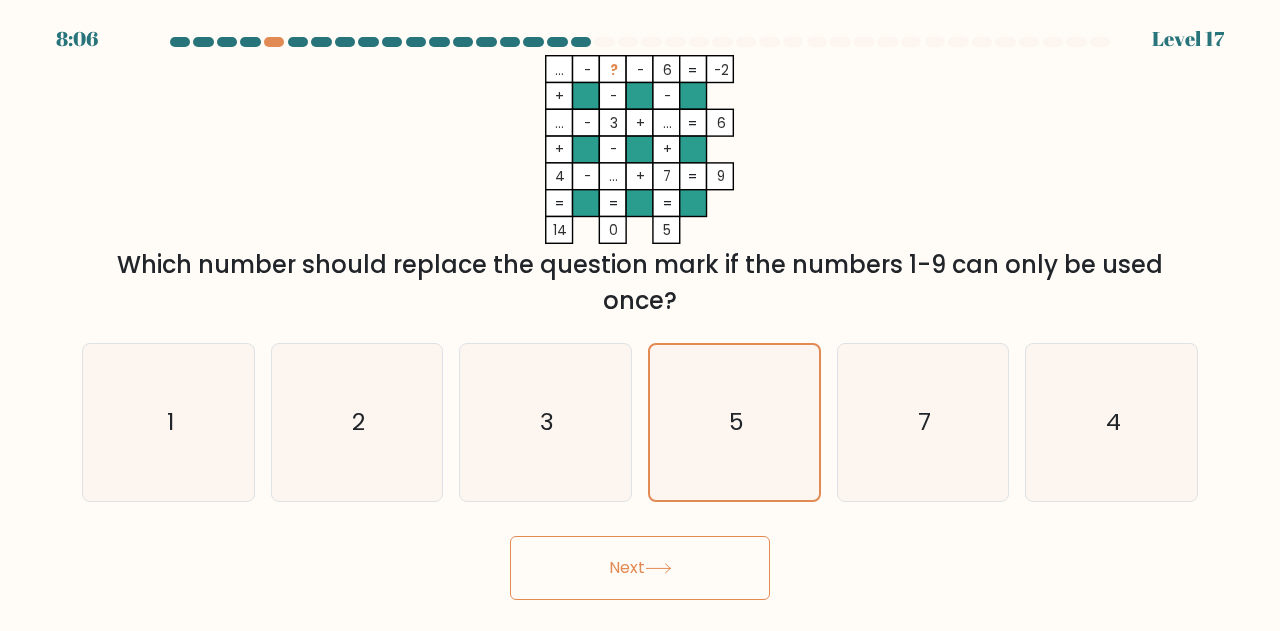 click on "Next" at bounding box center (640, 568) 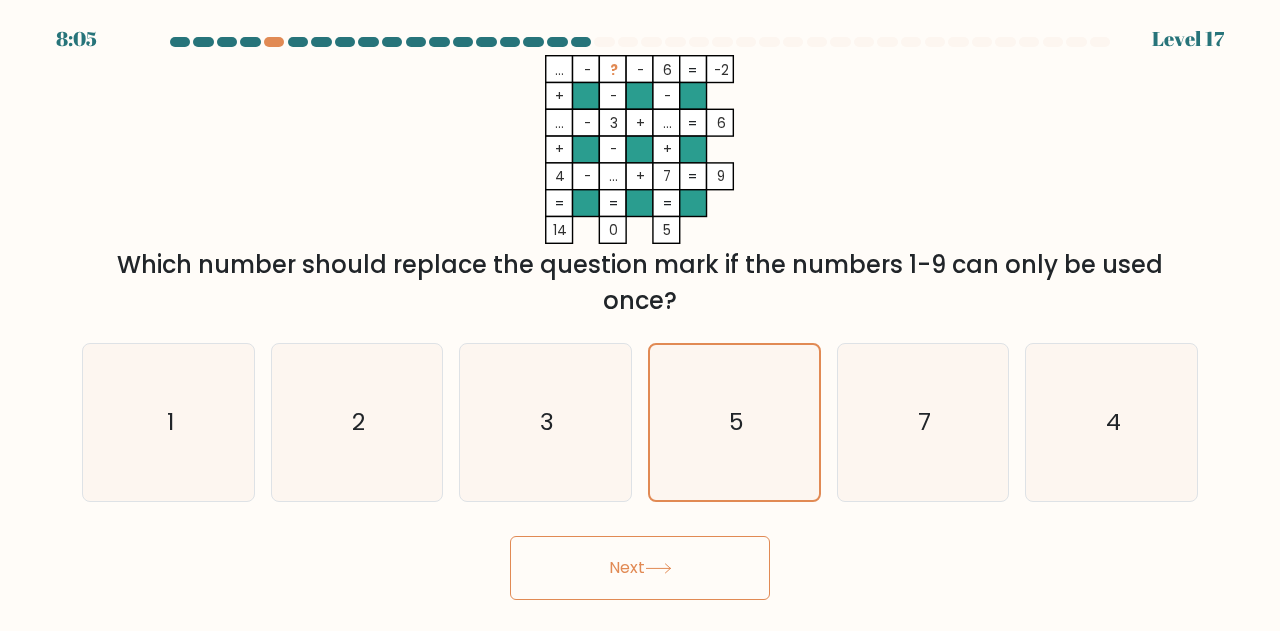 click on "Next" at bounding box center (640, 568) 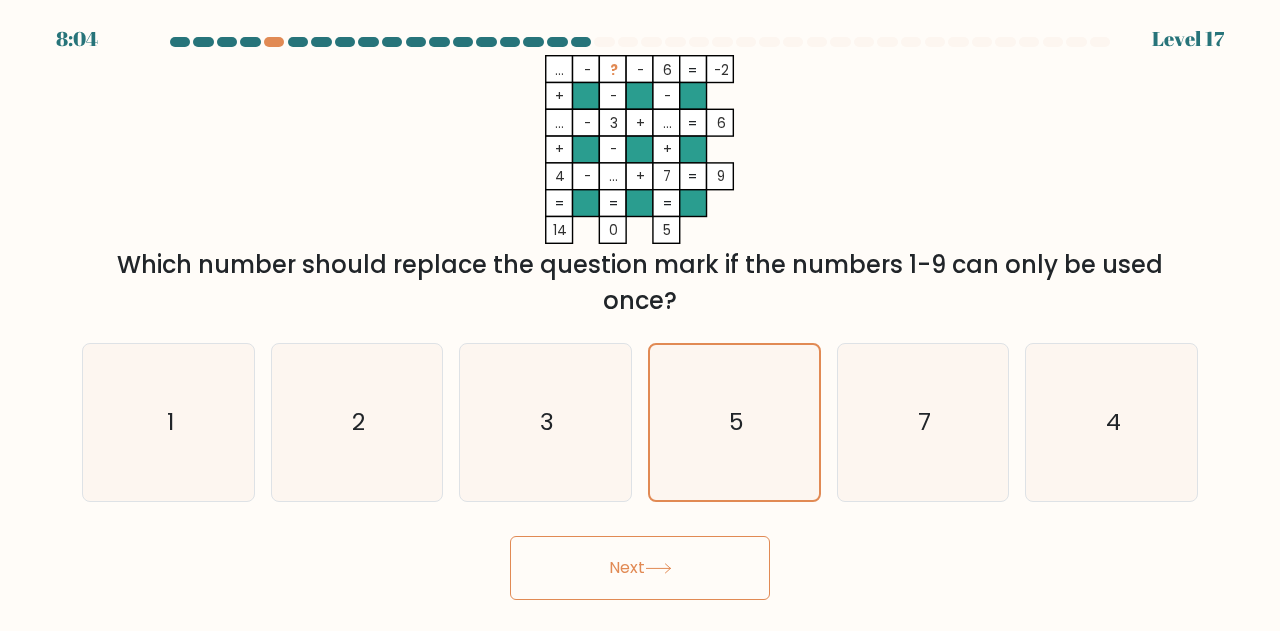 click on "Next" at bounding box center [640, 568] 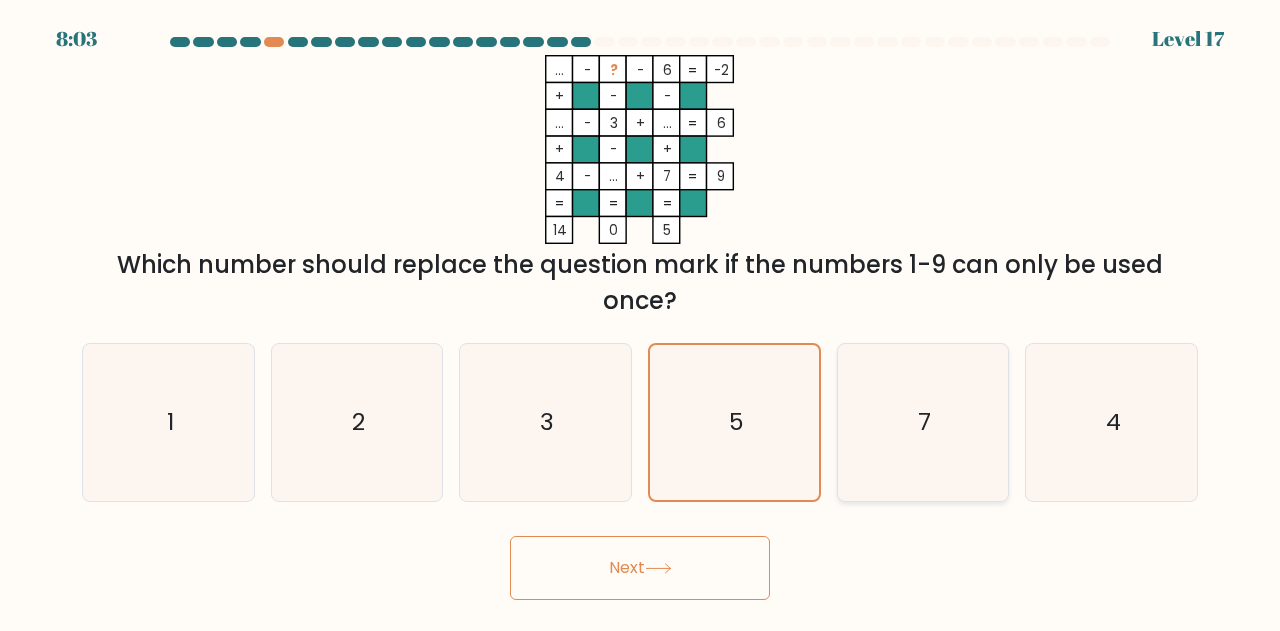 click on "7" 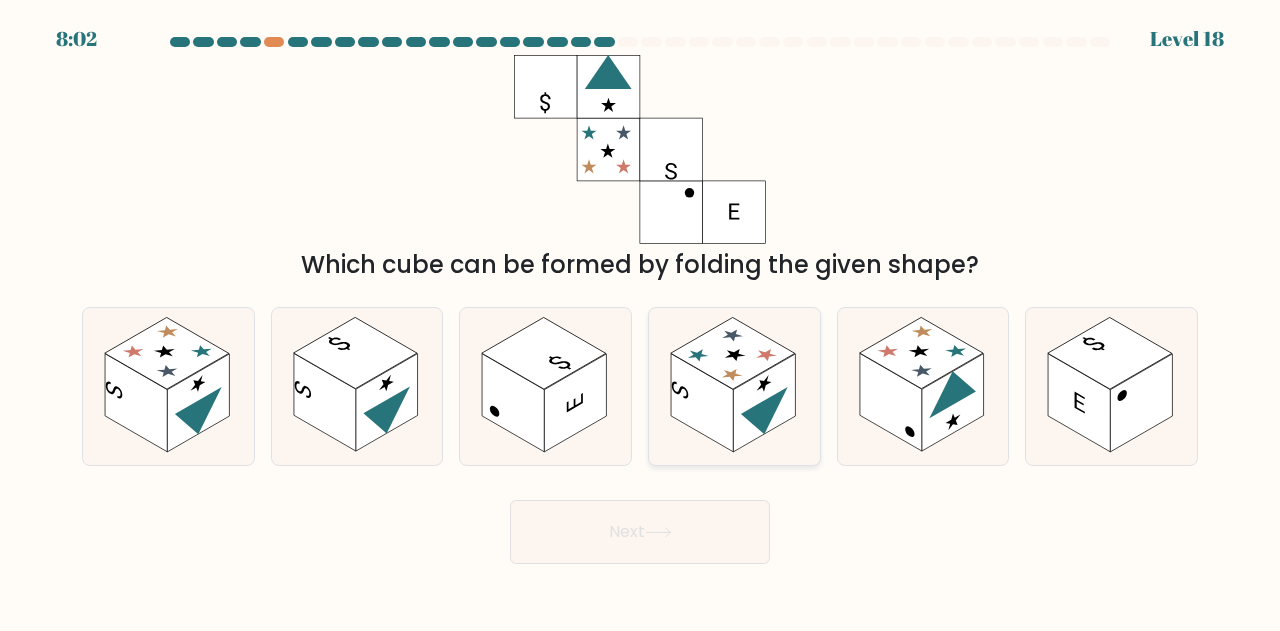 click 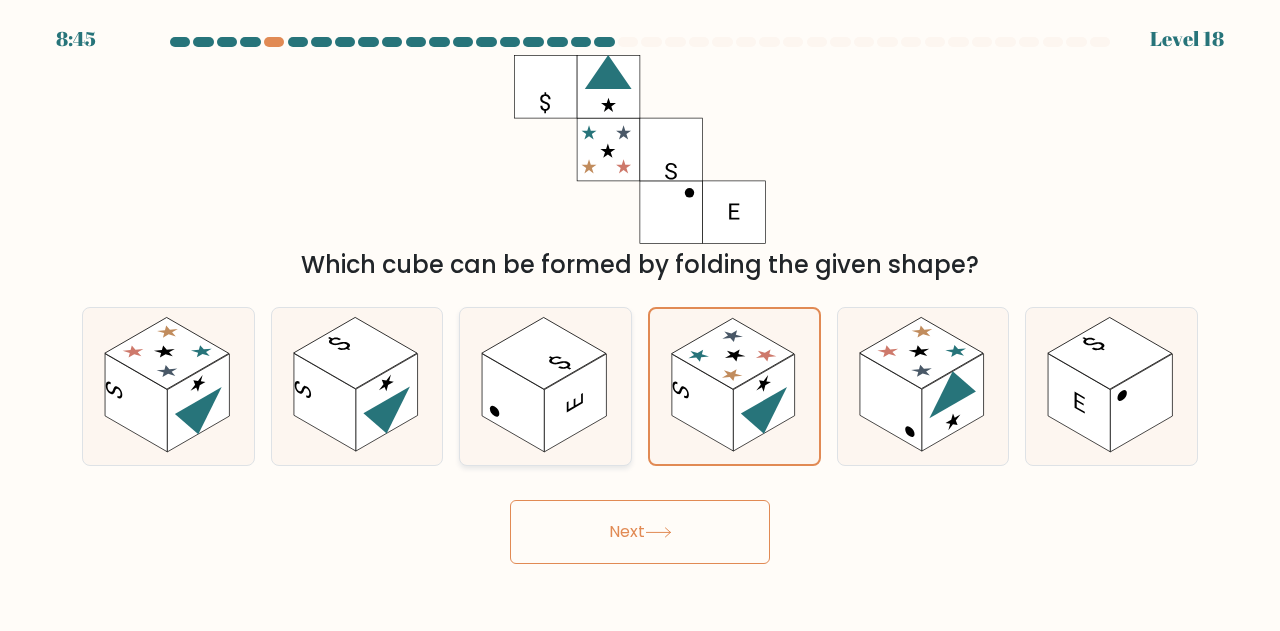 click 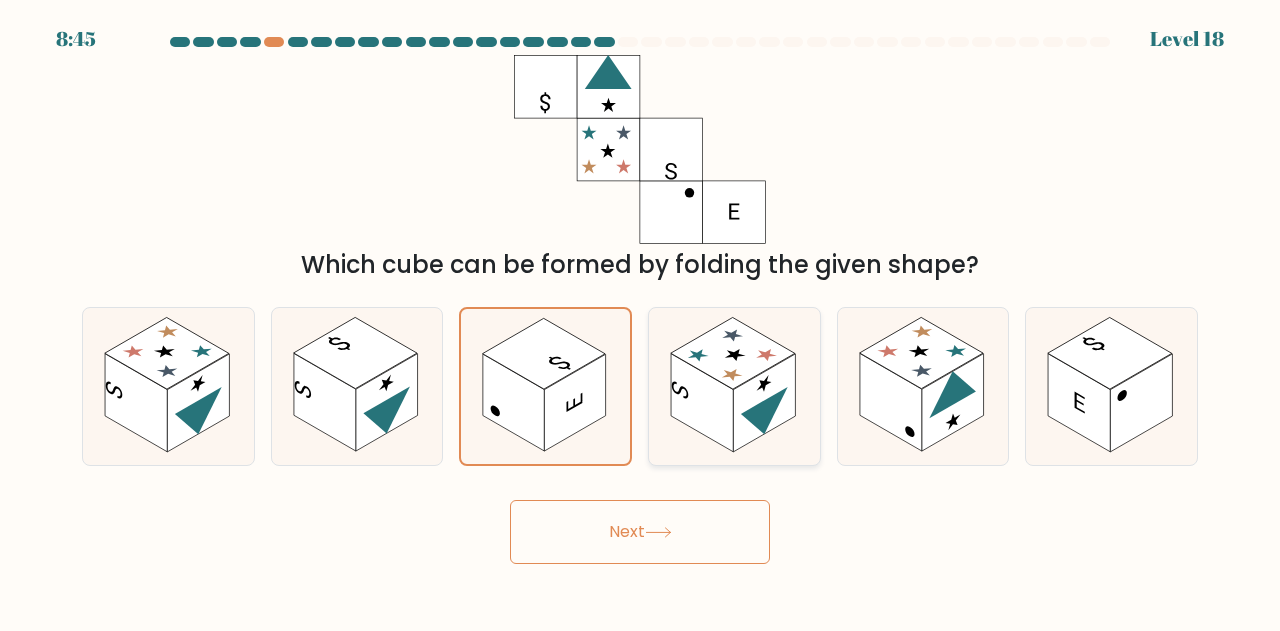 click 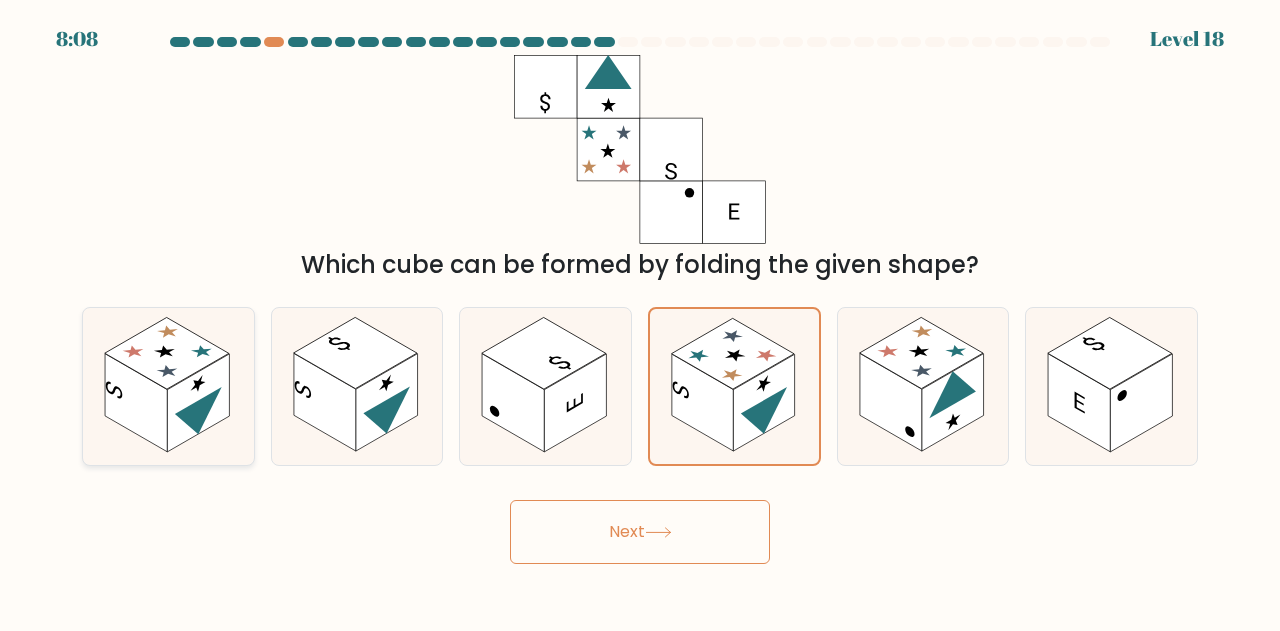 click 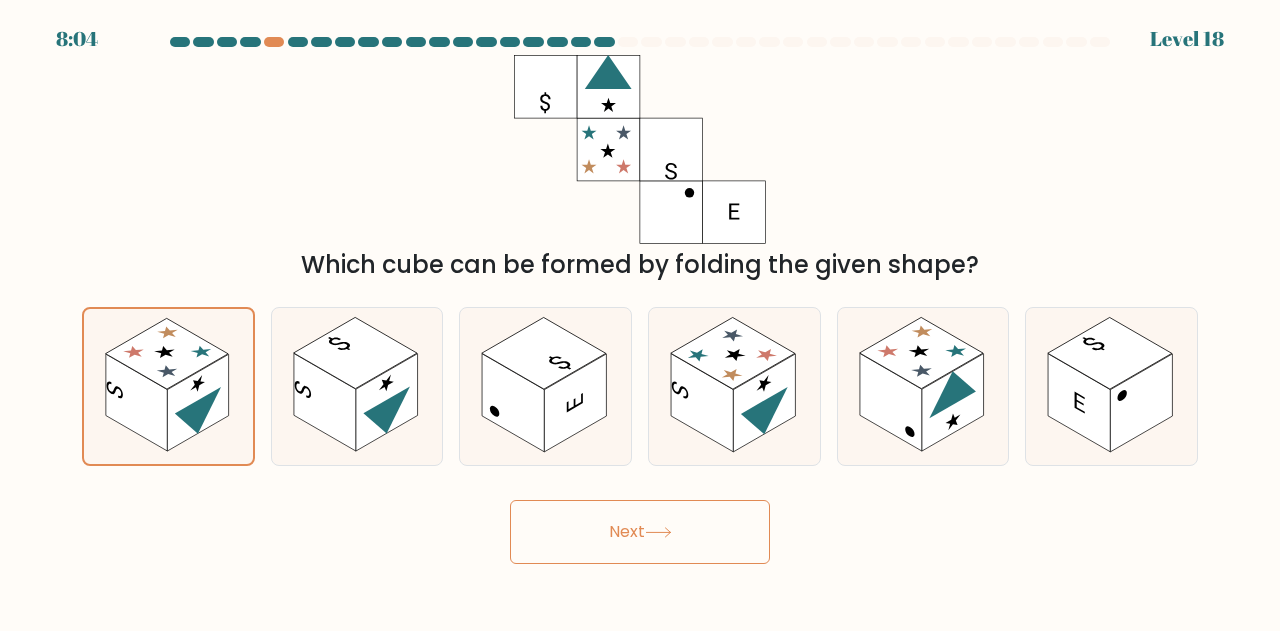 click 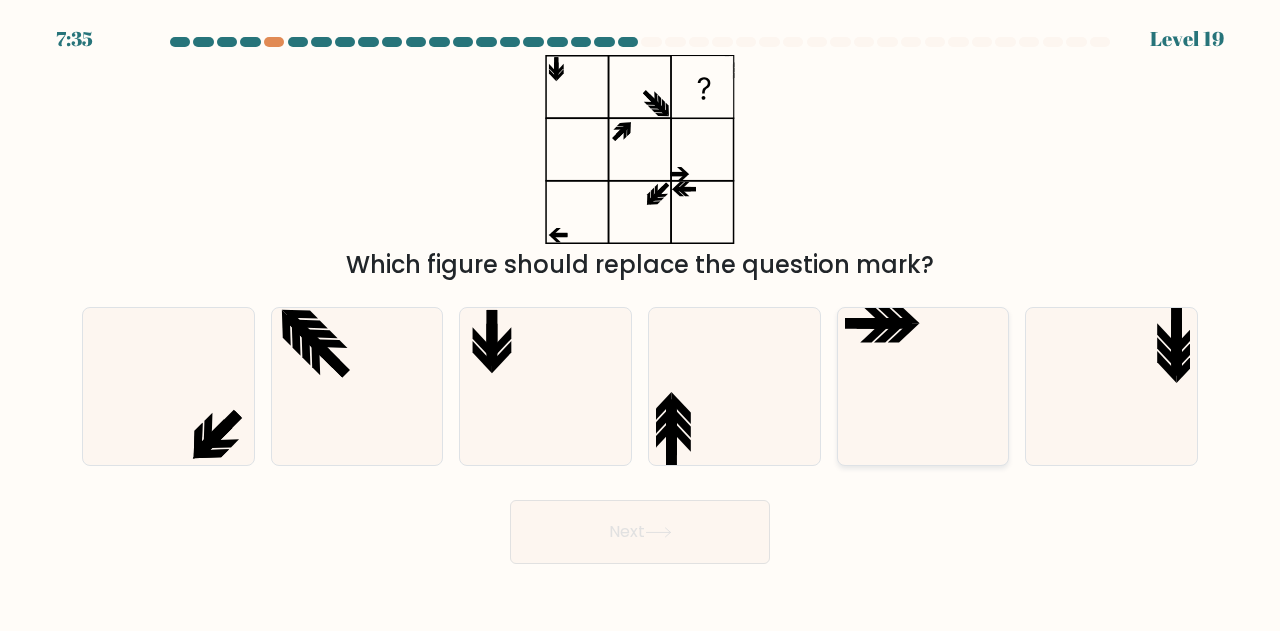 click 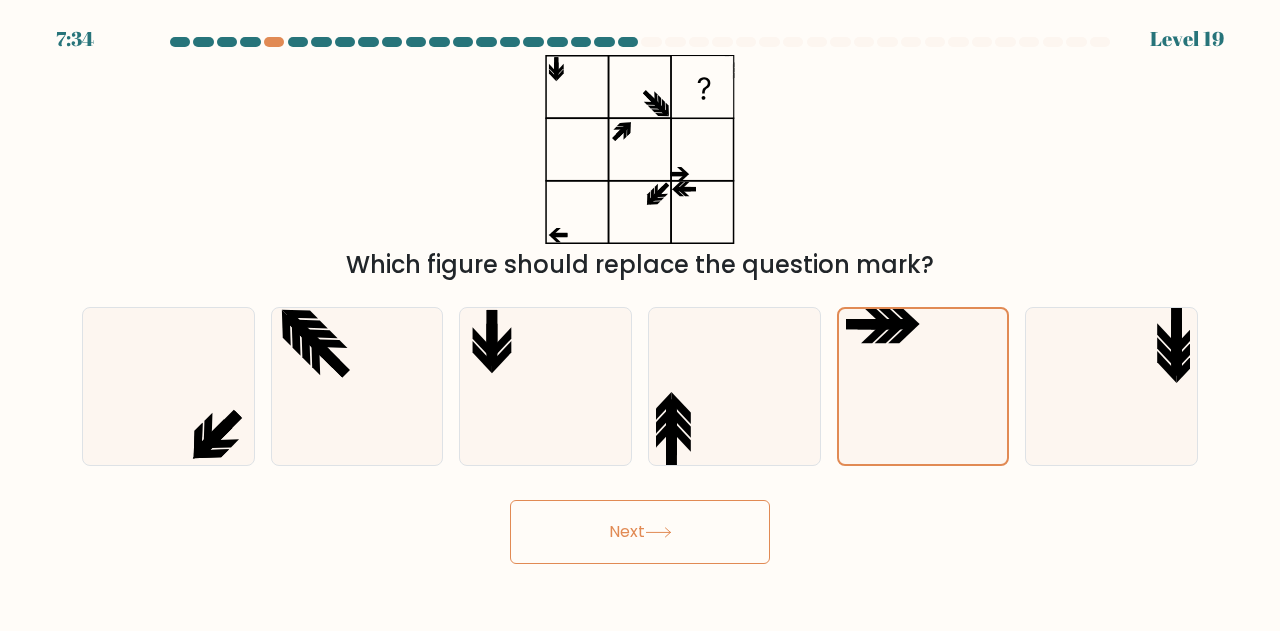 click 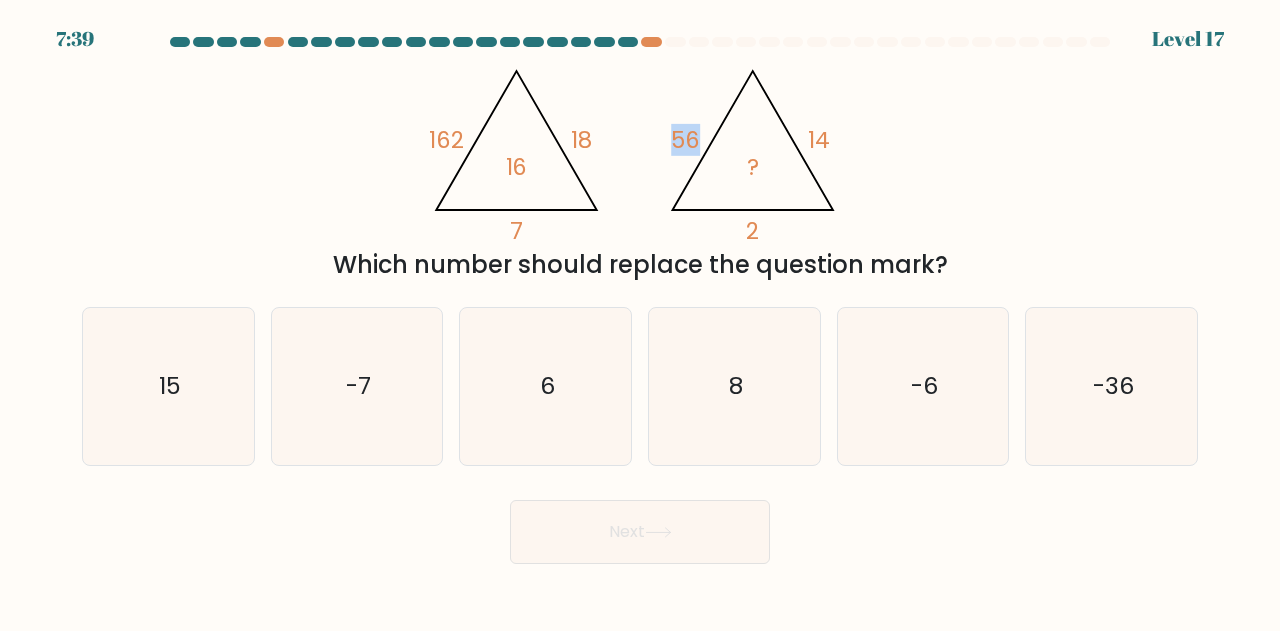 drag, startPoint x: 696, startPoint y: 143, endPoint x: 640, endPoint y: 141, distance: 56.0357 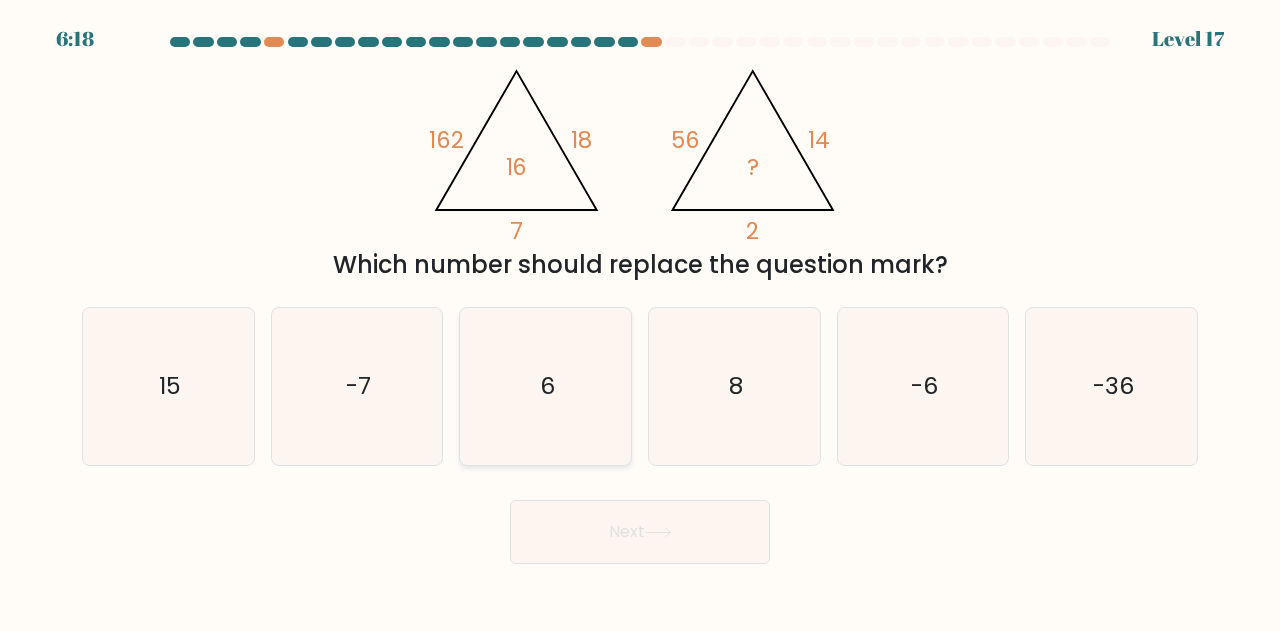 click on "6" 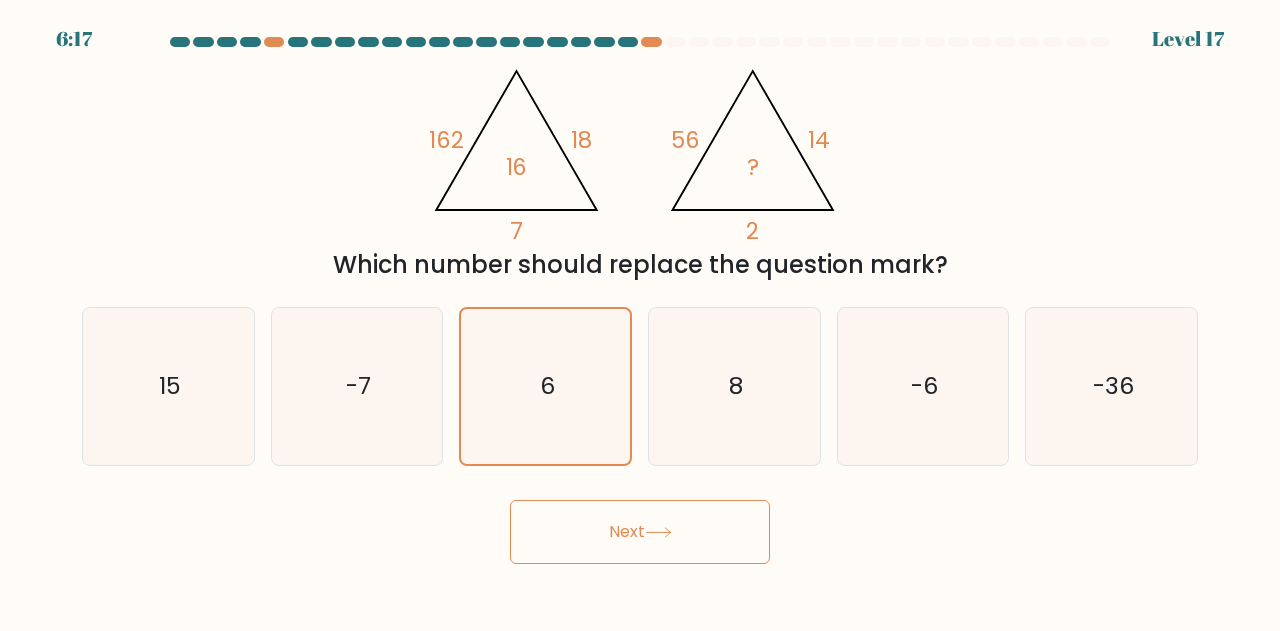 click on "Next" at bounding box center (640, 532) 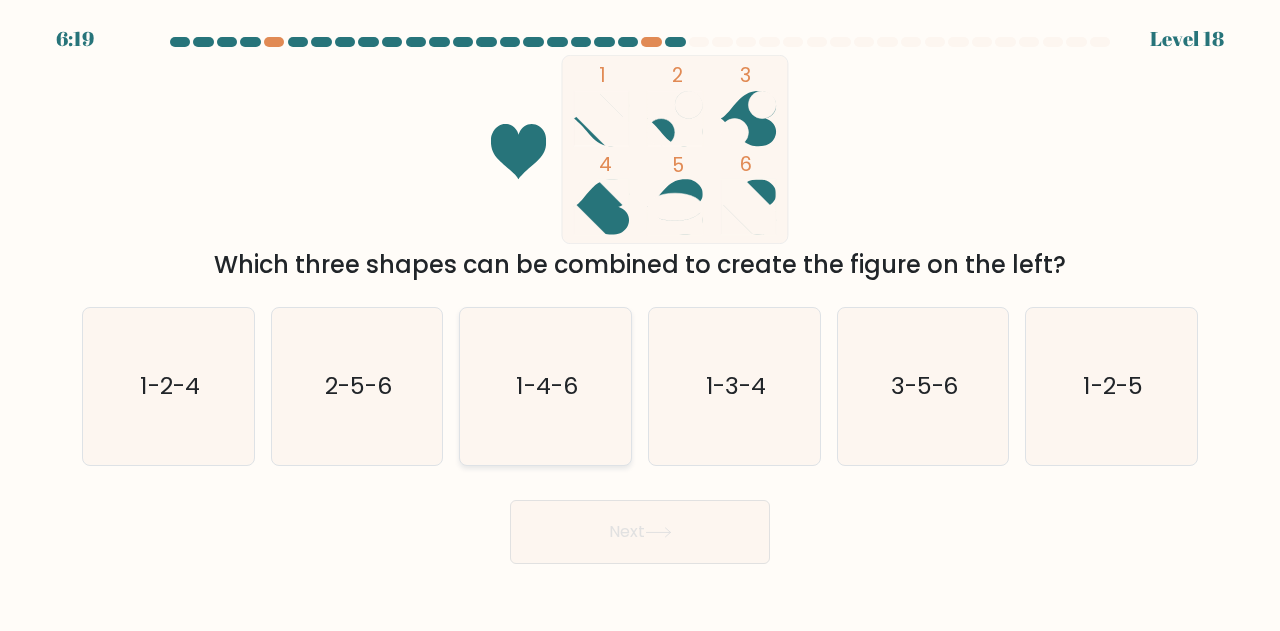 click on "1-4-6" 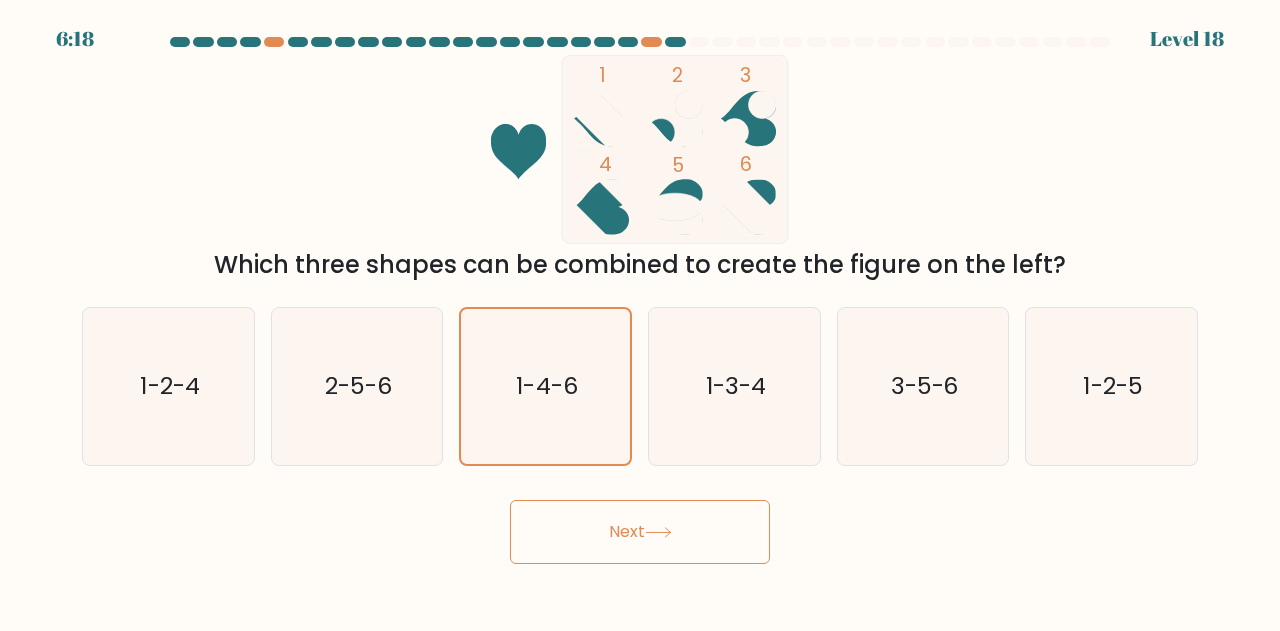 click on "Next" at bounding box center [640, 532] 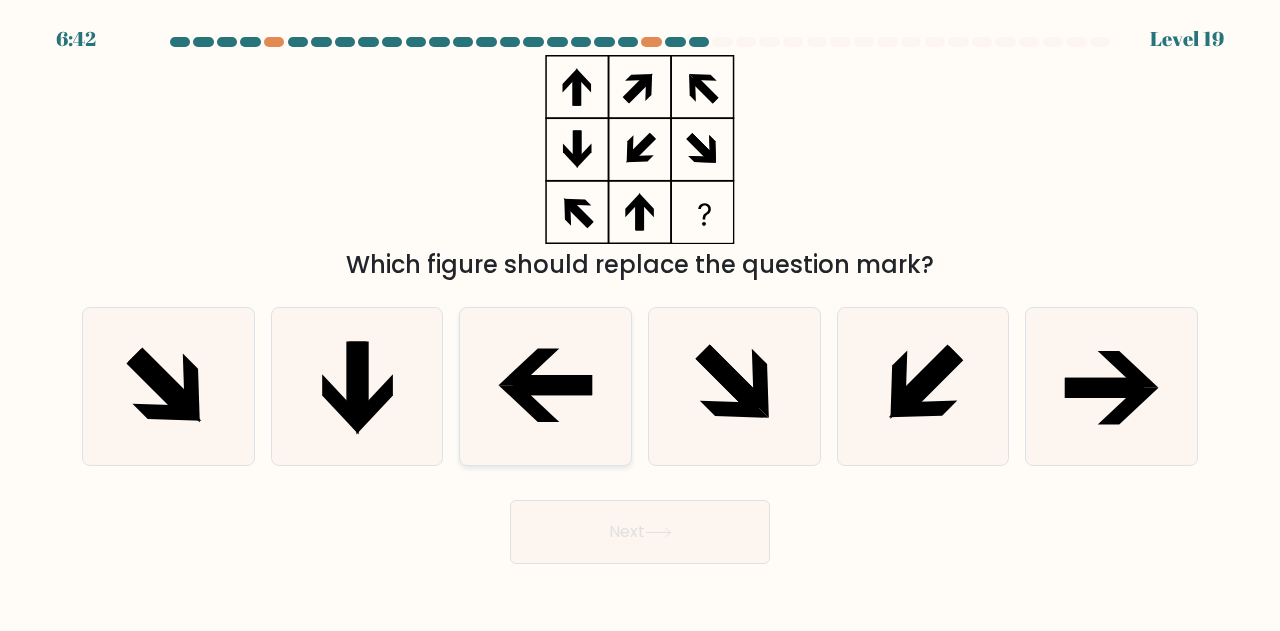 click 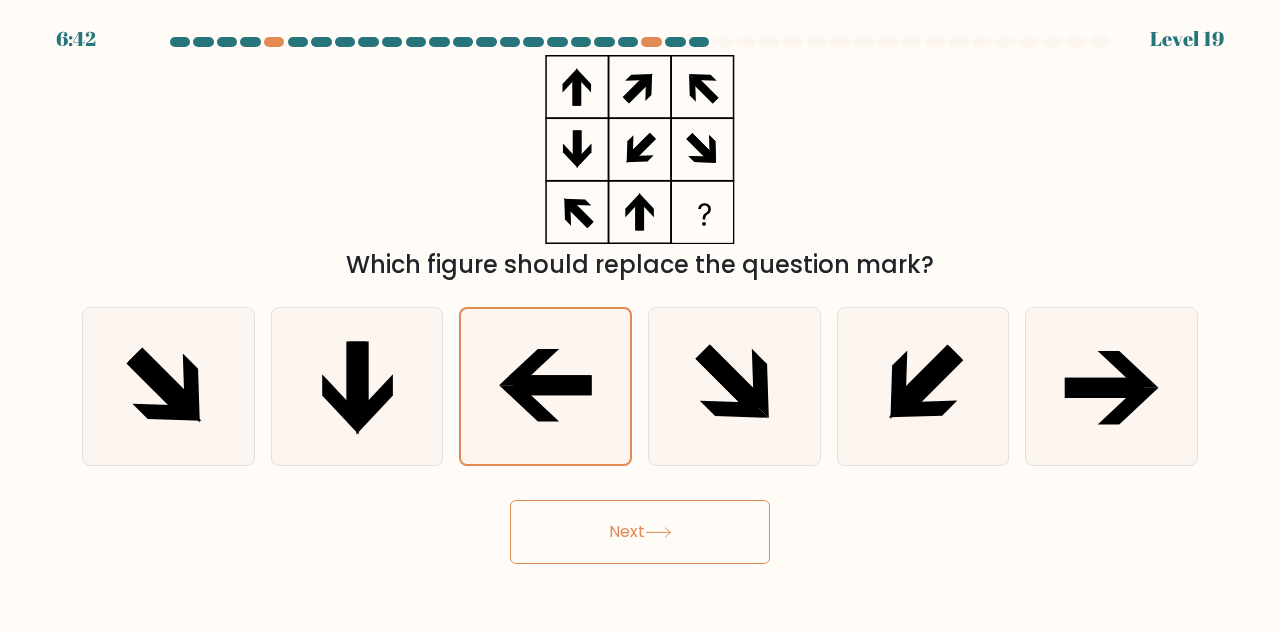 click on "Next" at bounding box center [640, 532] 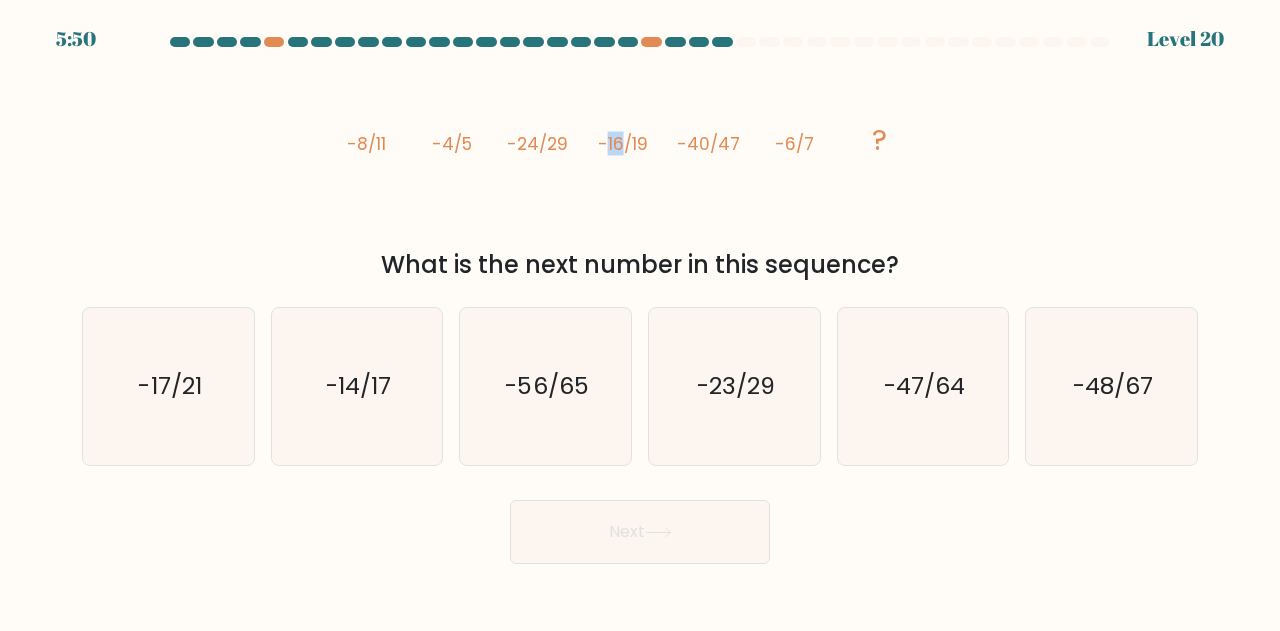 drag, startPoint x: 622, startPoint y: 143, endPoint x: 606, endPoint y: 143, distance: 16 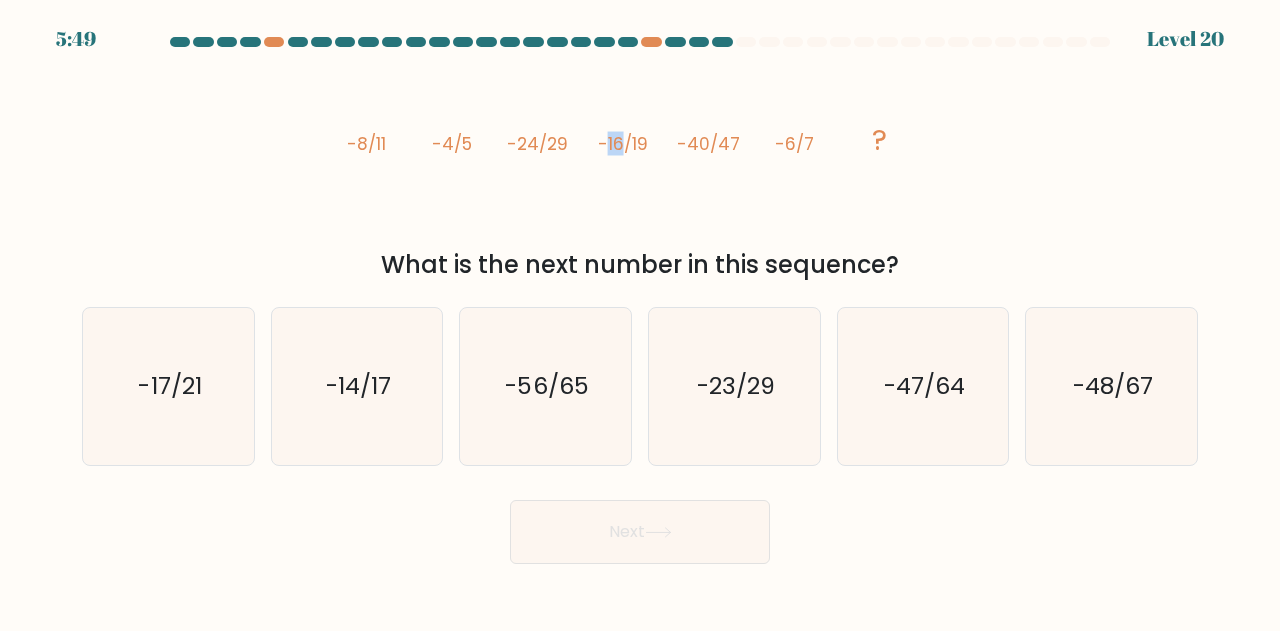 click on "image/svg+xml
-8/11
-4/5
-24/29
-16/19
-40/47
-6/7
?" 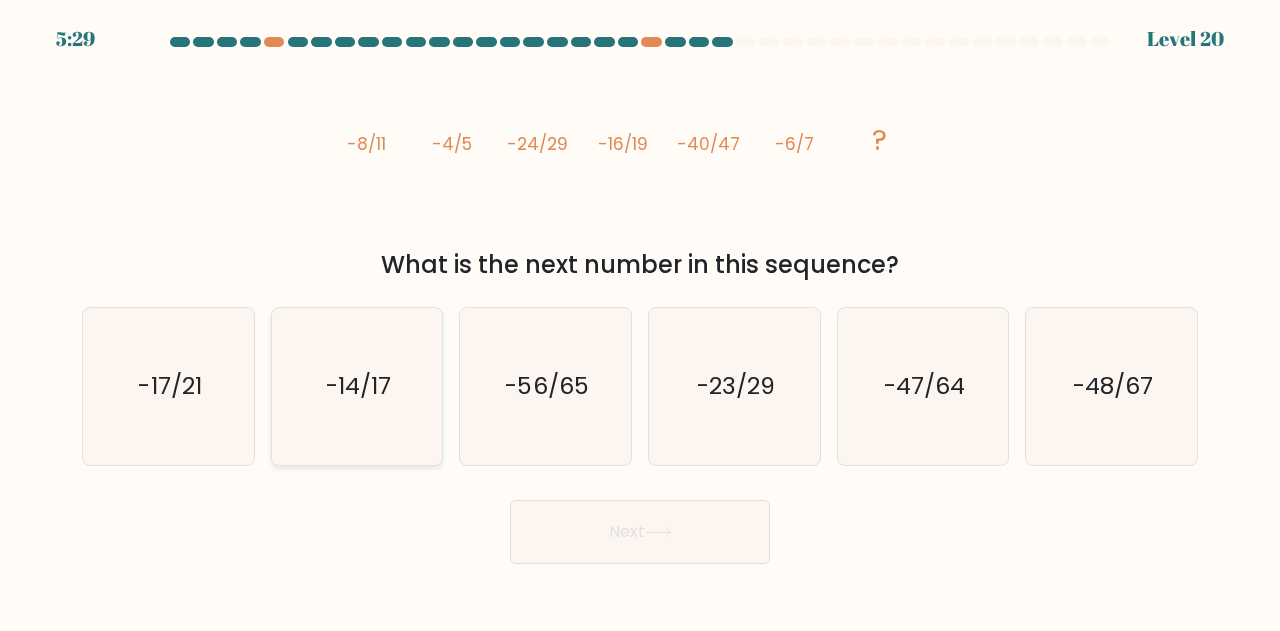 click on "-14/17" 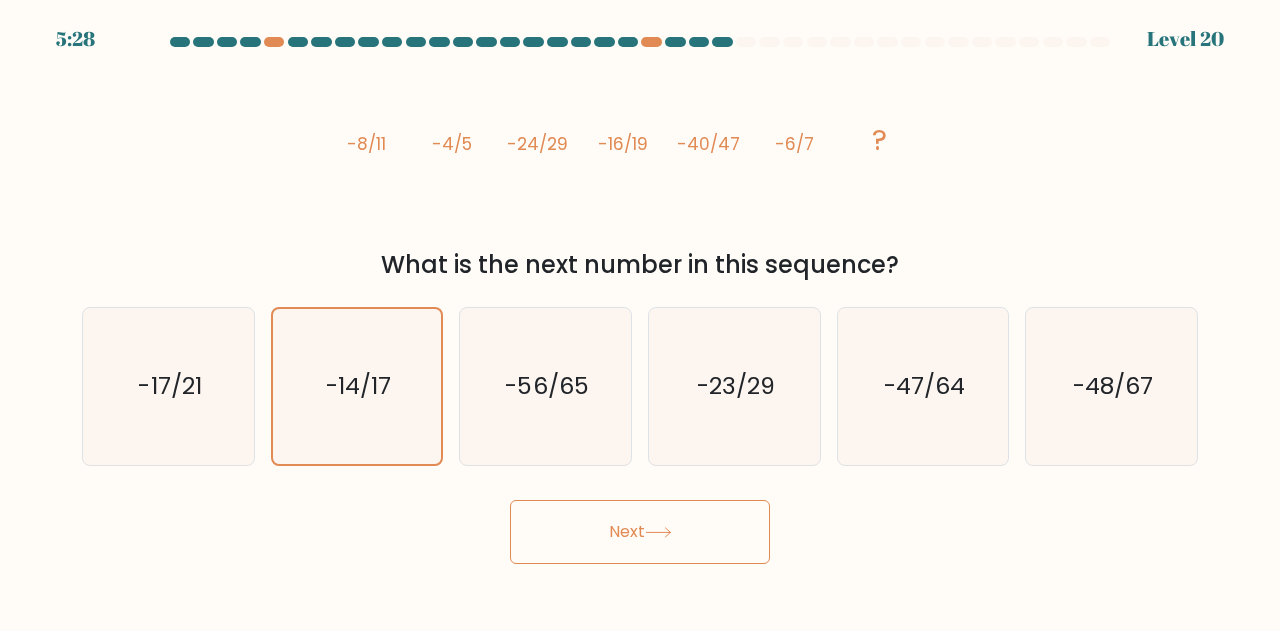 click on "Next" at bounding box center (640, 532) 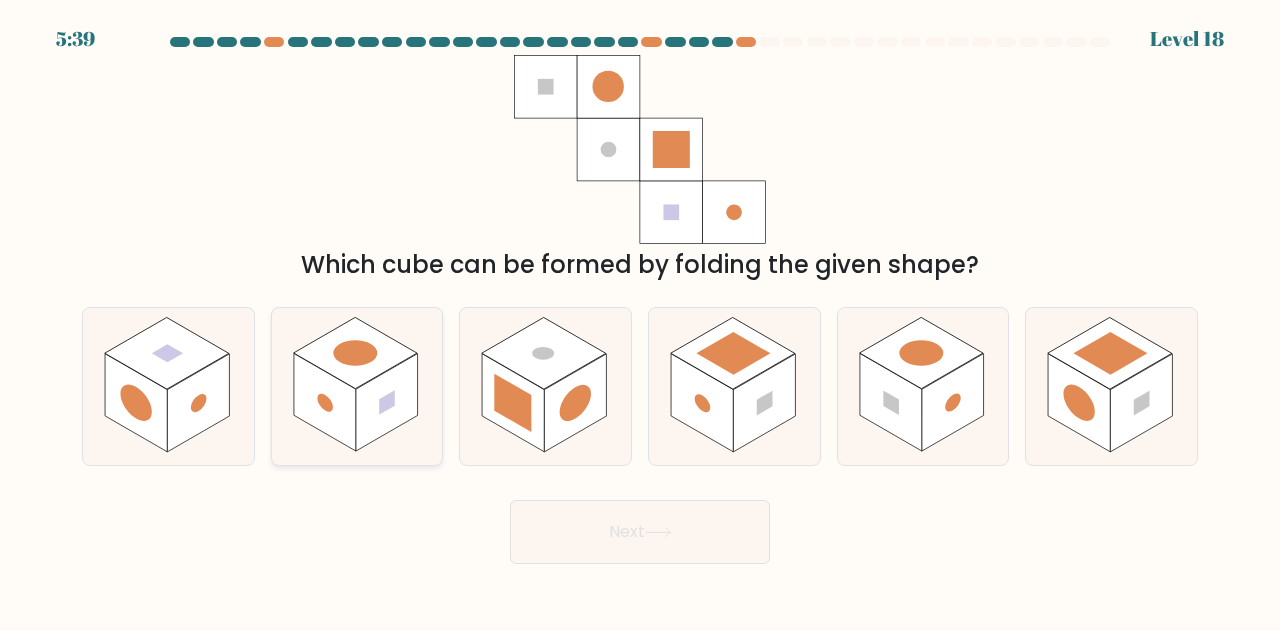 click 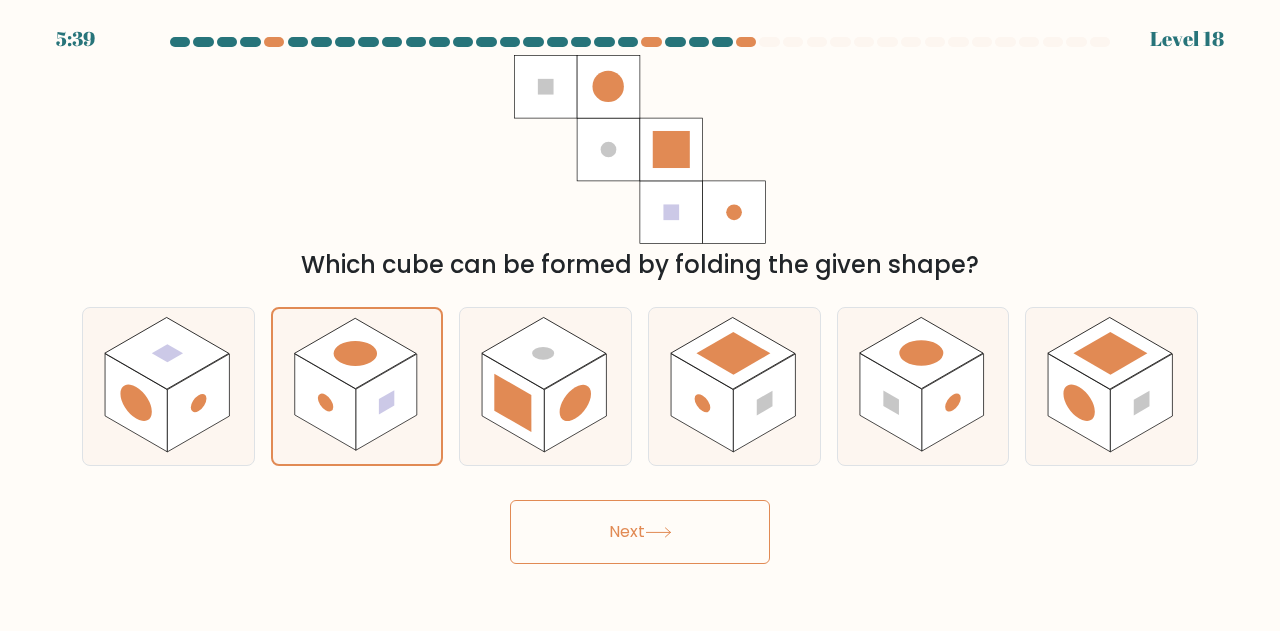 click on "Next" at bounding box center [640, 532] 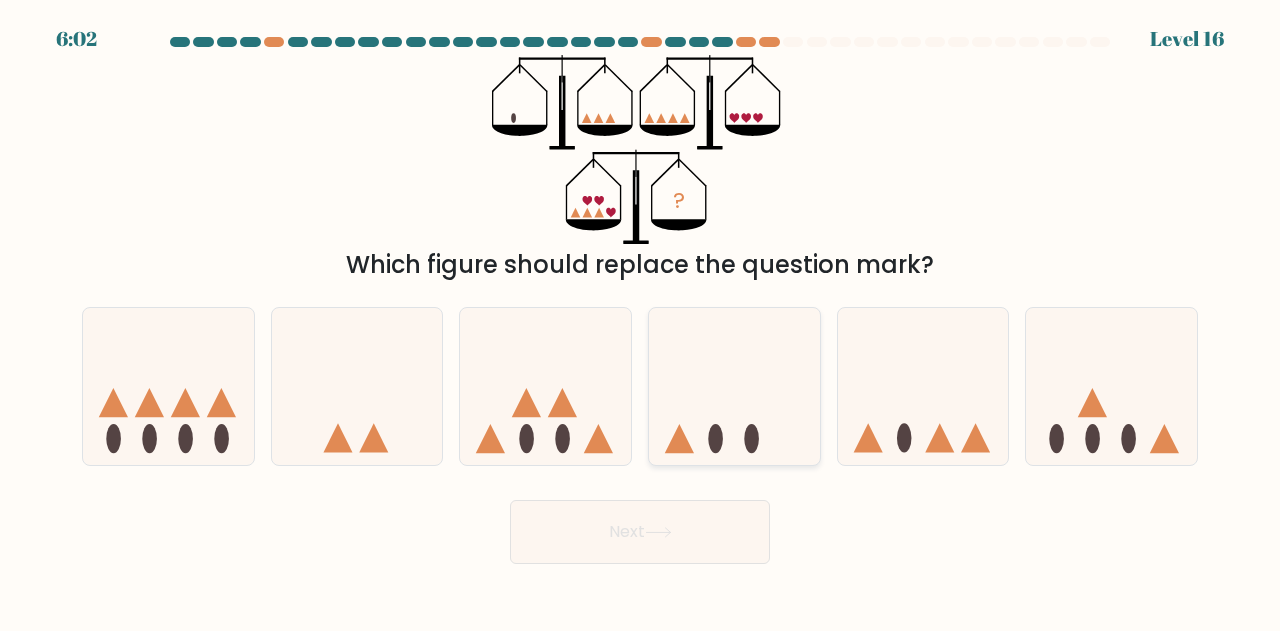 click 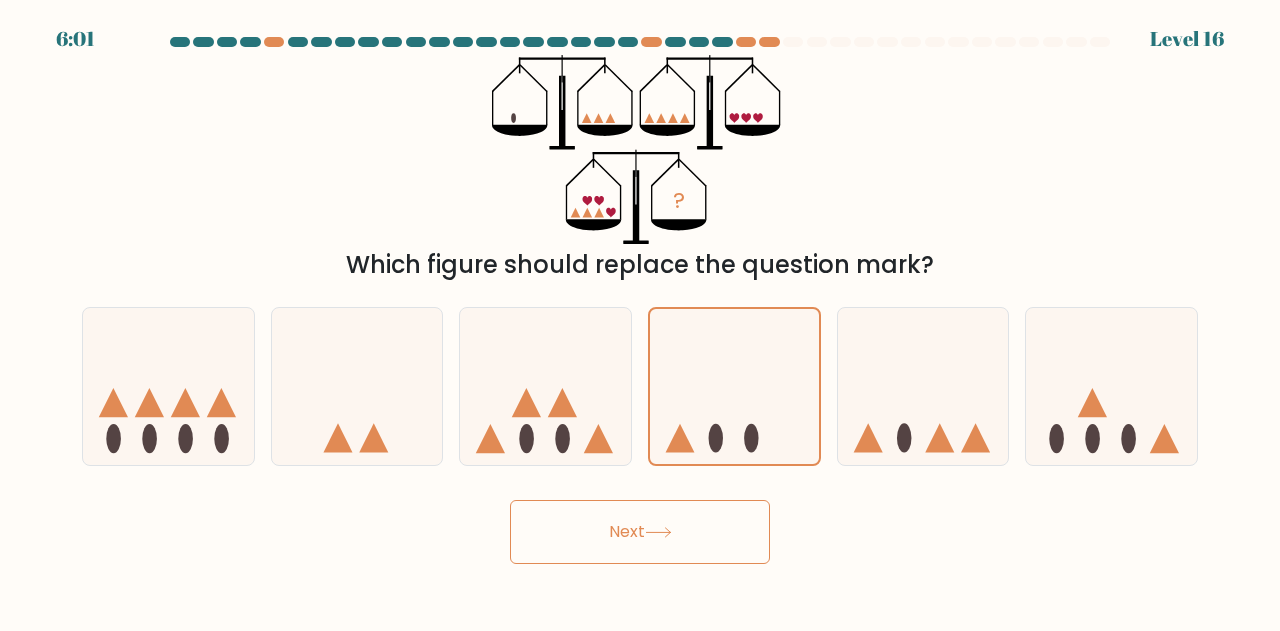 click on "Next" at bounding box center (640, 532) 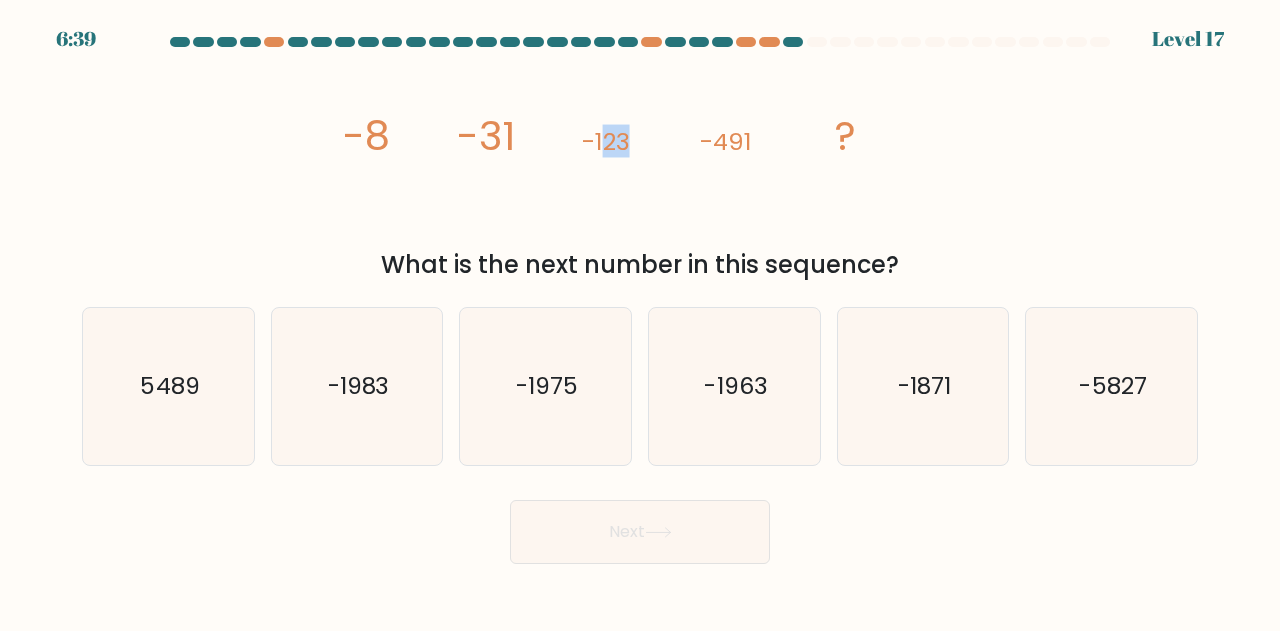 drag, startPoint x: 606, startPoint y: 139, endPoint x: 631, endPoint y: 138, distance: 25.019993 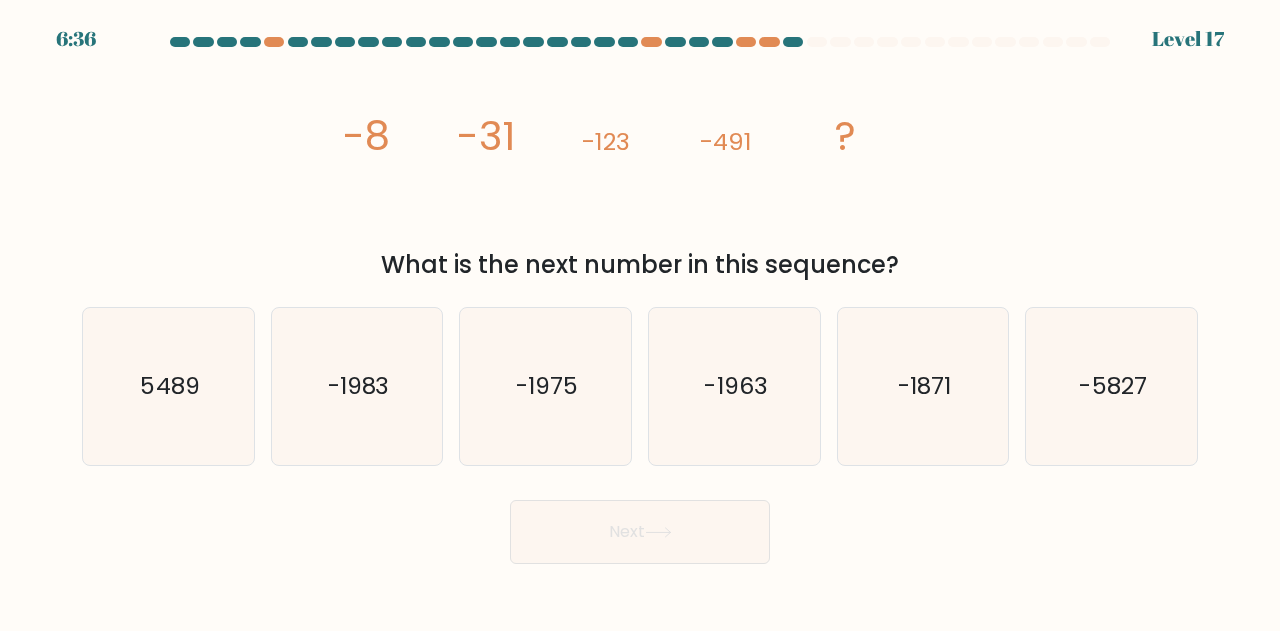 click on "-123" 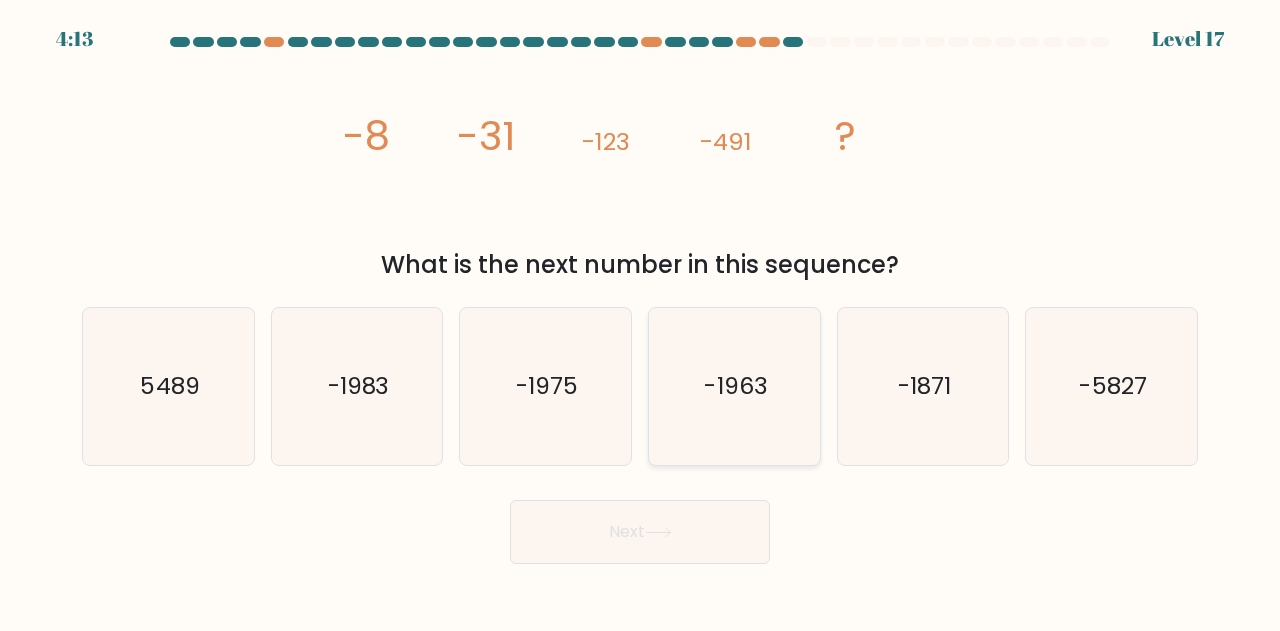 click on "-1963" 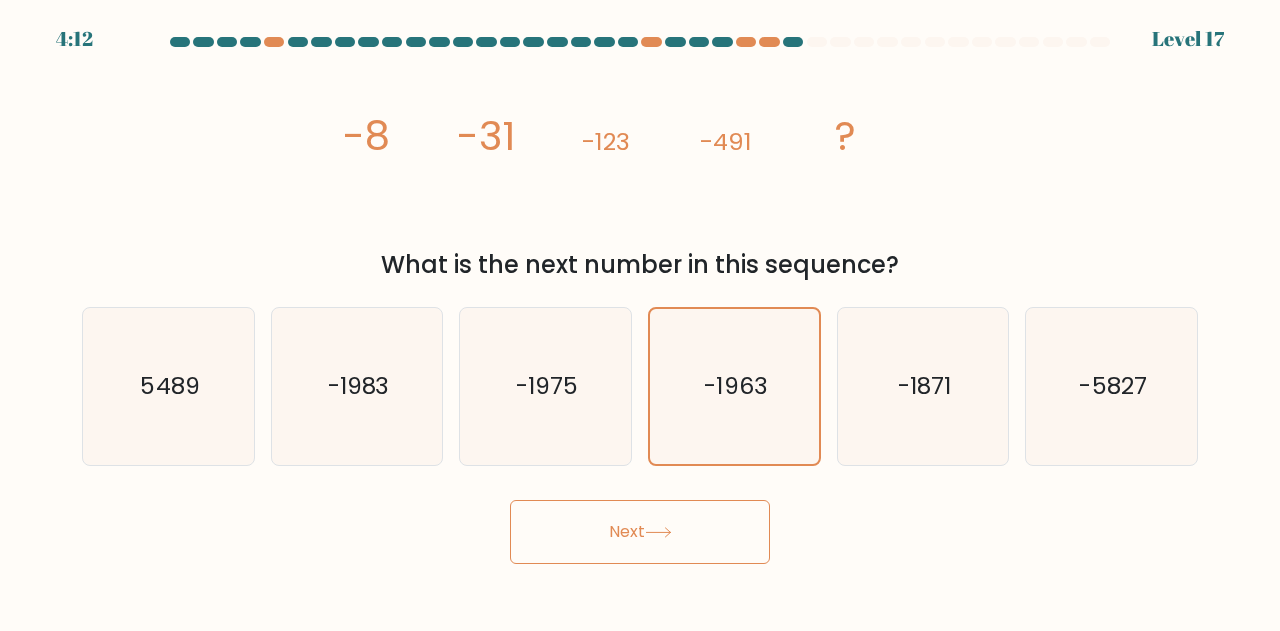 click on "Next" at bounding box center (640, 532) 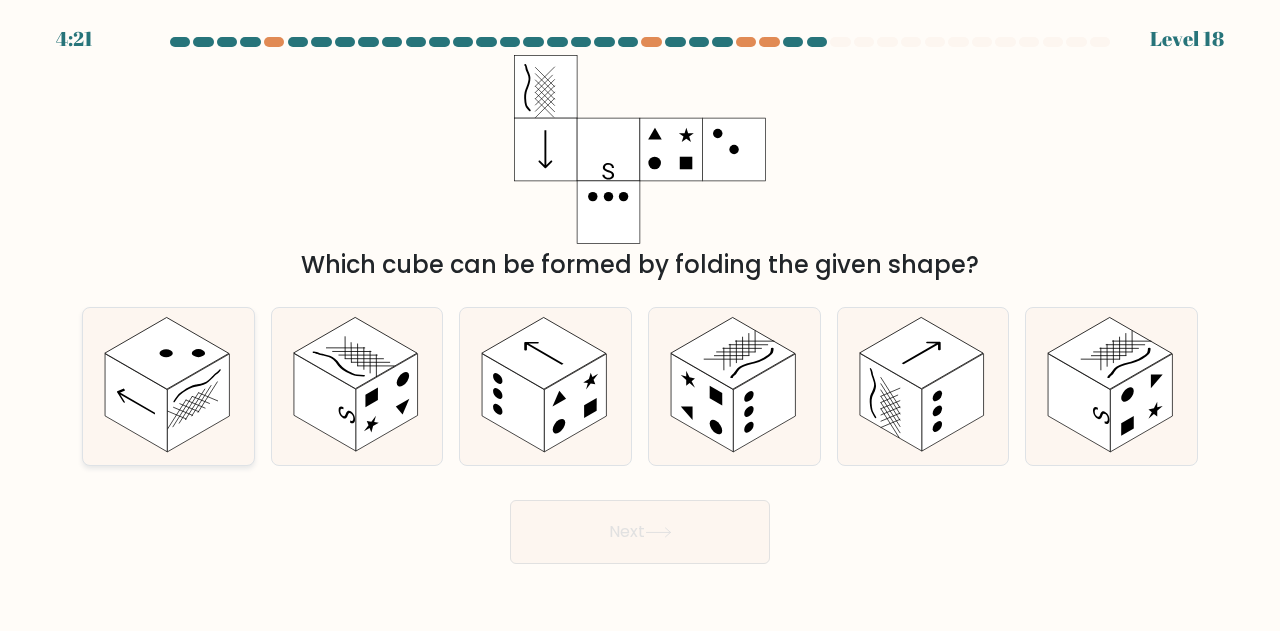 click 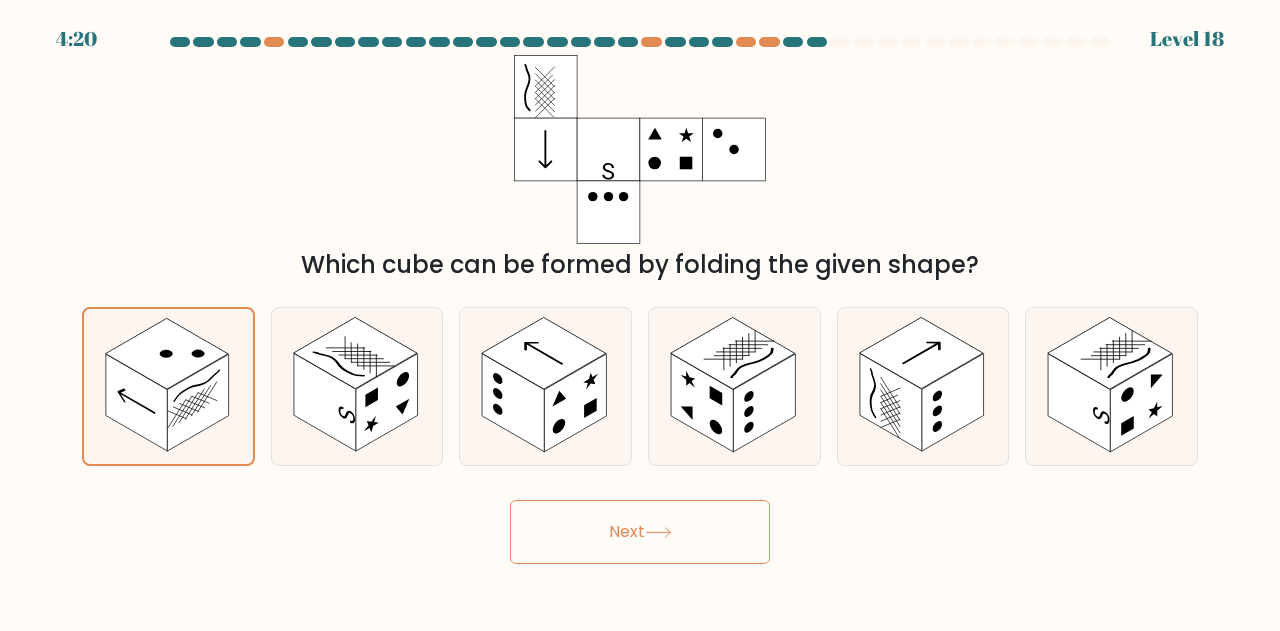 click on "Next" at bounding box center (640, 532) 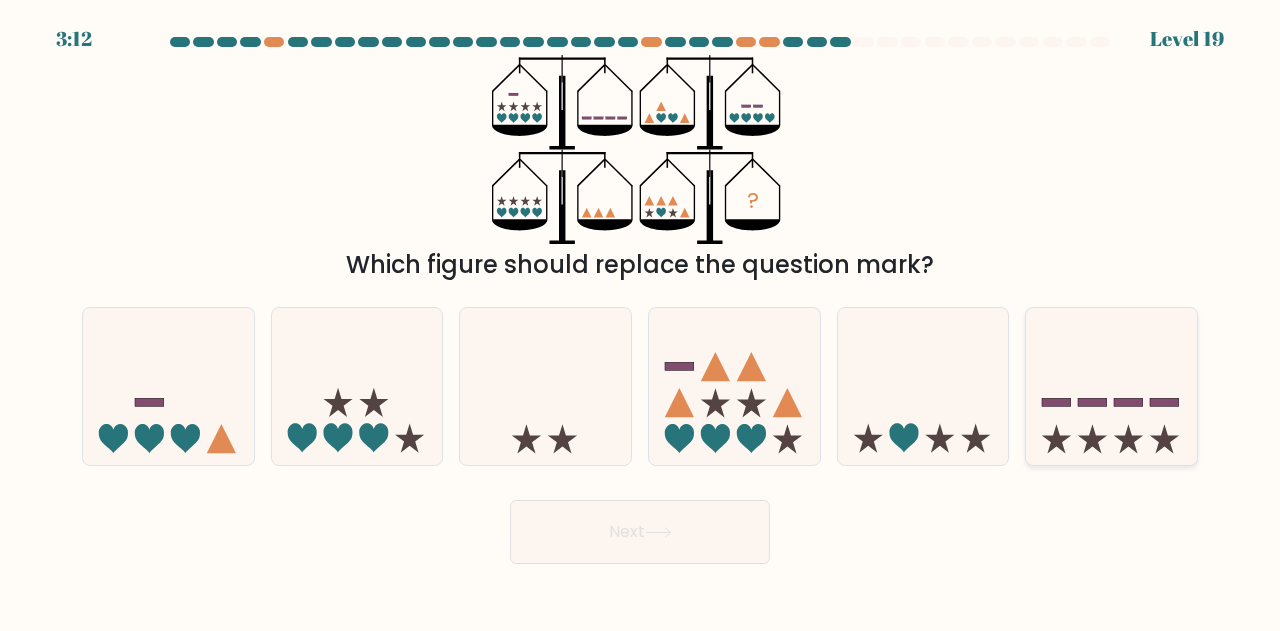 click 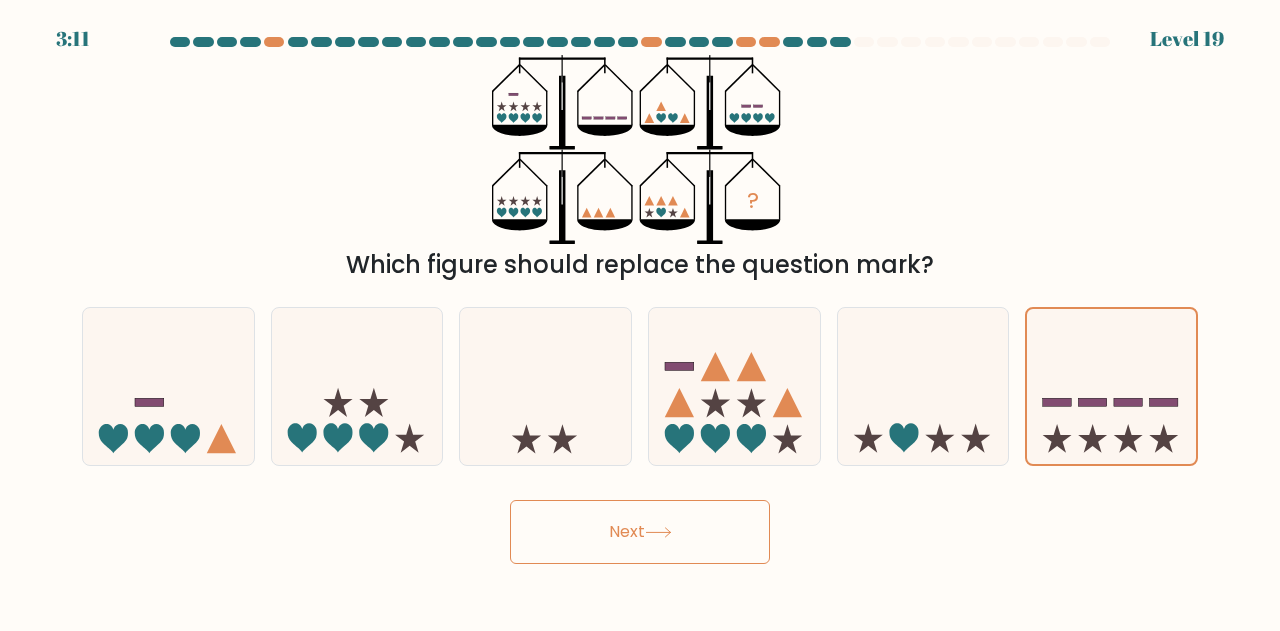 click on "Next" at bounding box center (640, 532) 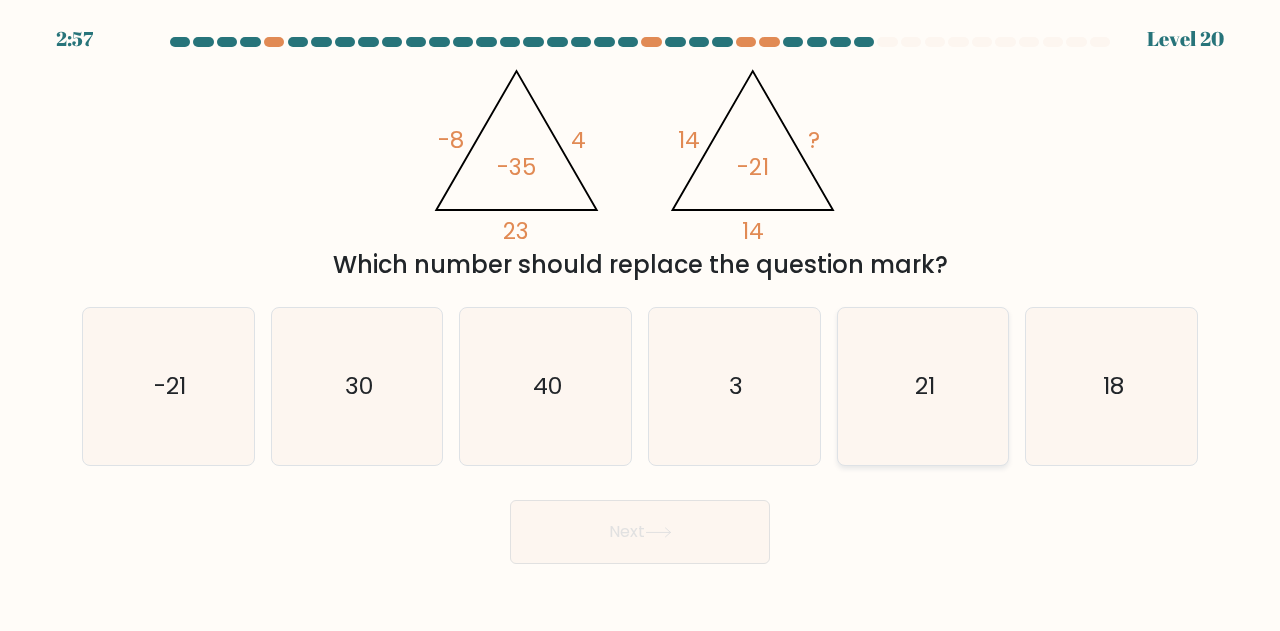 click on "21" 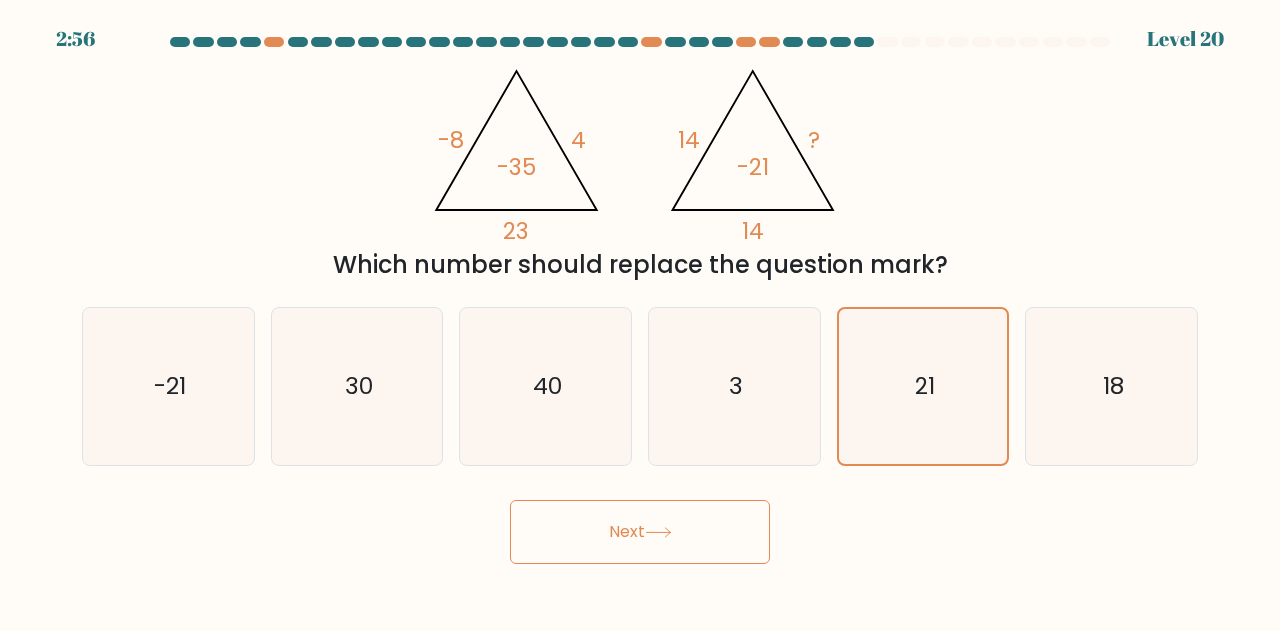 click on "Next" at bounding box center [640, 532] 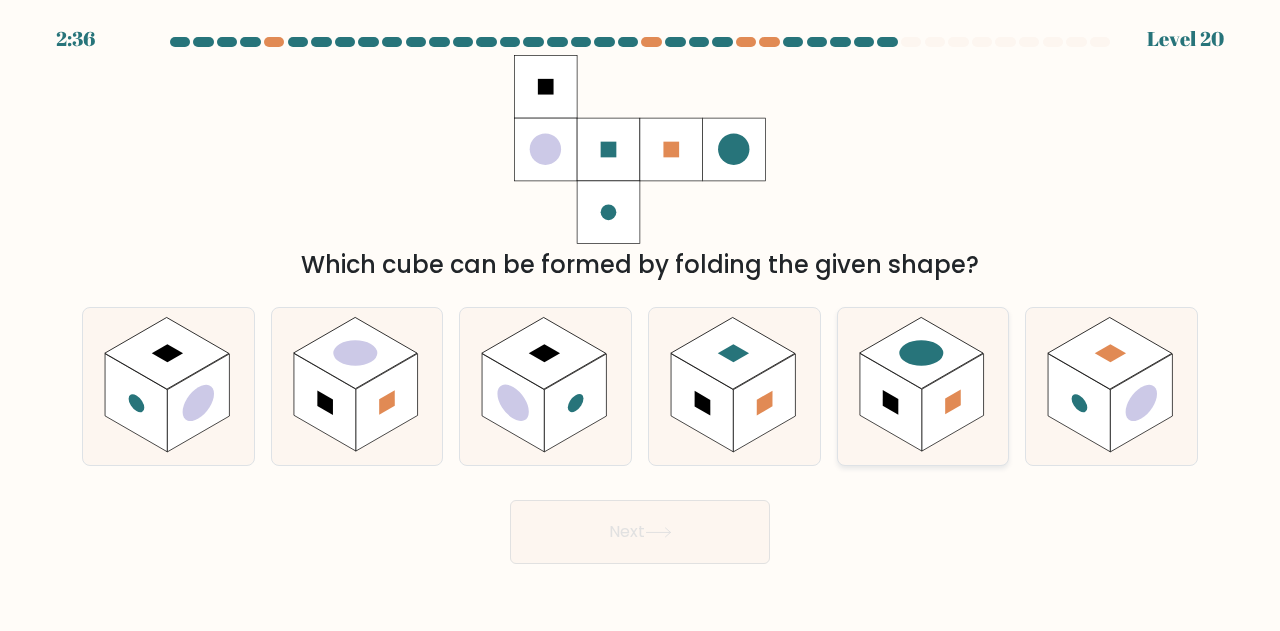 click 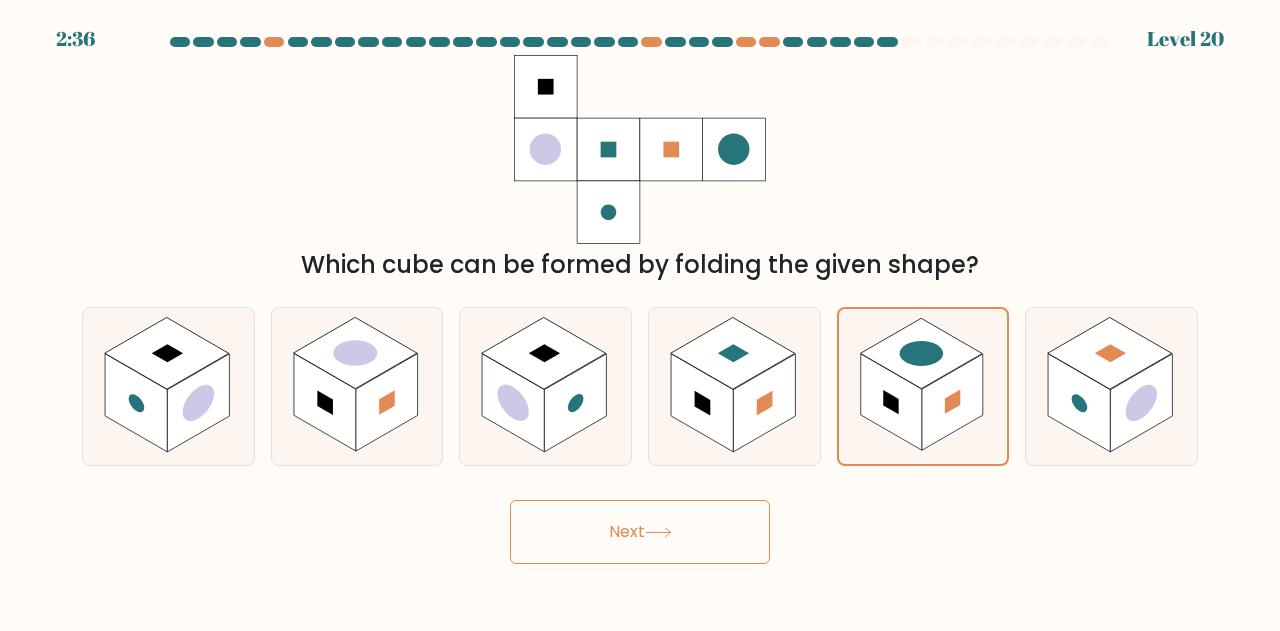 click on "Next" at bounding box center [640, 532] 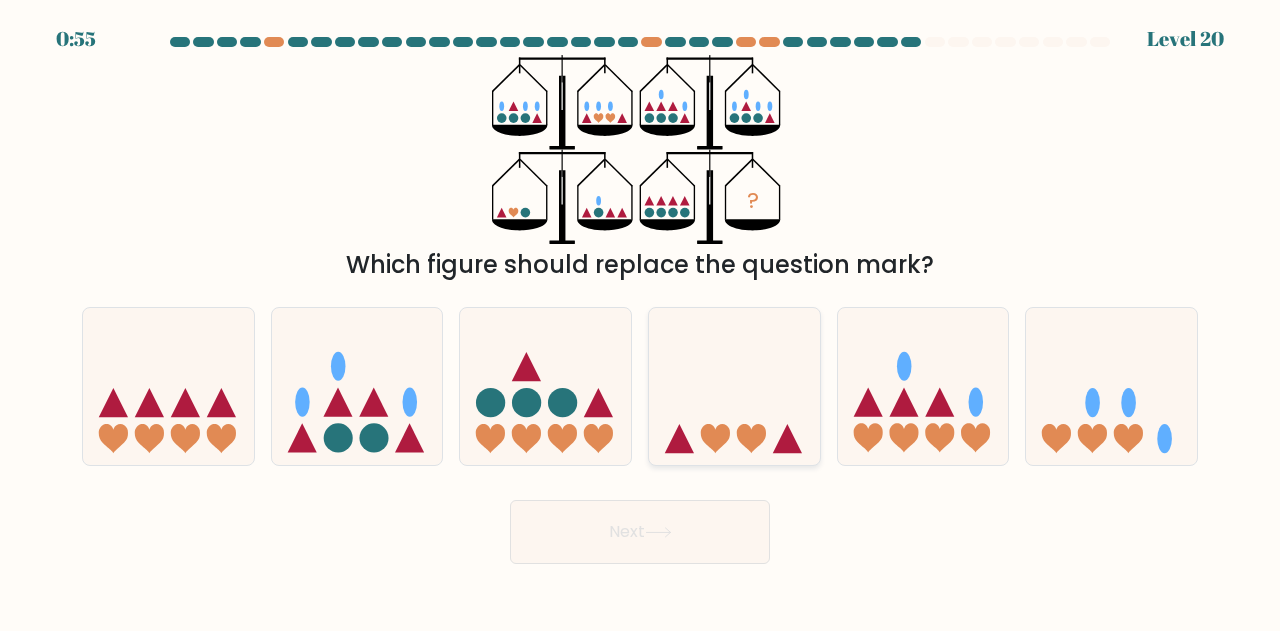click 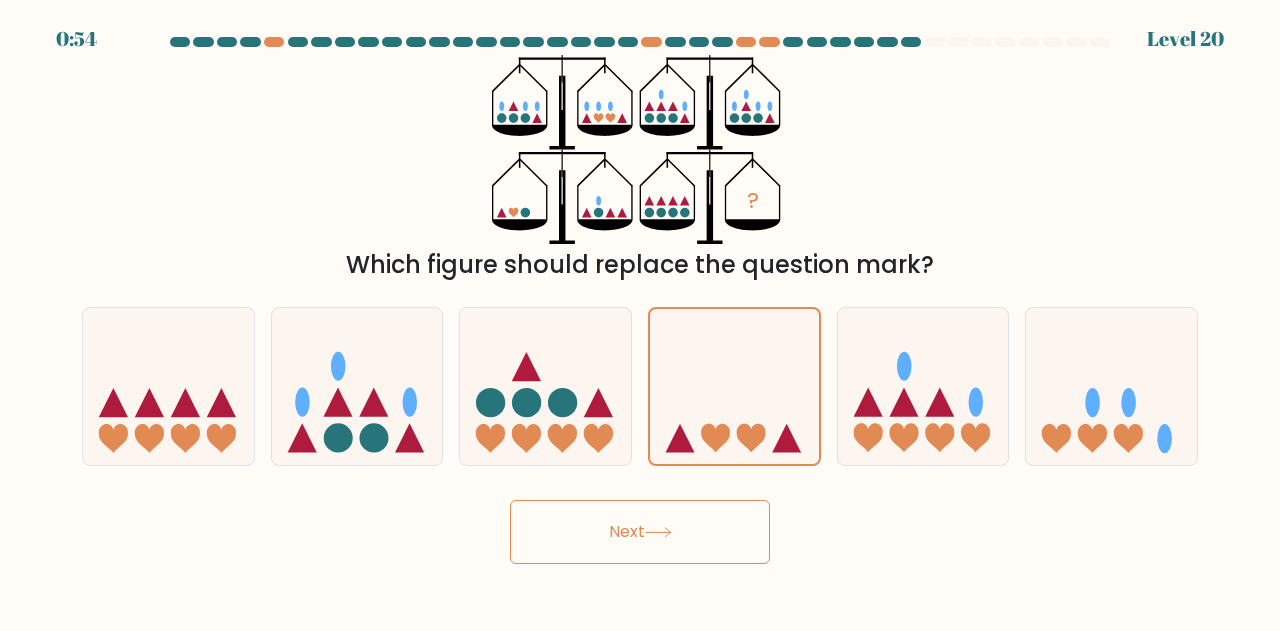 click on "Next" at bounding box center (640, 532) 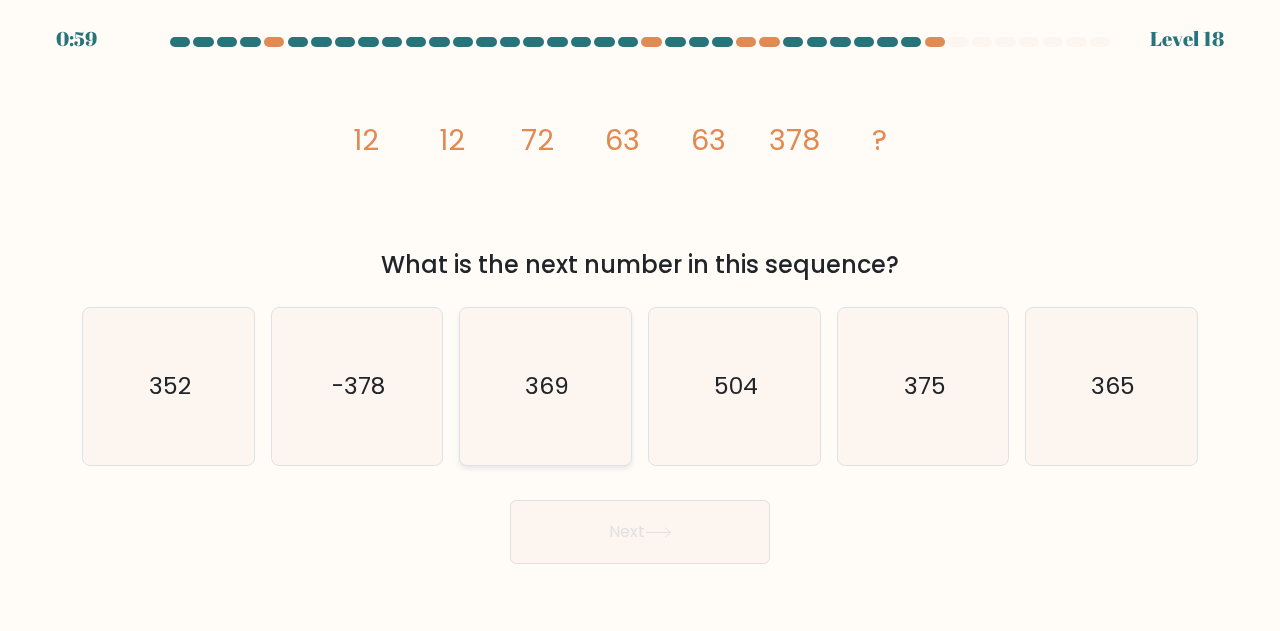 click on "369" 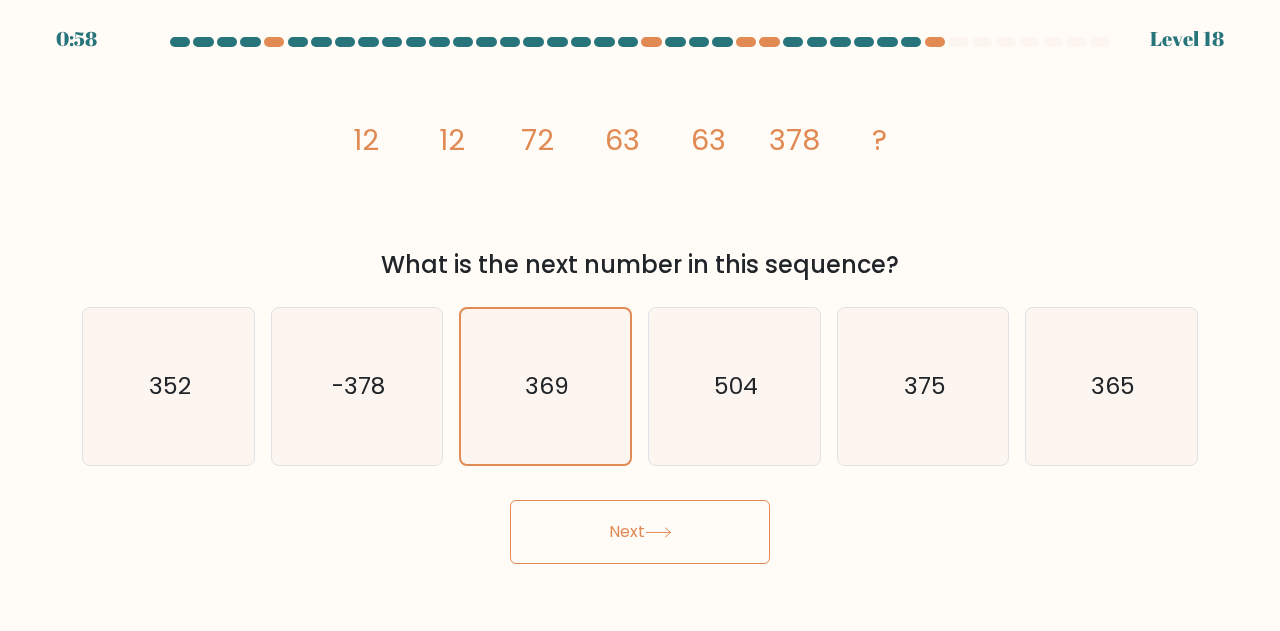 click on "Next" at bounding box center [640, 532] 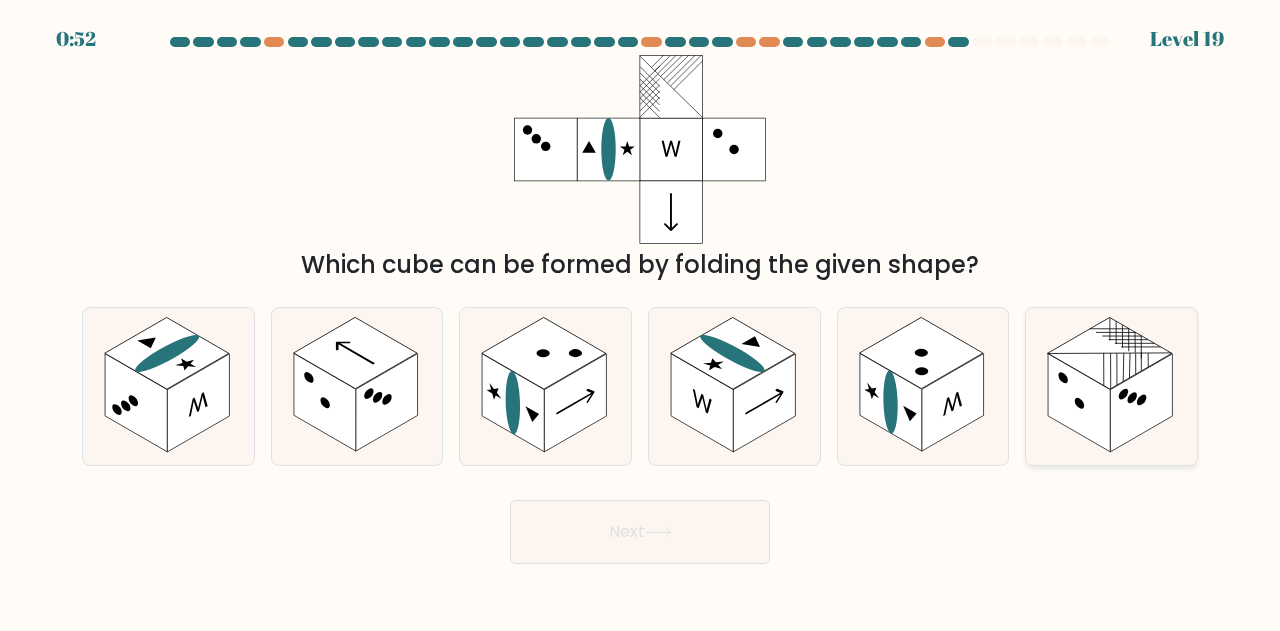 click 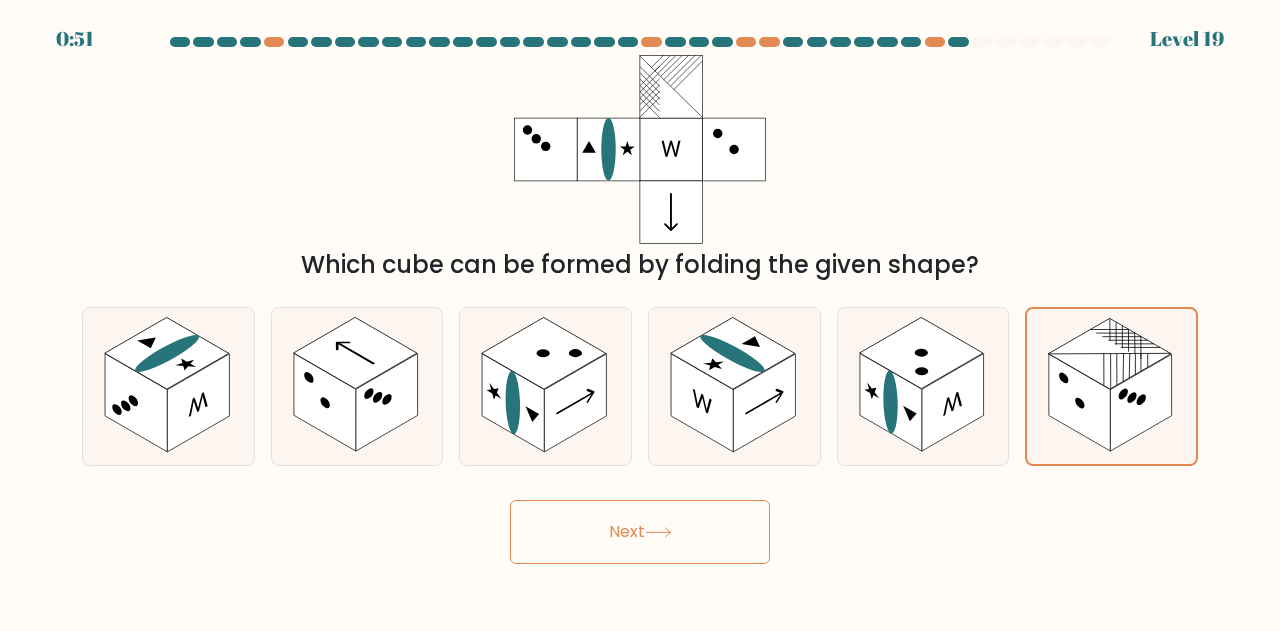 click 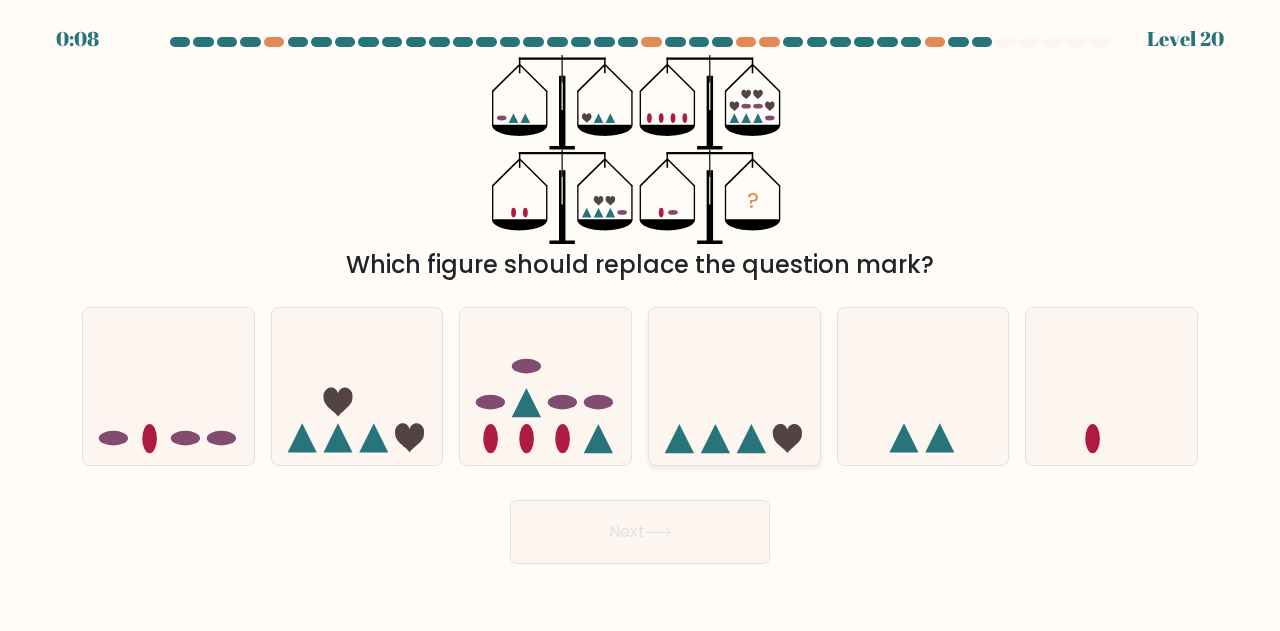 click 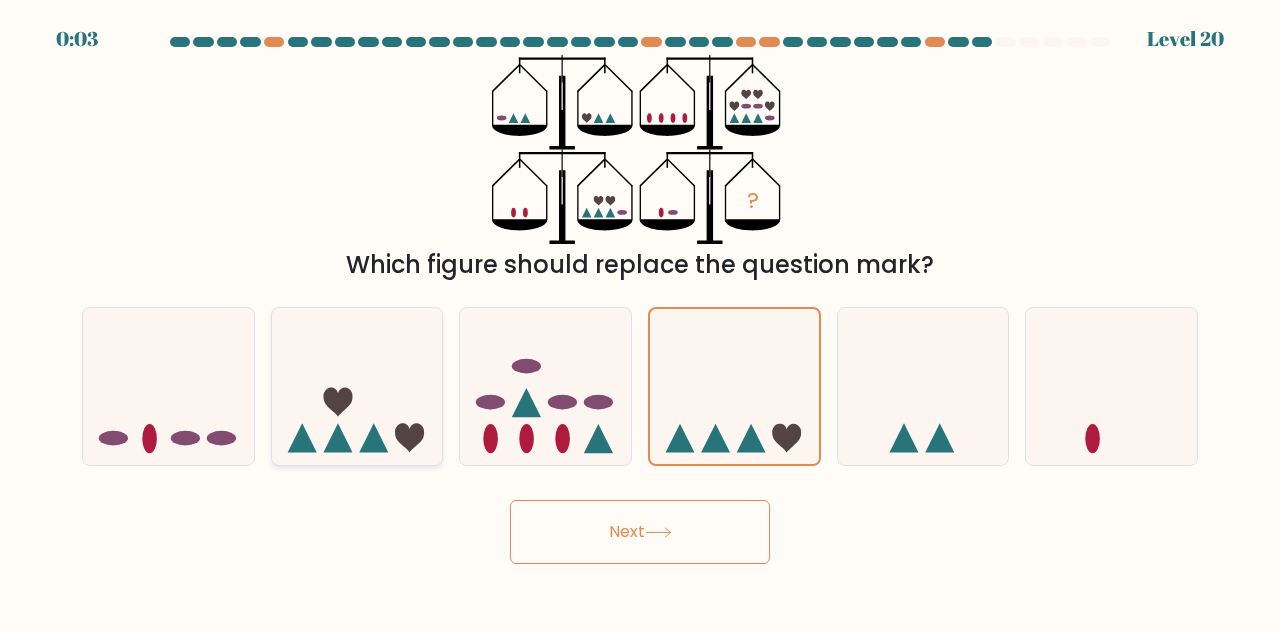 click 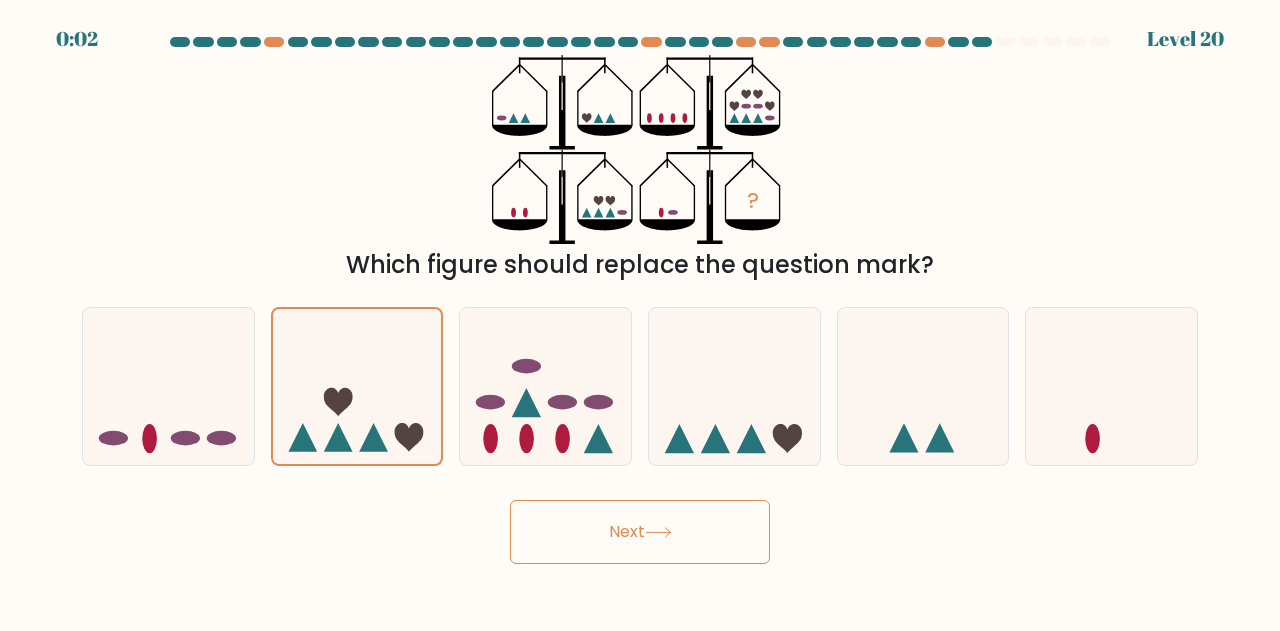 click on "Next" at bounding box center (640, 532) 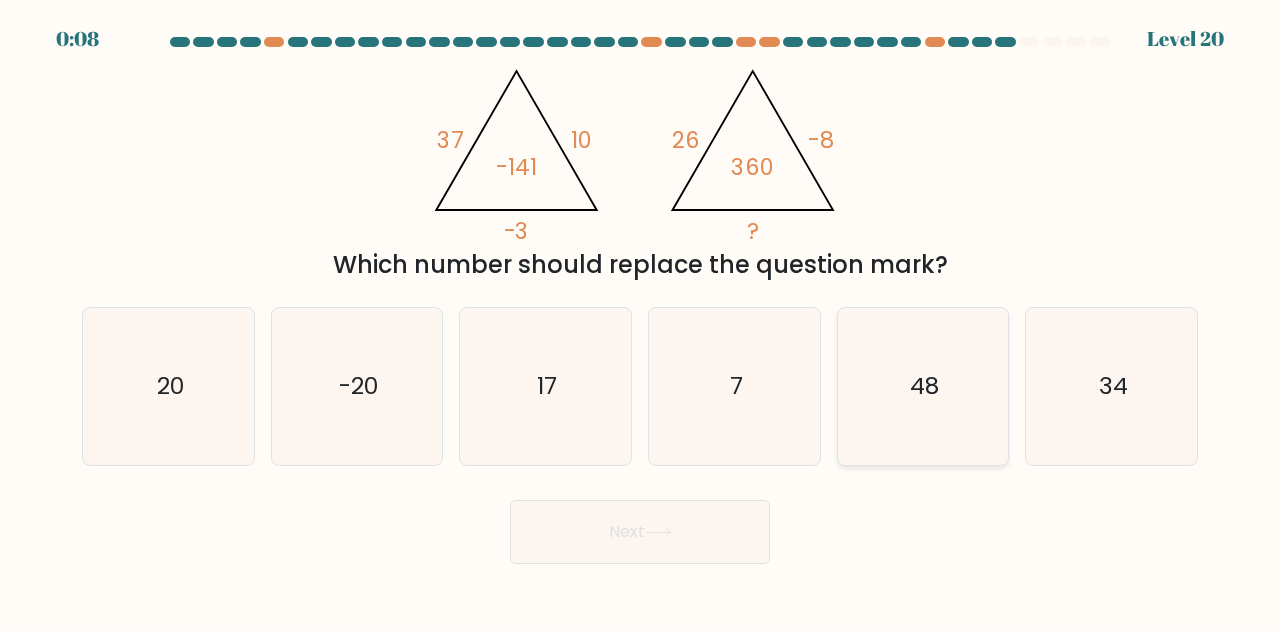 click on "48" 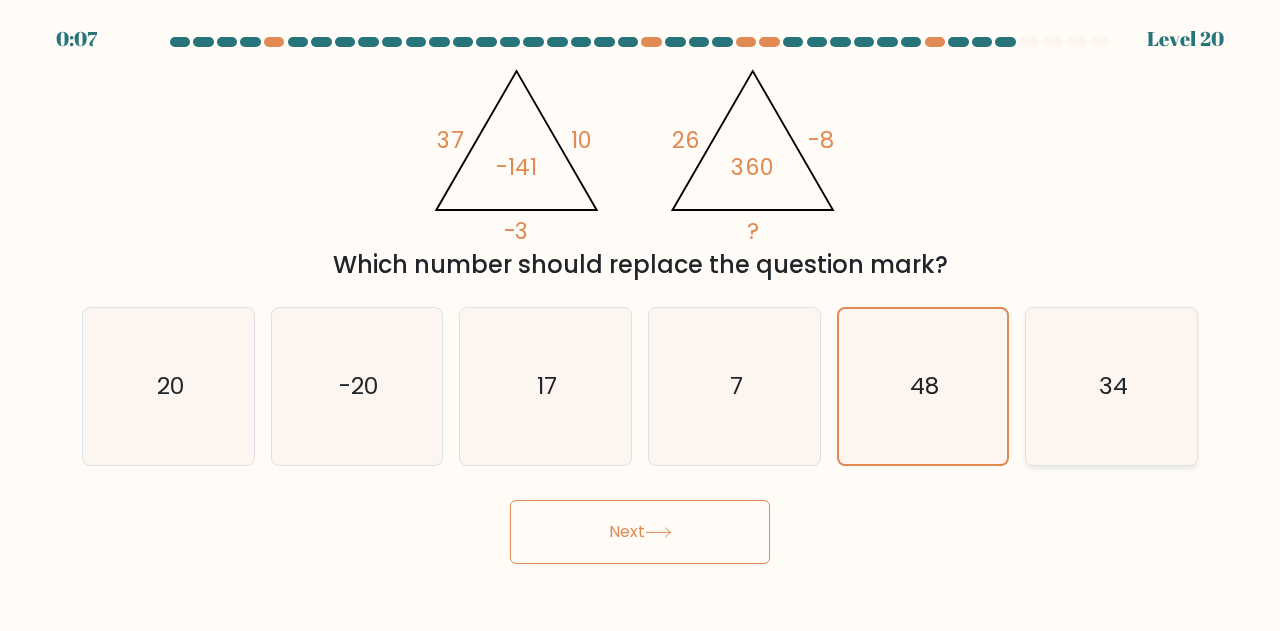 click on "34" 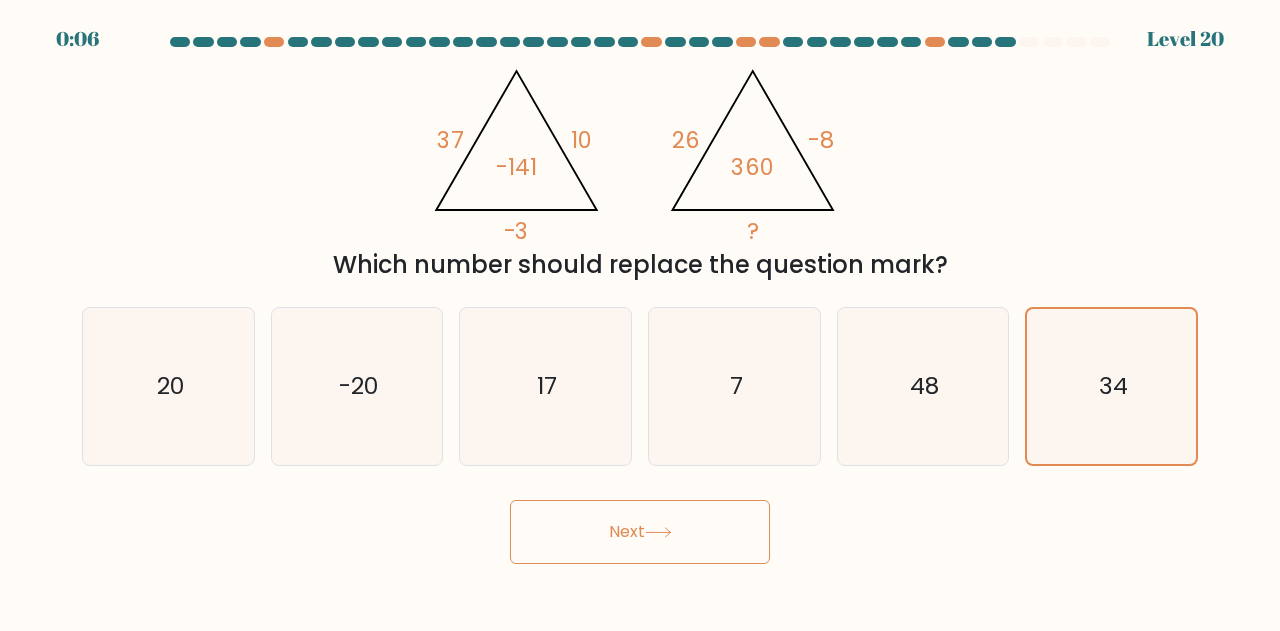 click on "Next" at bounding box center (640, 532) 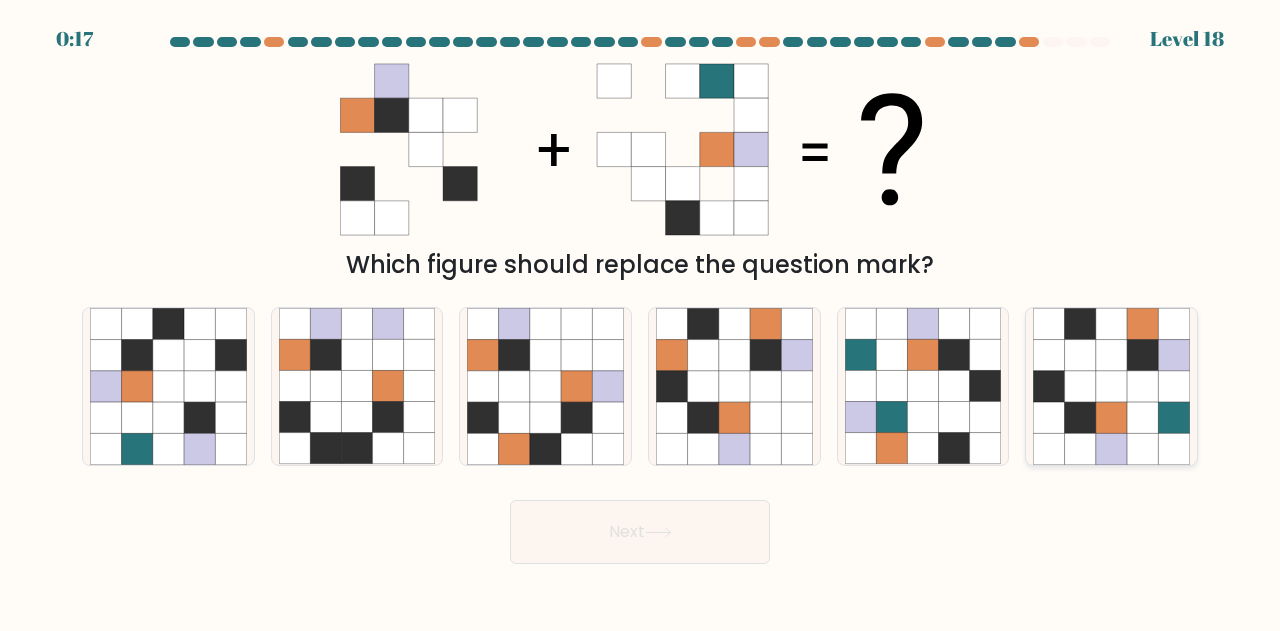 click 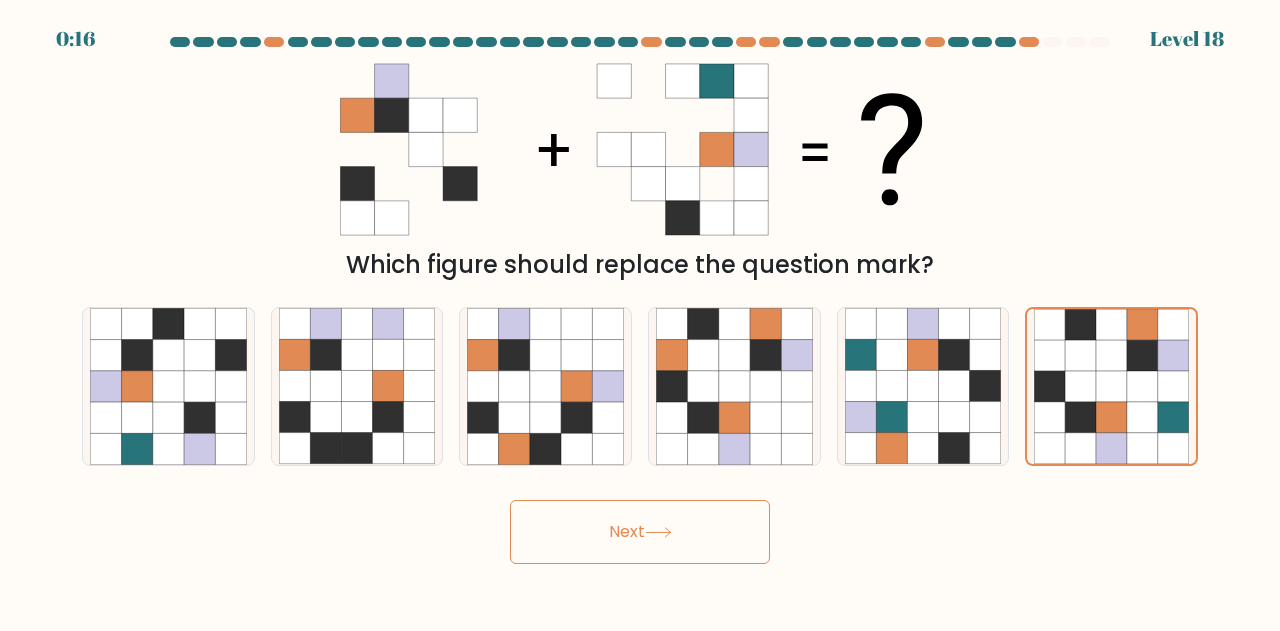click on "Next" at bounding box center [640, 532] 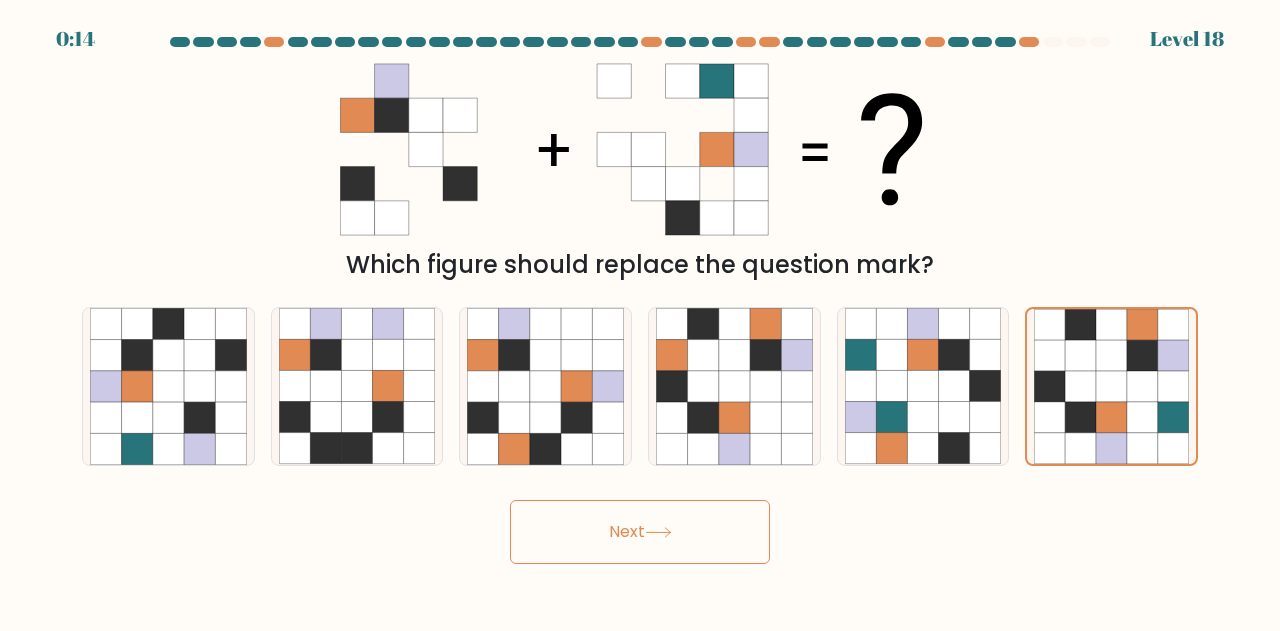 click on "Next" at bounding box center [640, 532] 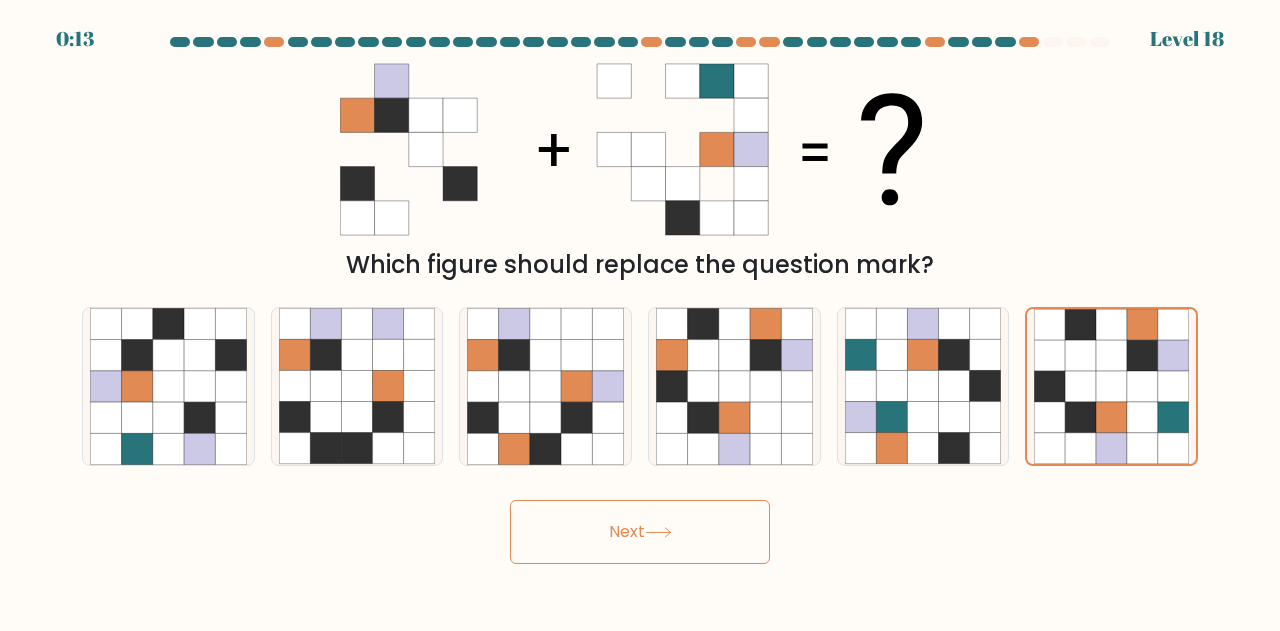 click on "Next" at bounding box center [640, 532] 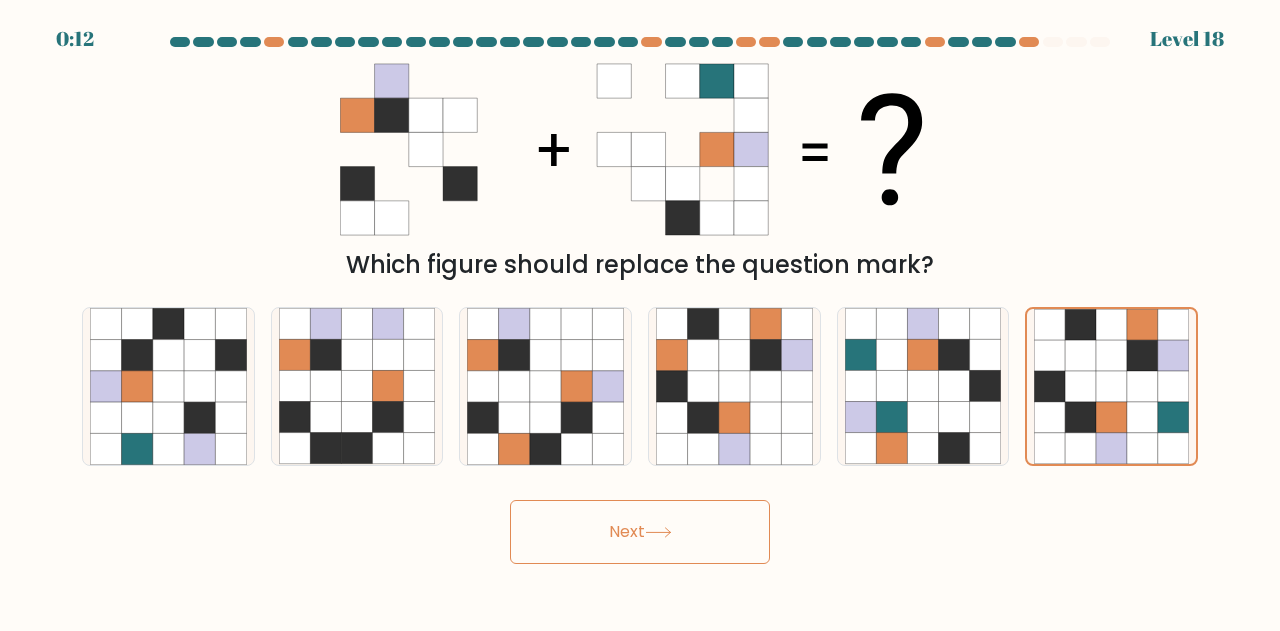 click on "Next" at bounding box center (640, 532) 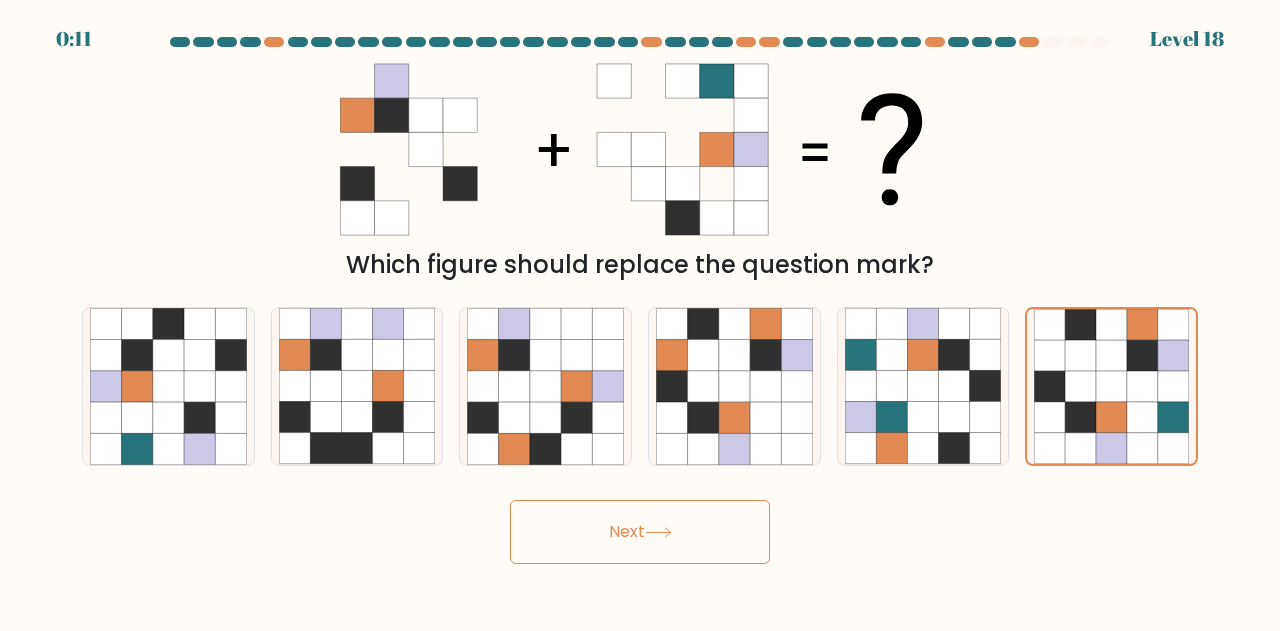drag, startPoint x: 644, startPoint y: 553, endPoint x: 655, endPoint y: 545, distance: 13.601471 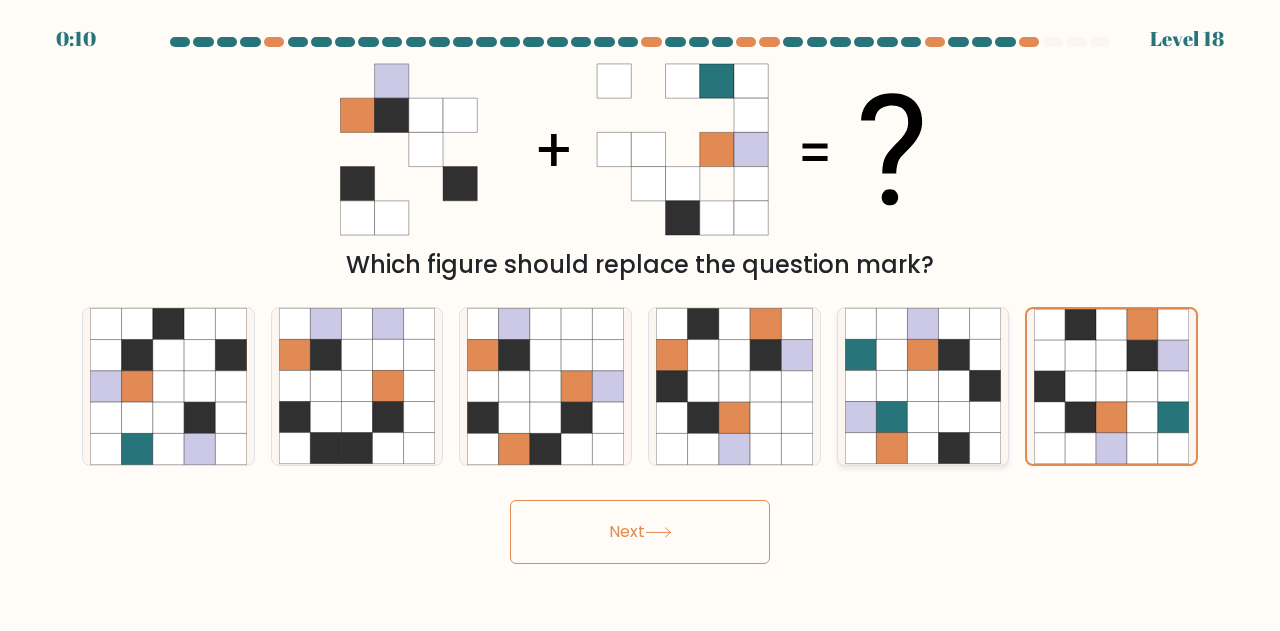click 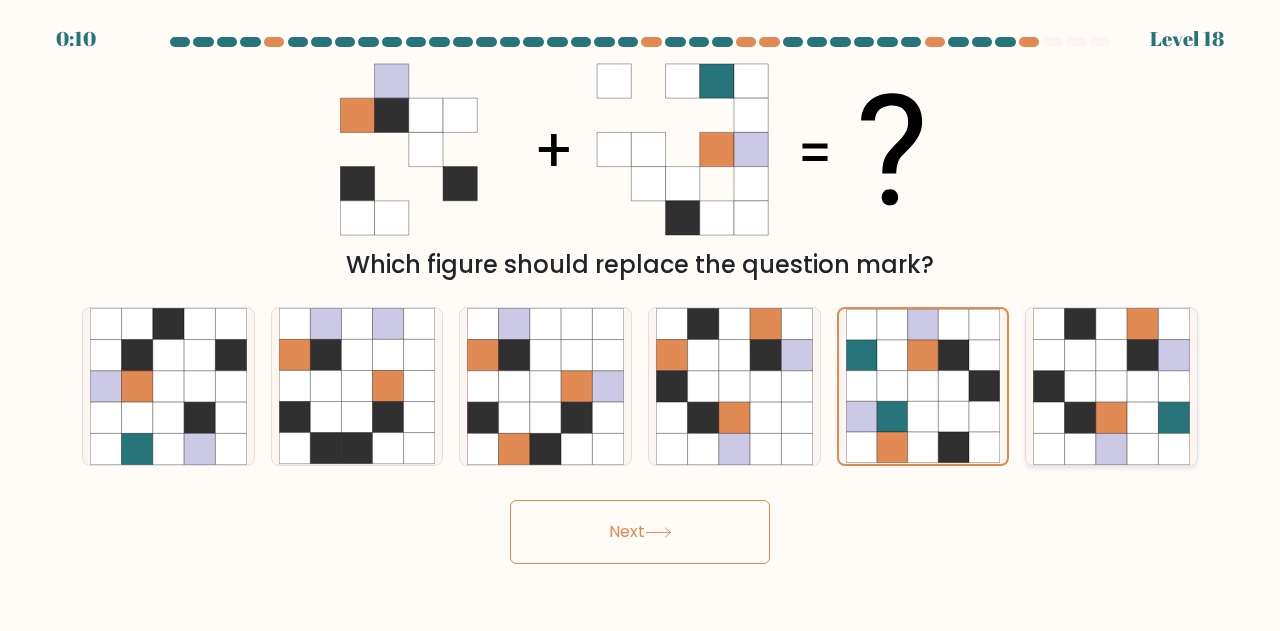click 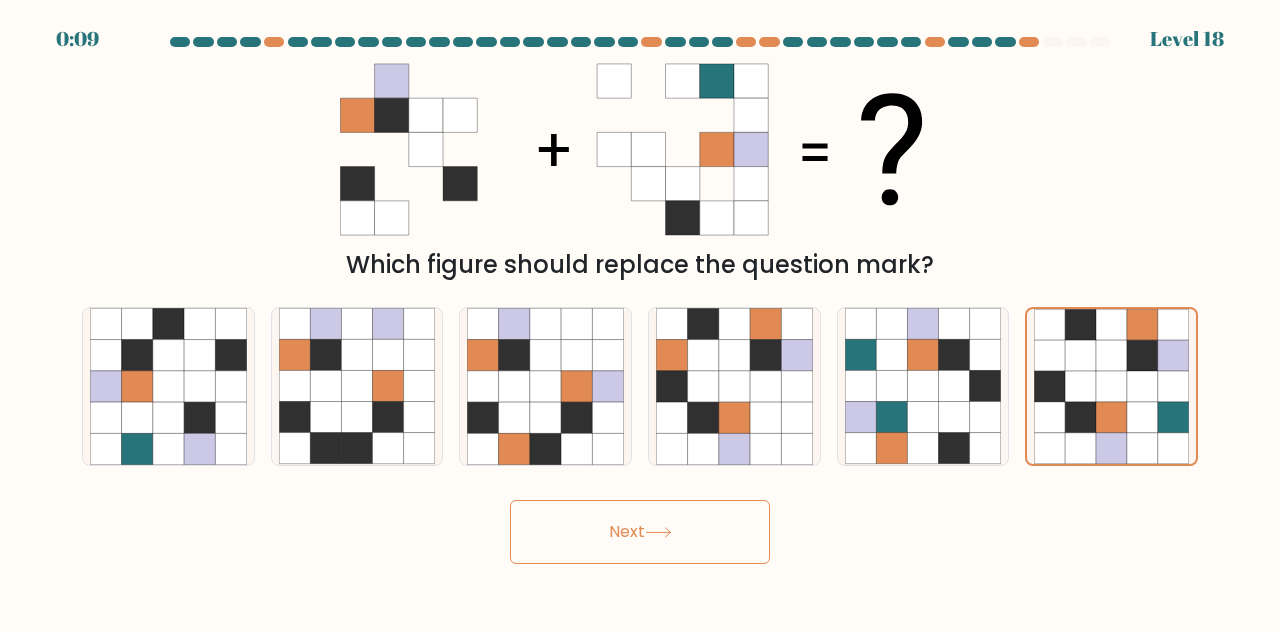 click on "Next" at bounding box center [640, 532] 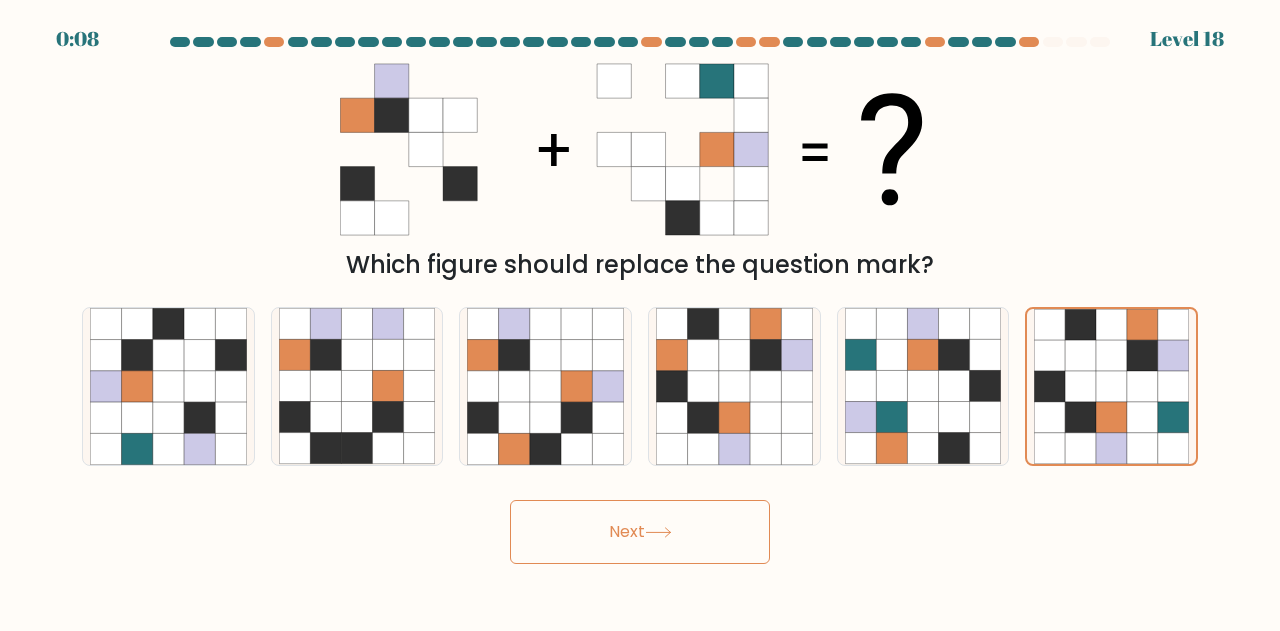 click on "Next" at bounding box center (640, 532) 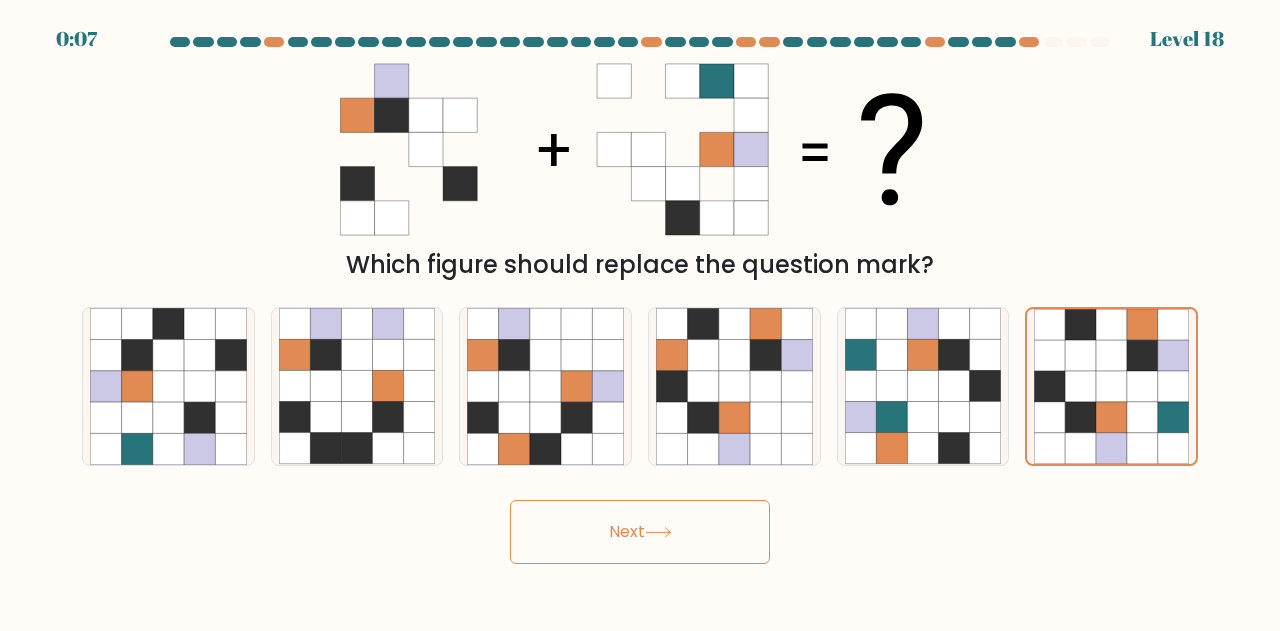 click 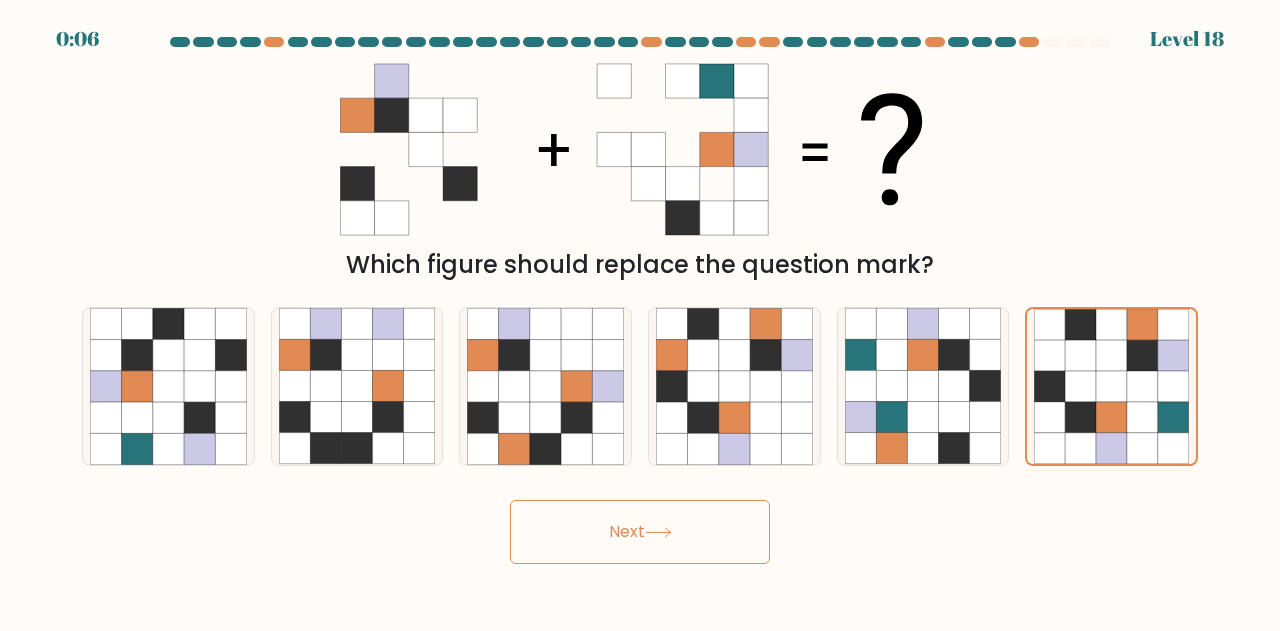 click 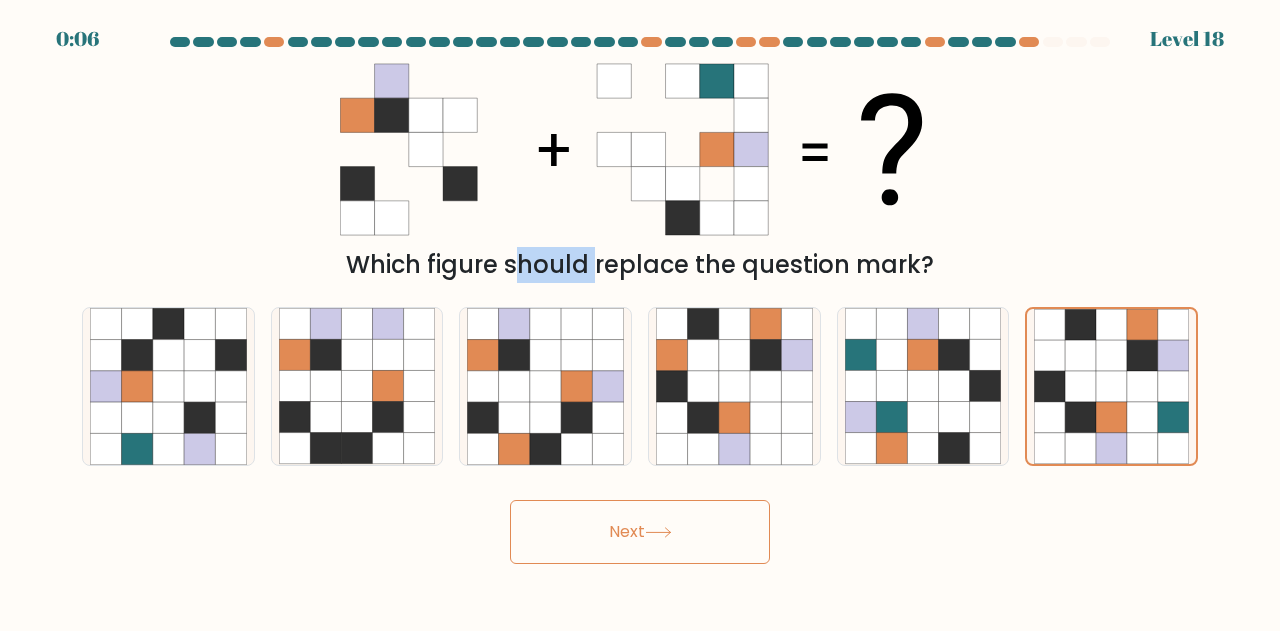 click 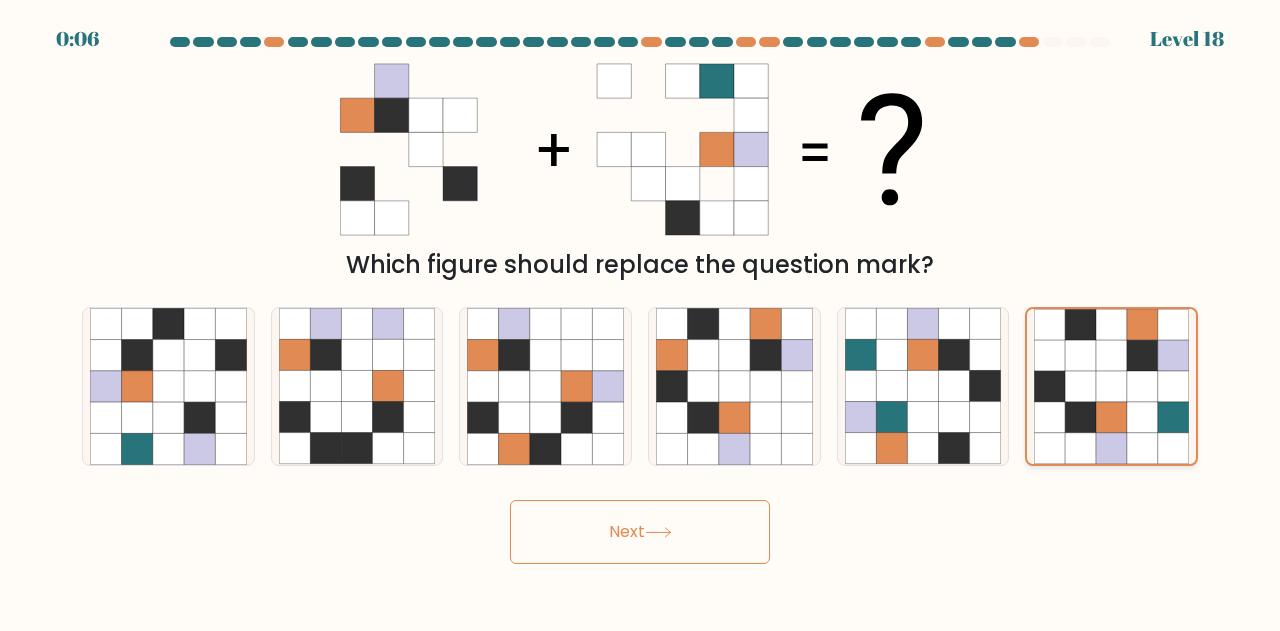 click 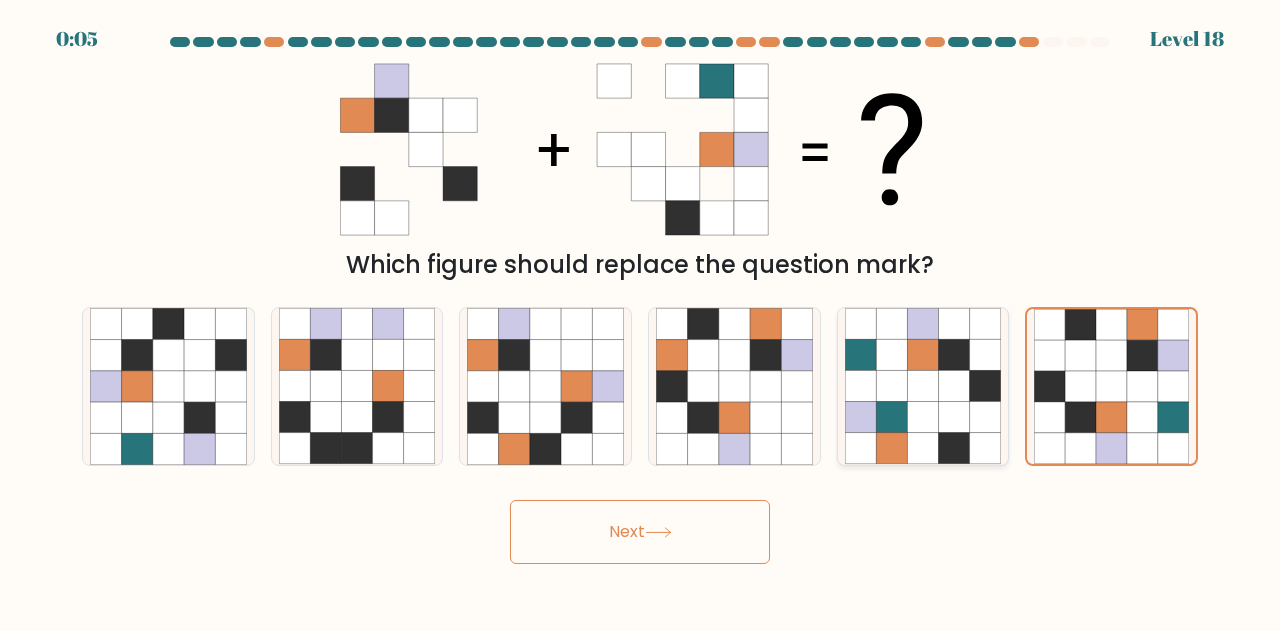 click 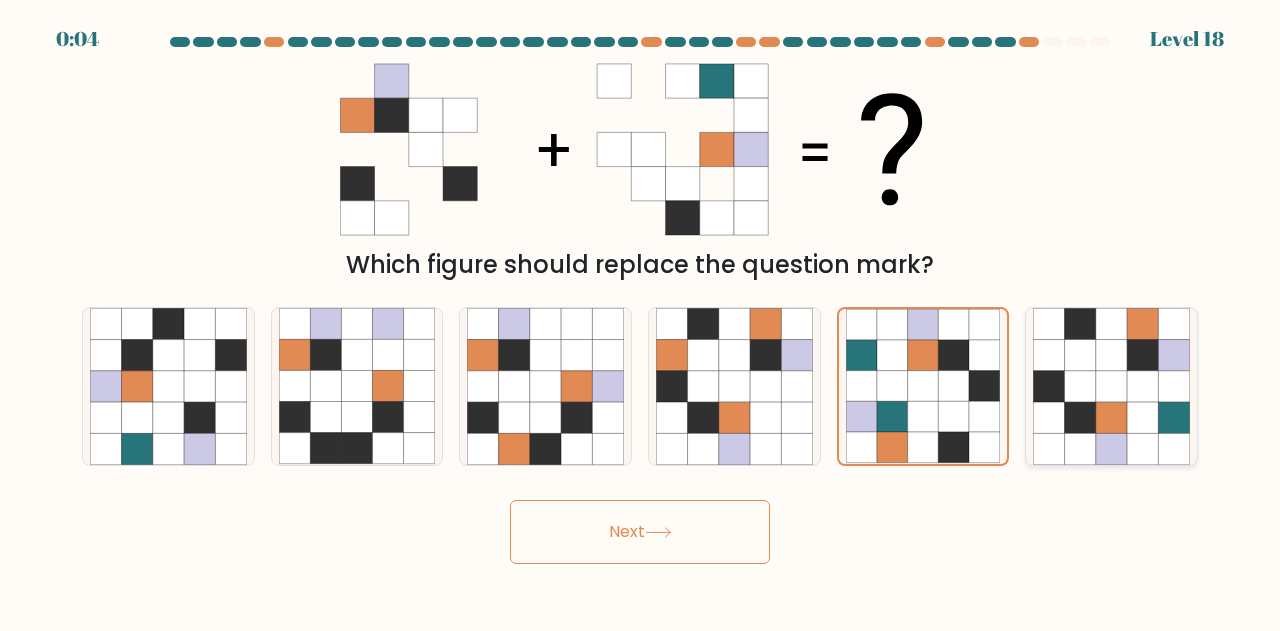 click 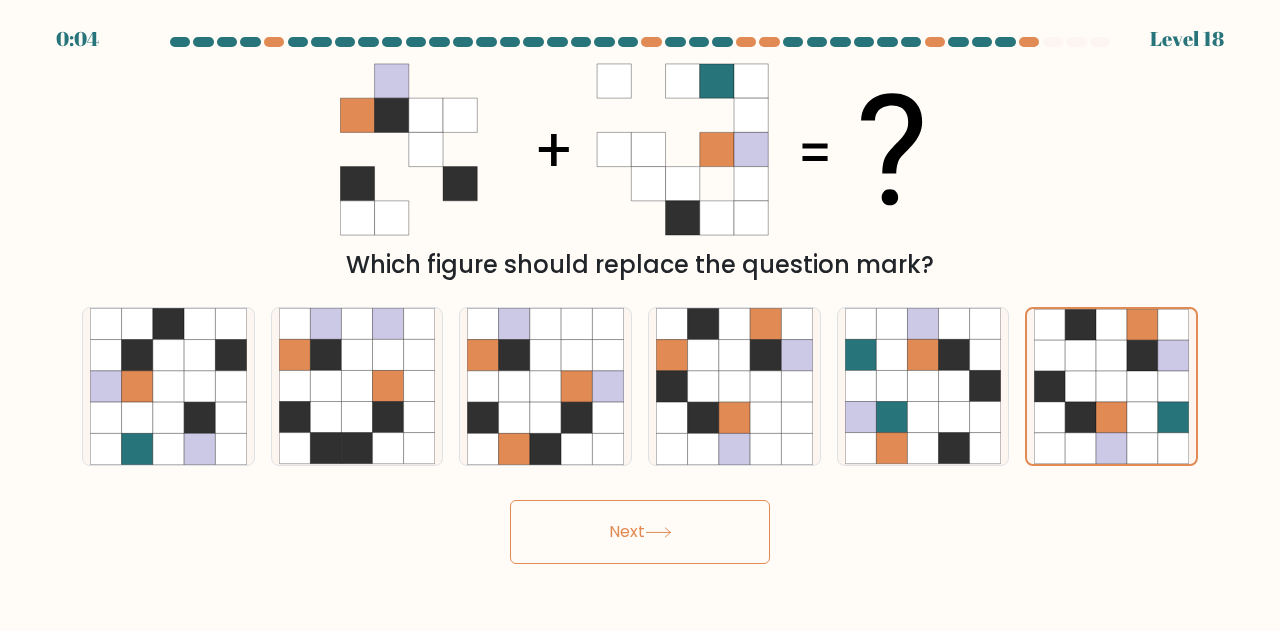 click on "Next" at bounding box center (640, 532) 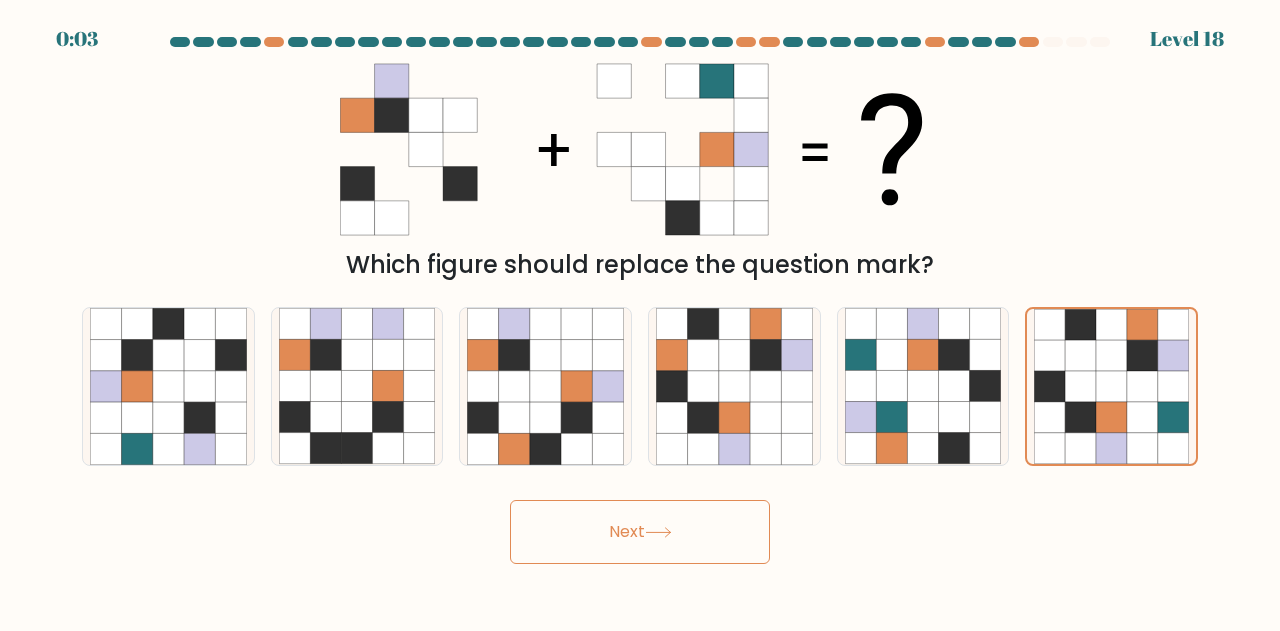 click on "Next" at bounding box center (640, 532) 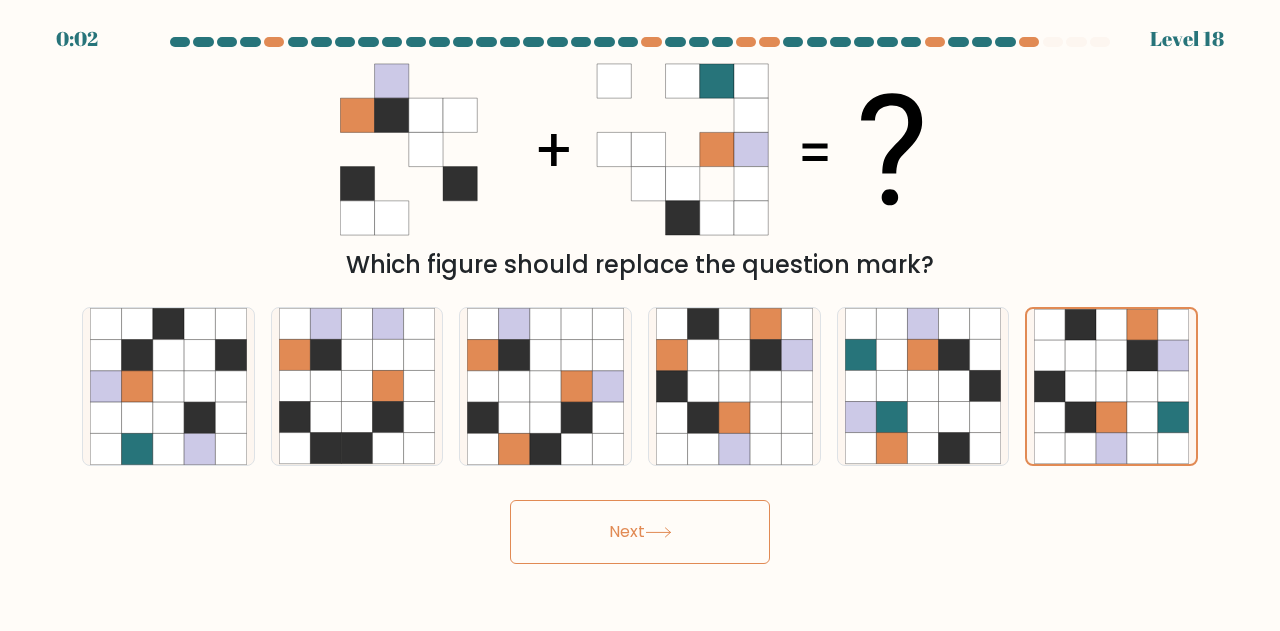 click on "Next" at bounding box center [640, 532] 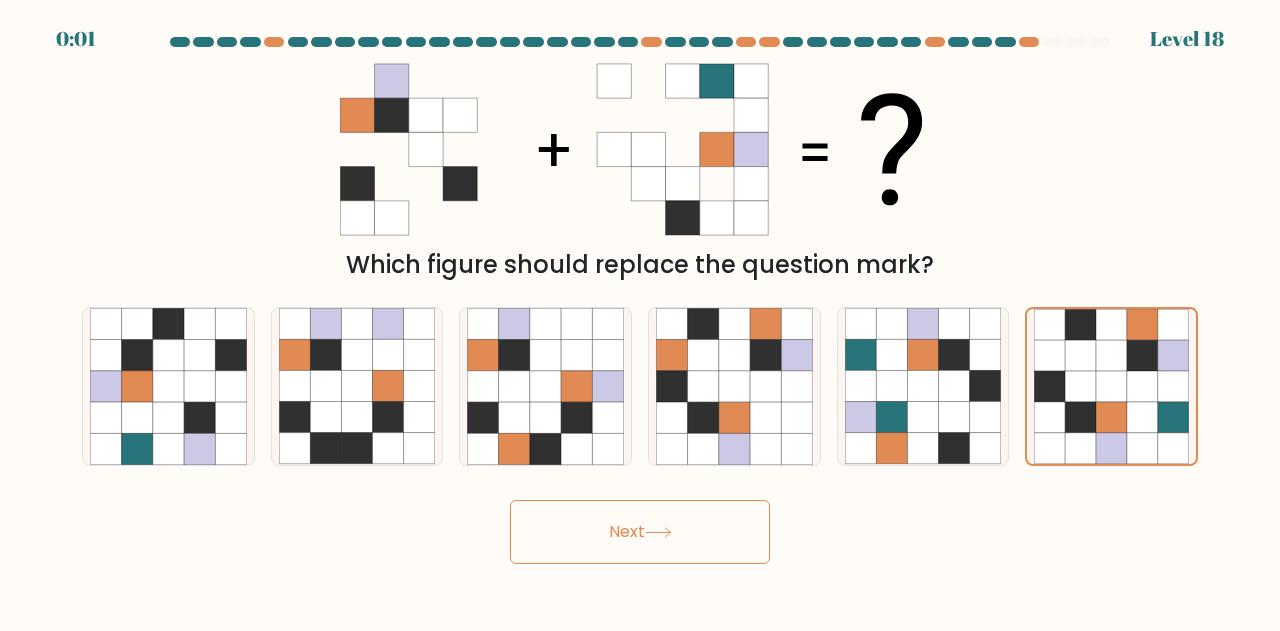 click on "Next" at bounding box center (640, 532) 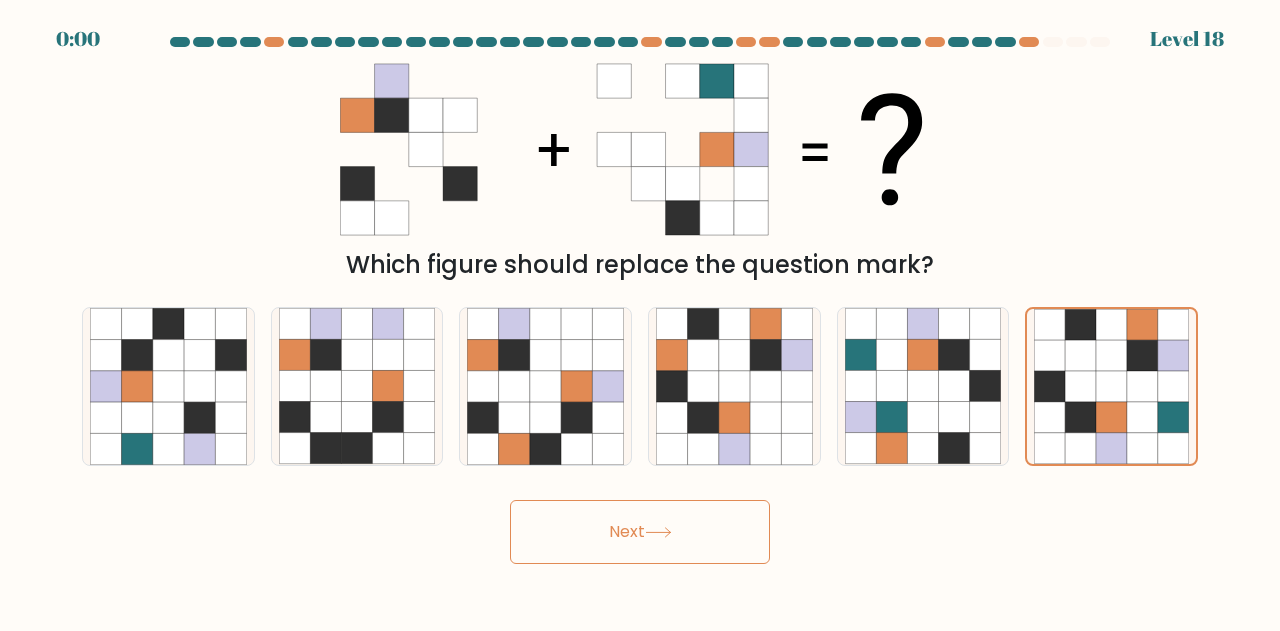 click on "Next" at bounding box center (640, 532) 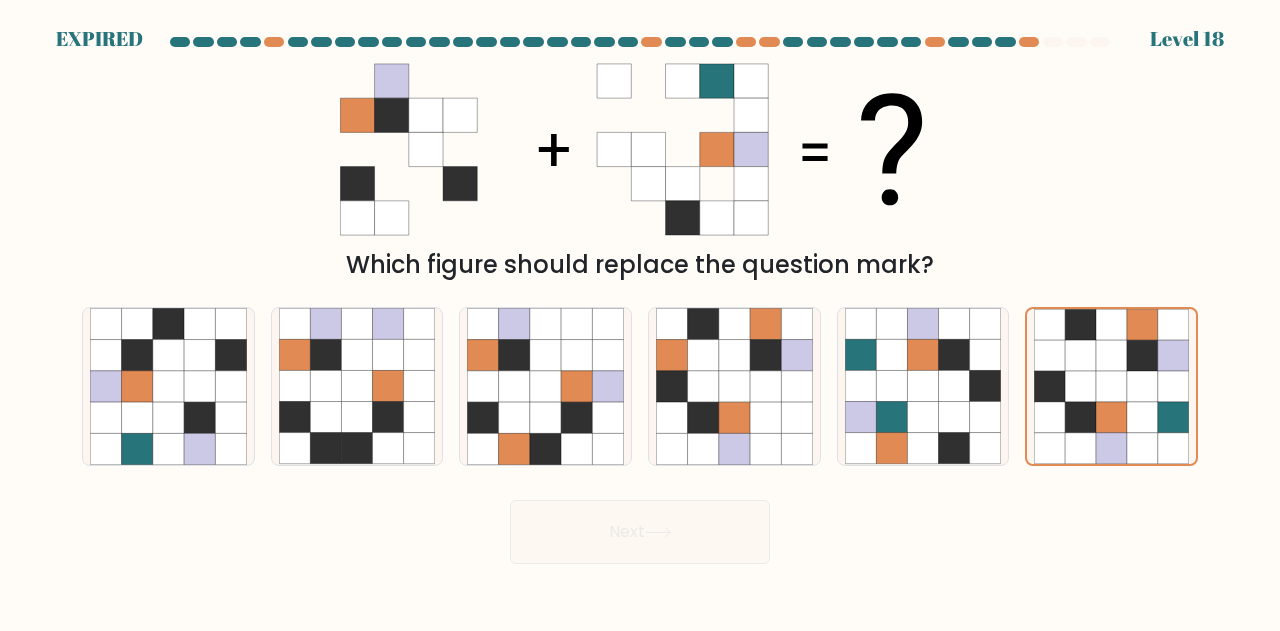 click on "Next" at bounding box center [640, 527] 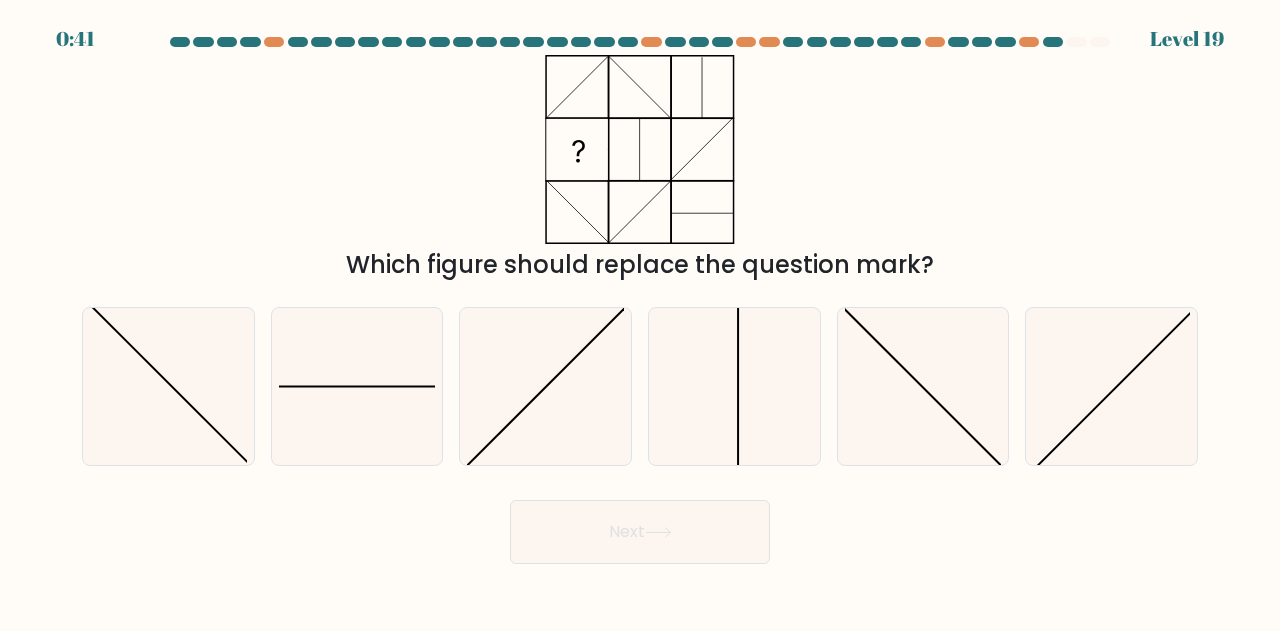 scroll, scrollTop: 0, scrollLeft: 0, axis: both 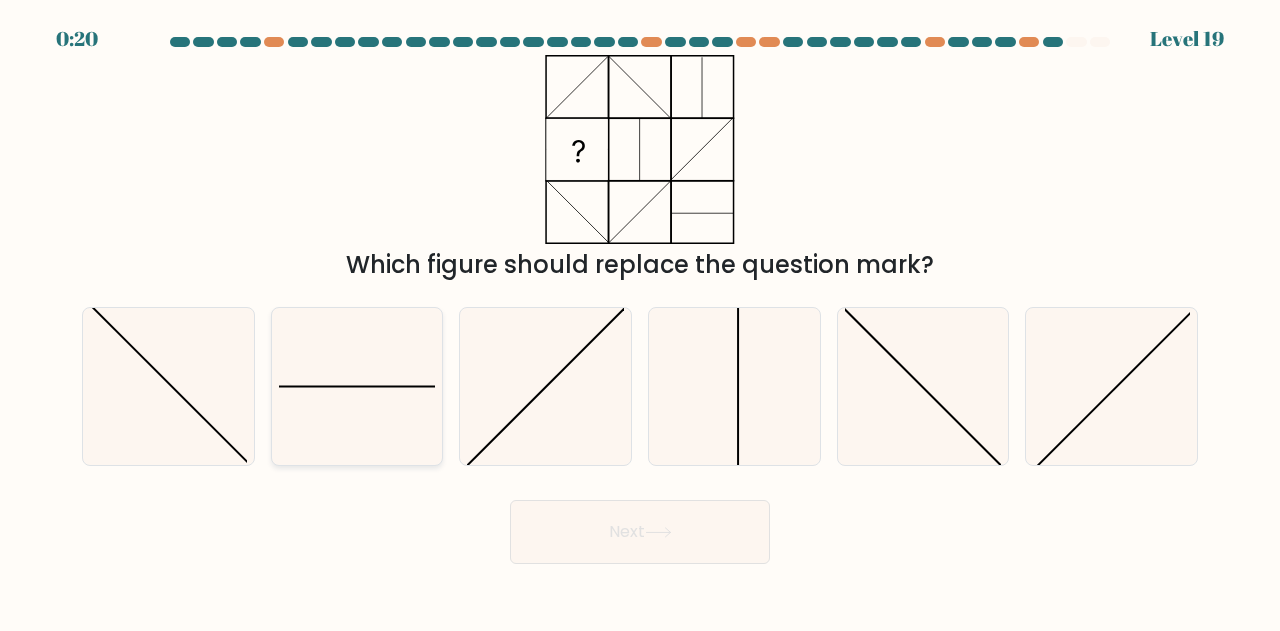 click 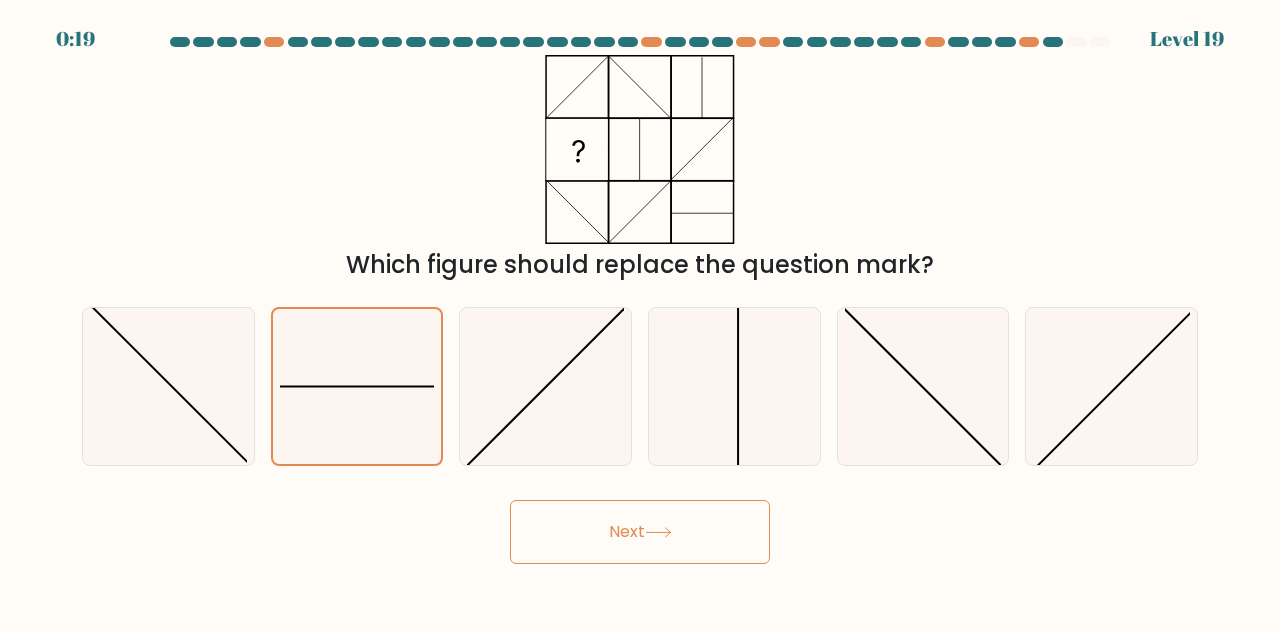 click on "Next" at bounding box center (640, 532) 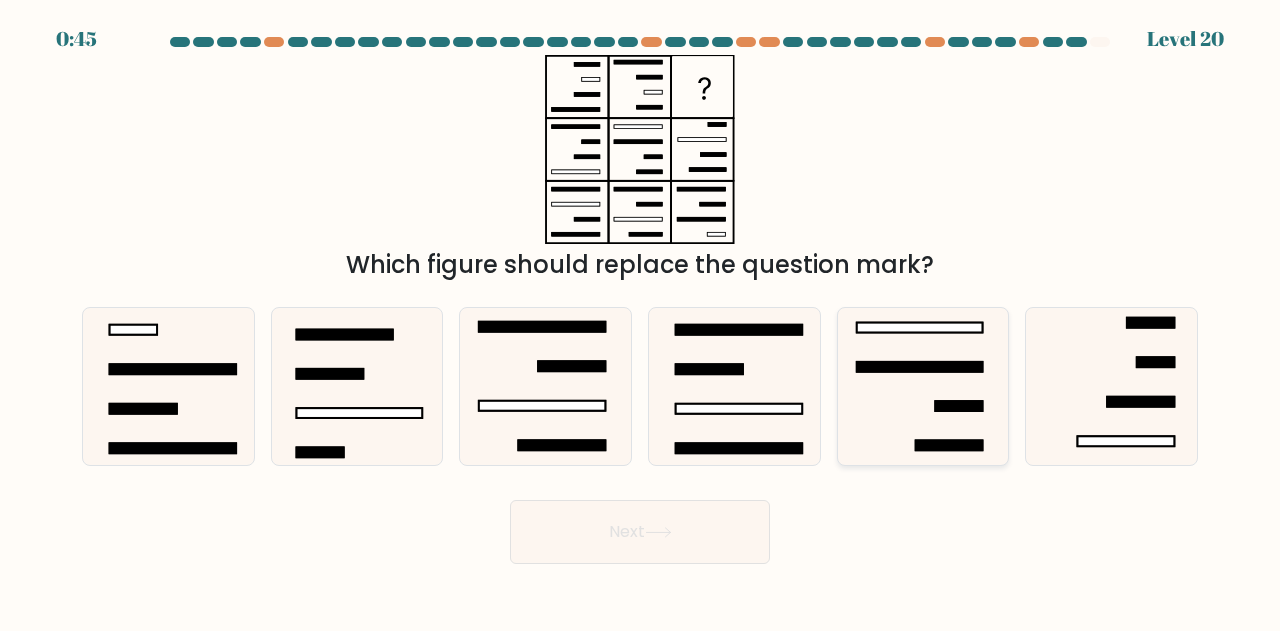 click 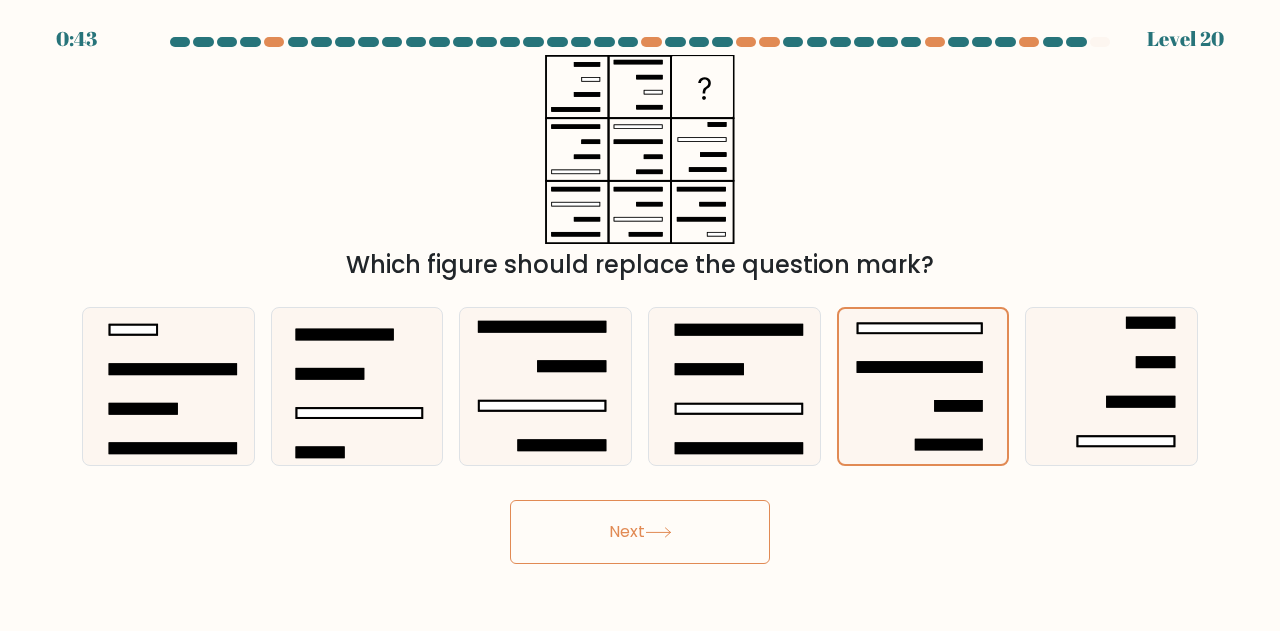 click on "Next" at bounding box center [640, 532] 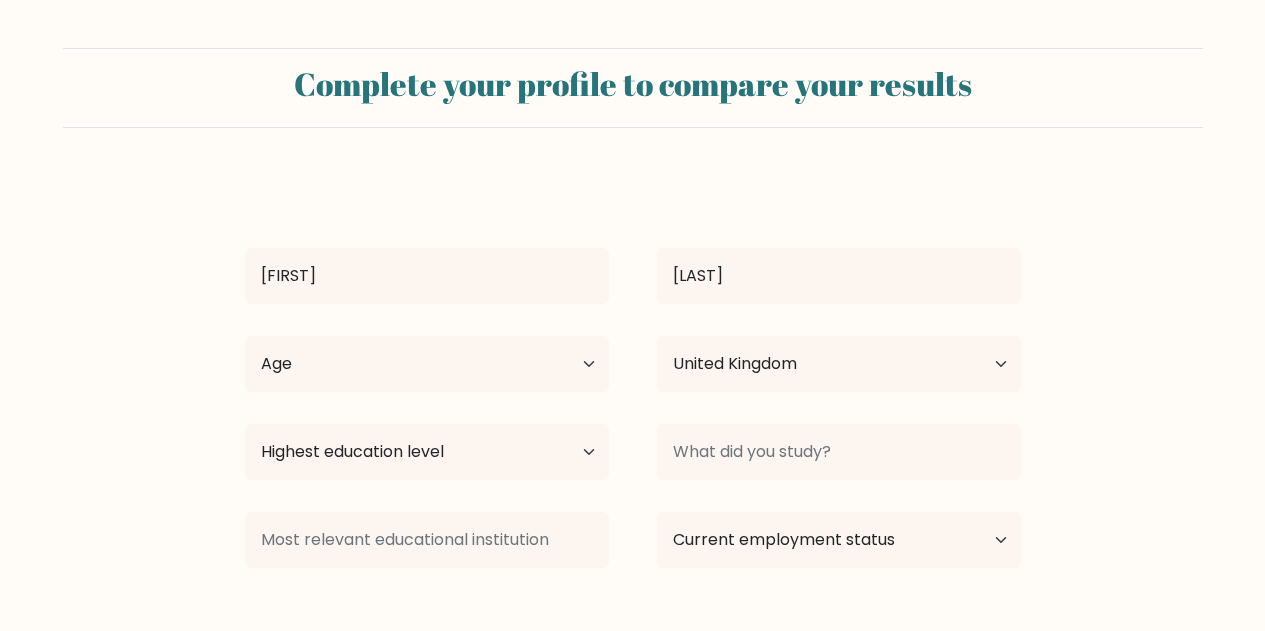 select on "GB" 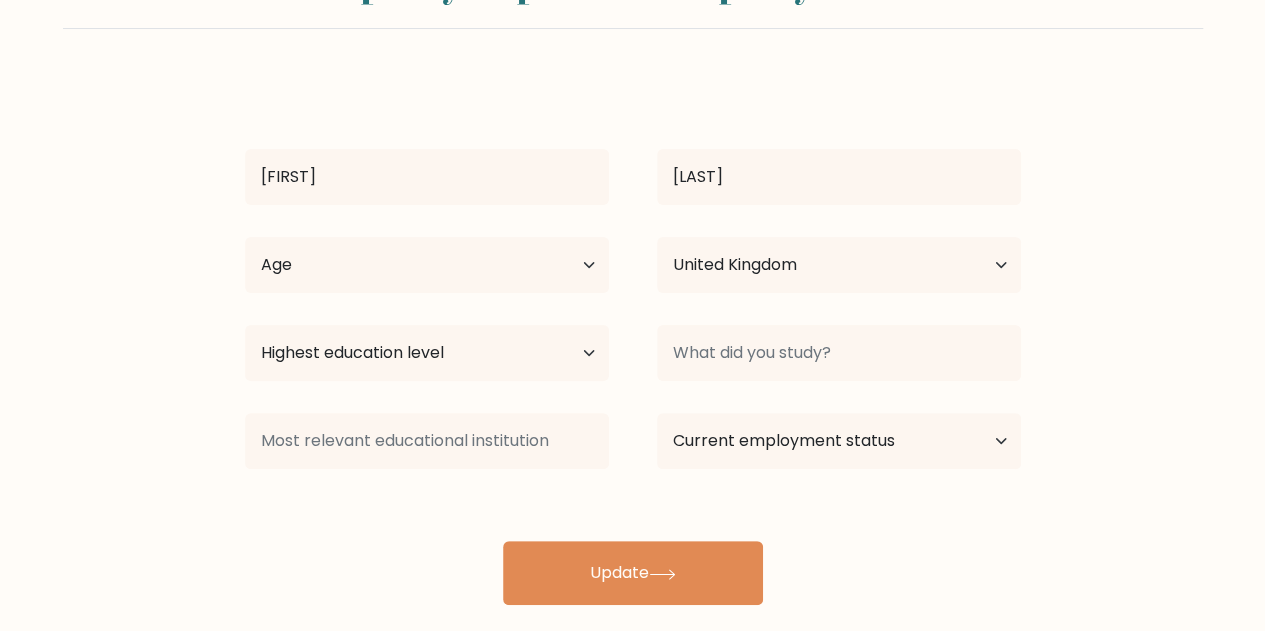 scroll, scrollTop: 126, scrollLeft: 0, axis: vertical 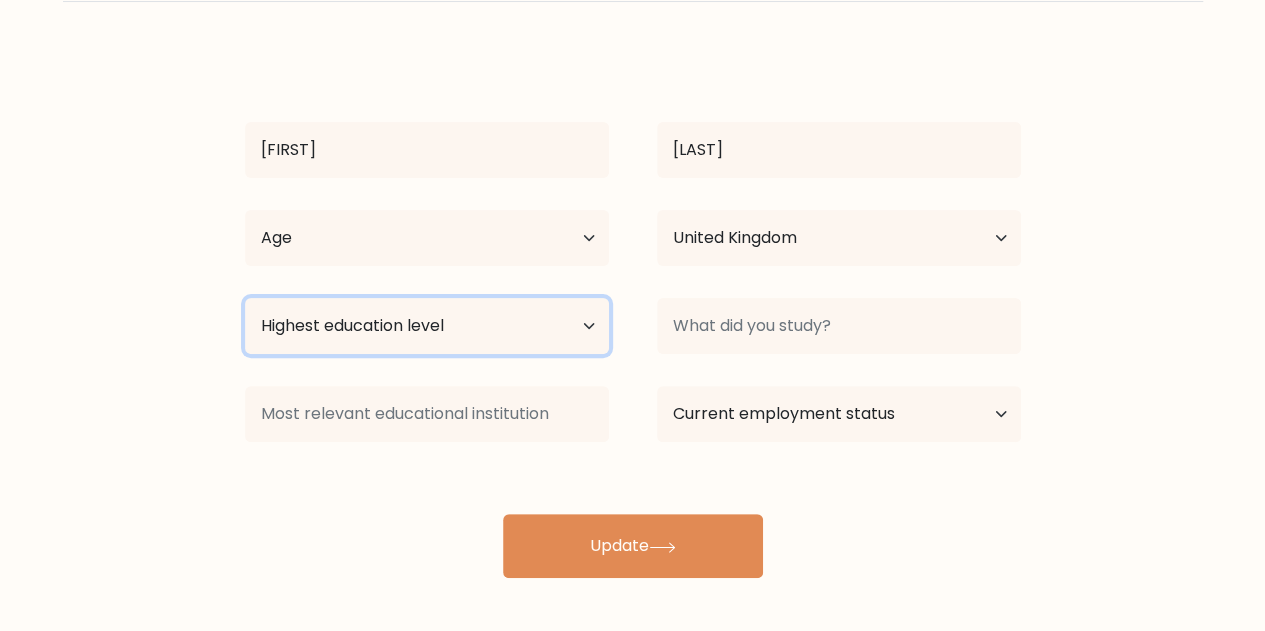 click on "Highest education level
No schooling
Primary
Lower Secondary
Upper Secondary
Occupation Specific
Bachelor's degree
Master's degree
Doctoral degree" at bounding box center (427, 326) 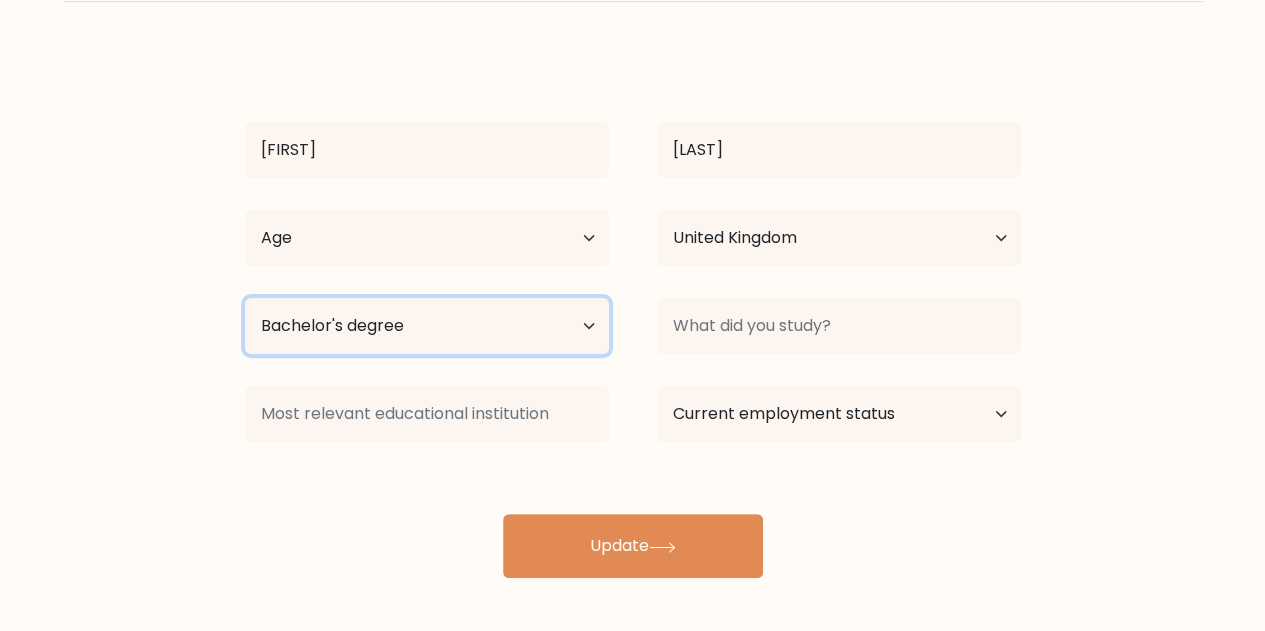 click on "Highest education level
No schooling
Primary
Lower Secondary
Upper Secondary
Occupation Specific
Bachelor's degree
Master's degree
Doctoral degree" at bounding box center [427, 326] 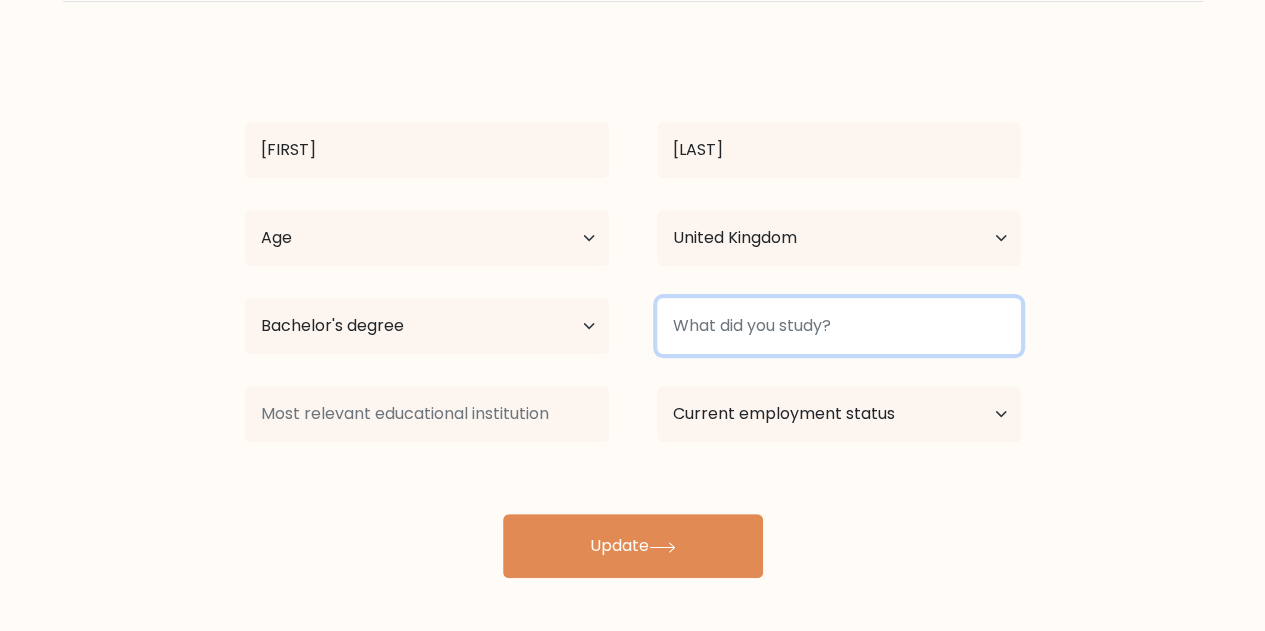 click at bounding box center (839, 326) 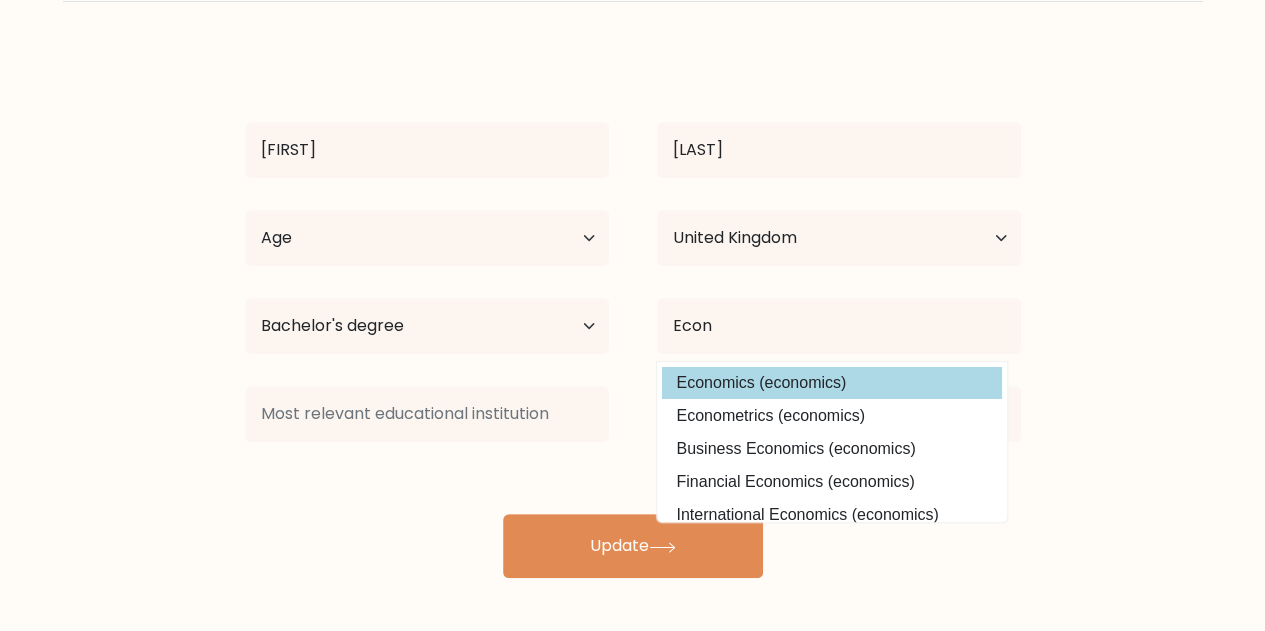 click on "Economics (economics)" at bounding box center [832, 383] 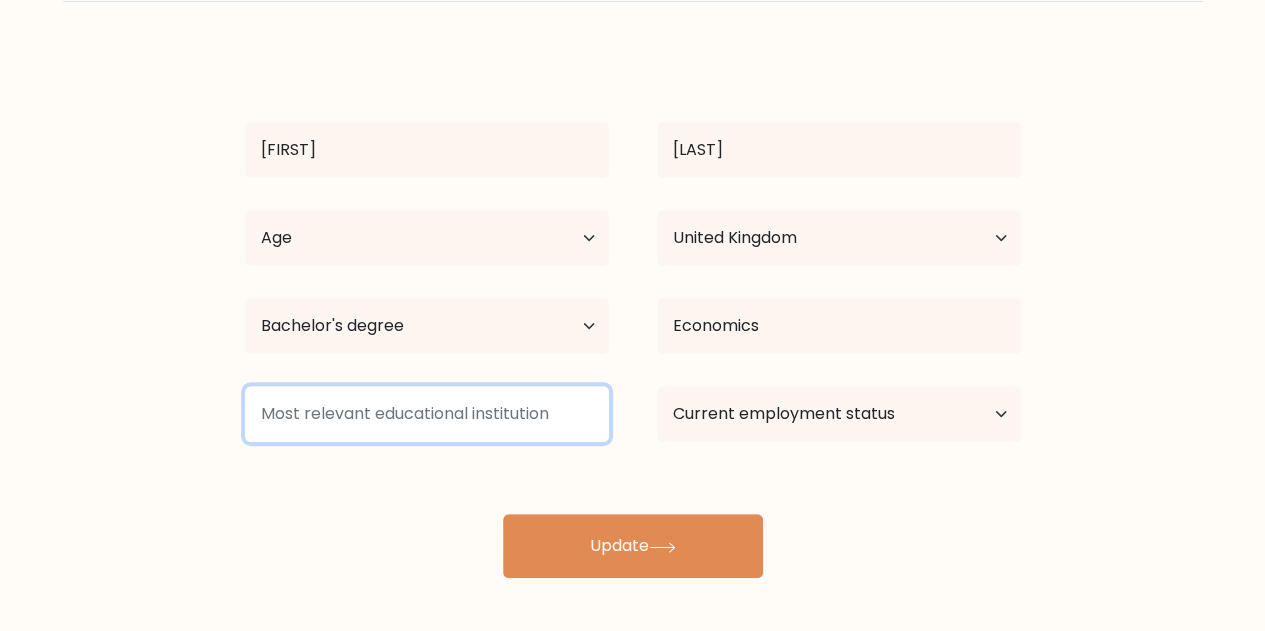 click at bounding box center (427, 414) 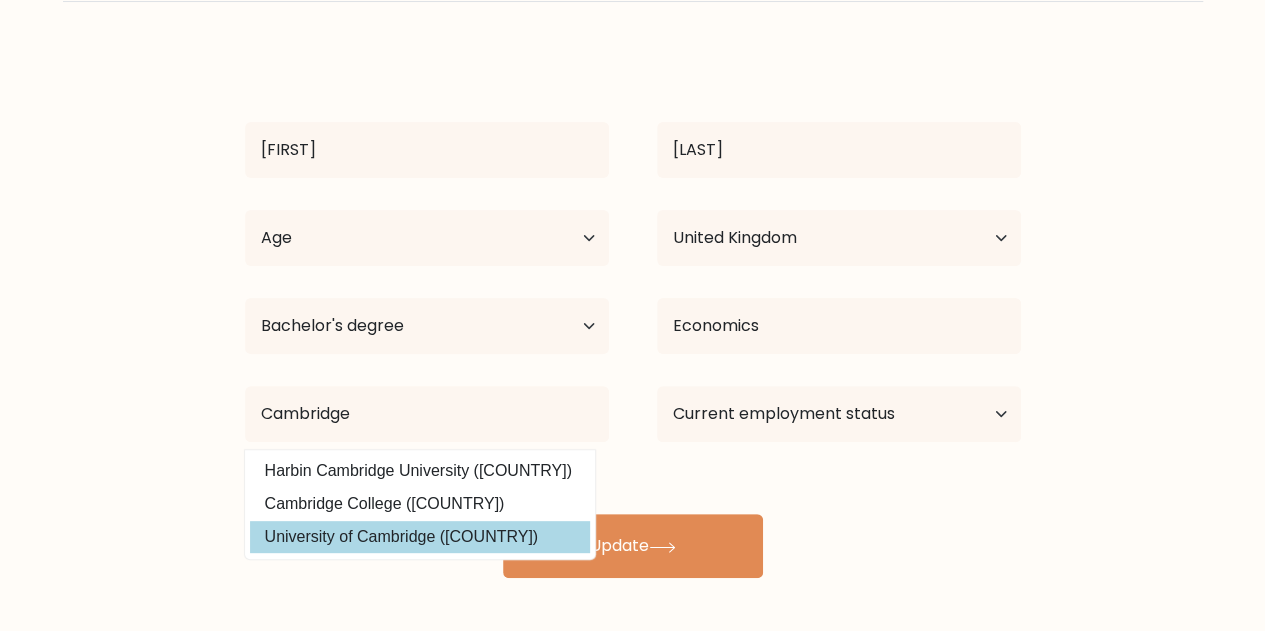 click on "University of Cambridge (United Kingdom)" at bounding box center (420, 537) 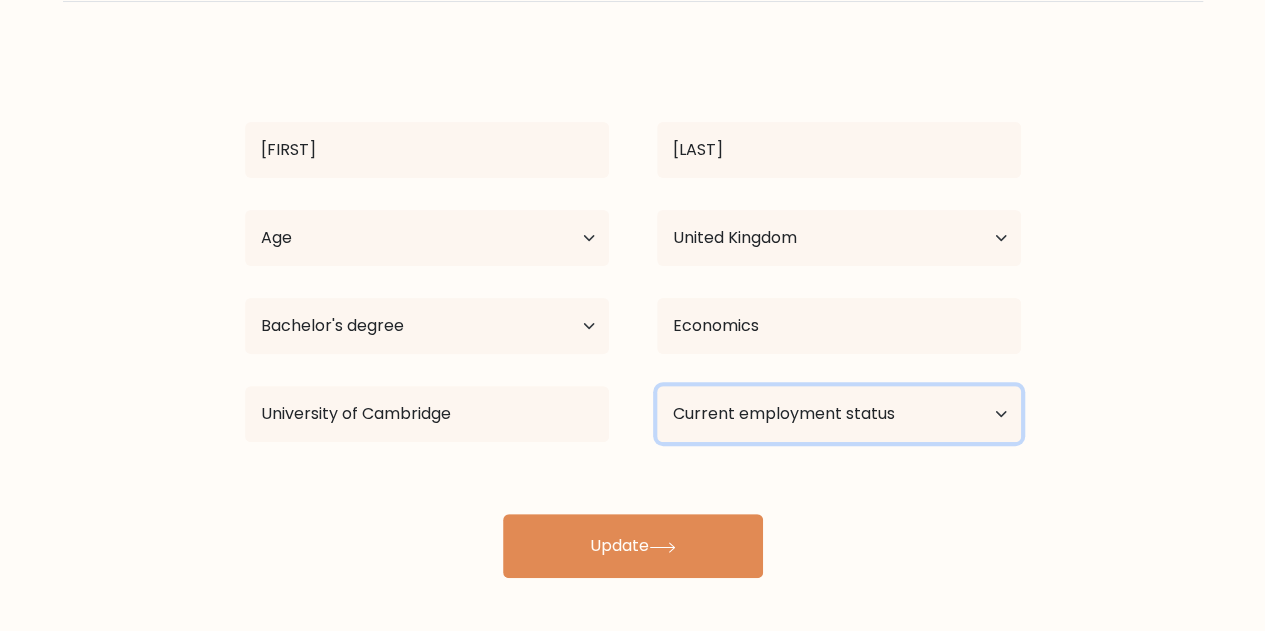 click on "Current employment status
Employed
Student
Retired
Other / prefer not to answer" at bounding box center [839, 414] 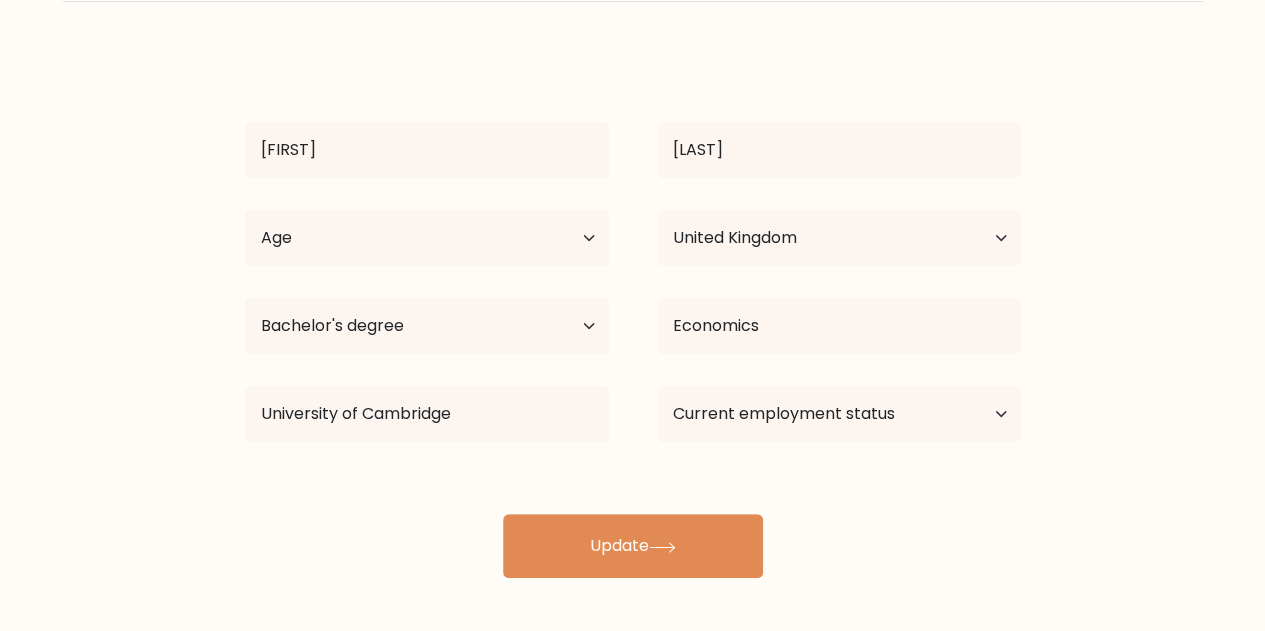 click on "Complete your profile to compare your results
Billy
Hughes
Age
Under 18 years old
18-24 years old
25-34 years old
35-44 years old
45-54 years old
55-64 years old
65 years old and above
Country
Afghanistan
Albania
Algeria
American Samoa" at bounding box center (632, 250) 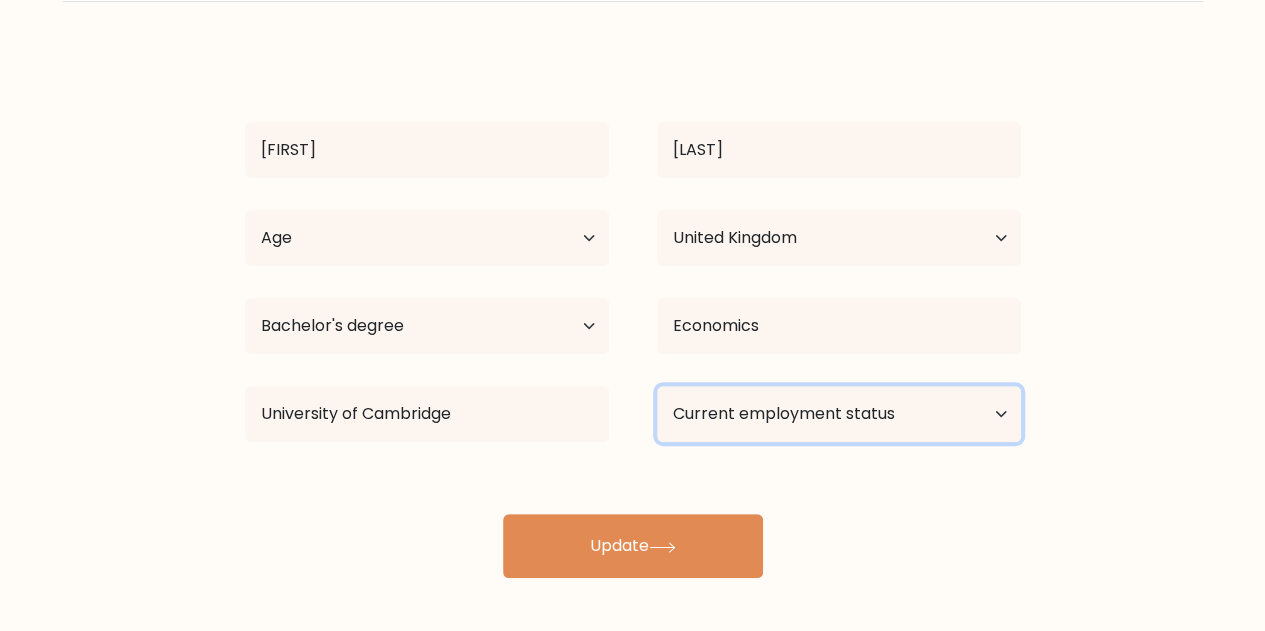 click on "Current employment status
Employed
Student
Retired
Other / prefer not to answer" at bounding box center (839, 414) 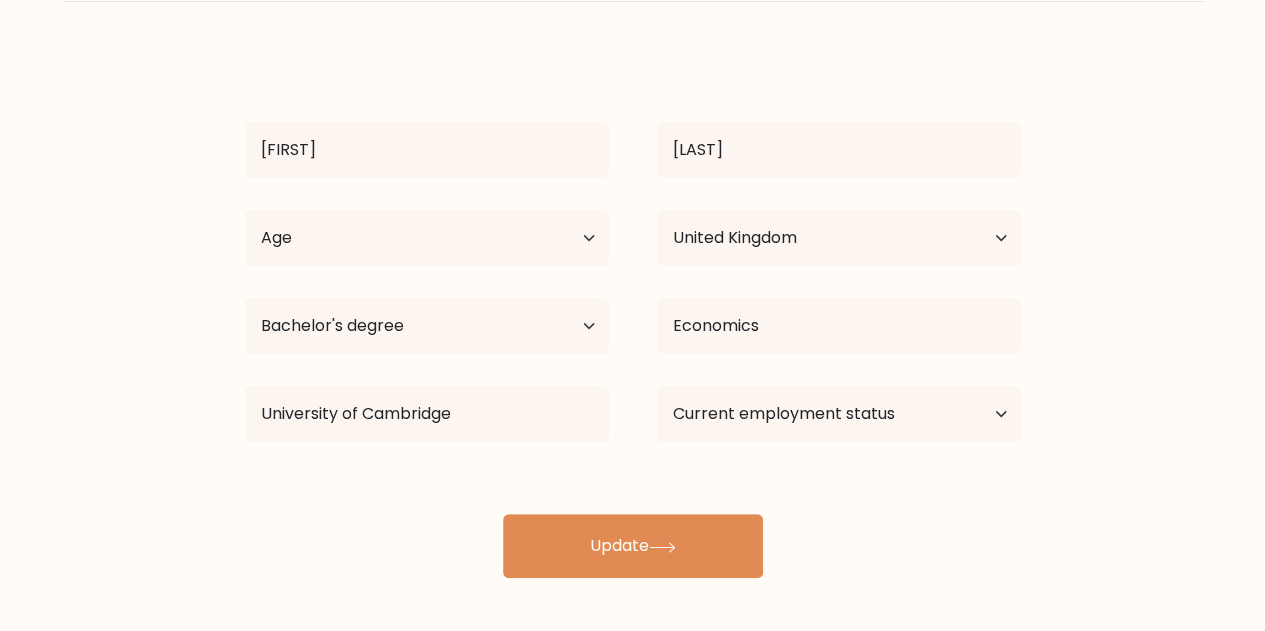 click on "Complete your profile to compare your results
Billy
Hughes
Age
Under 18 years old
18-24 years old
25-34 years old
35-44 years old
45-54 years old
55-64 years old
65 years old and above
Country
Afghanistan
Albania
Algeria
American Samoa" at bounding box center [632, 250] 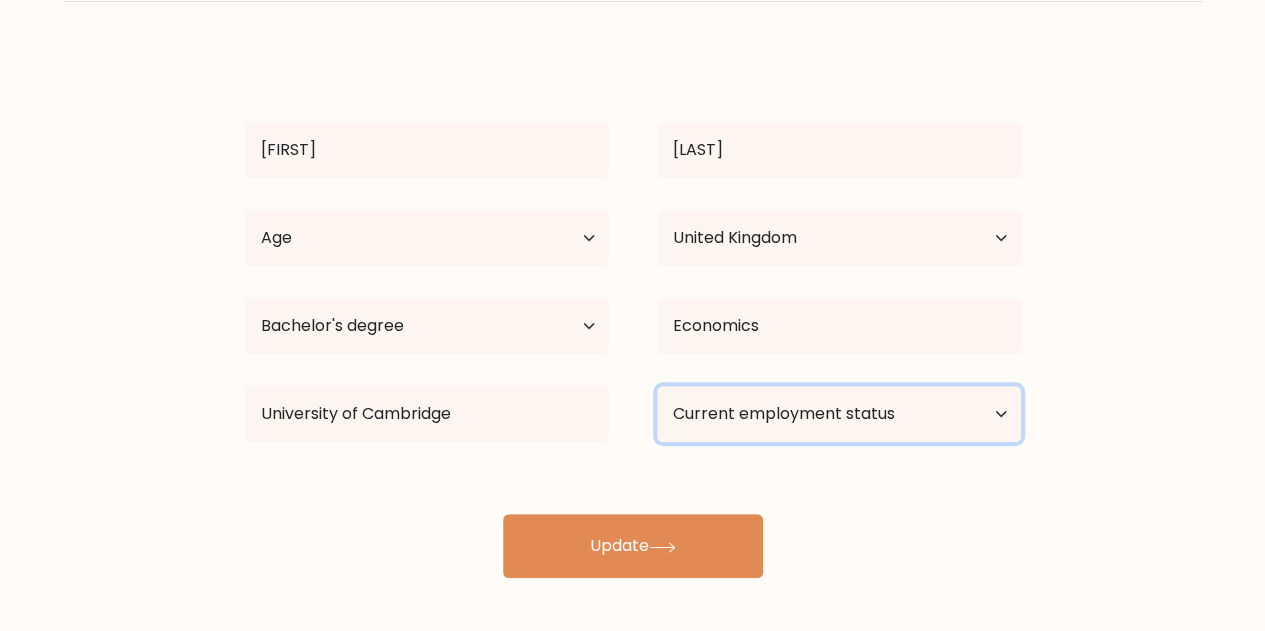 click on "Current employment status
Employed
Student
Retired
Other / prefer not to answer" at bounding box center (839, 414) 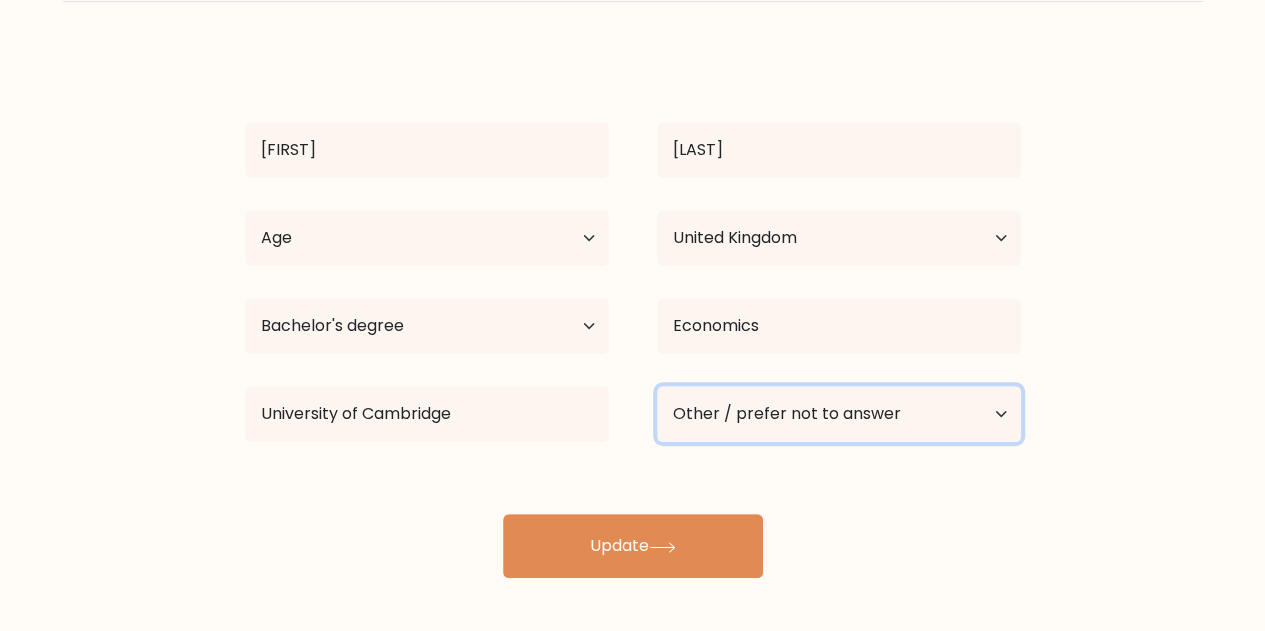 click on "Current employment status
Employed
Student
Retired
Other / prefer not to answer" at bounding box center [839, 414] 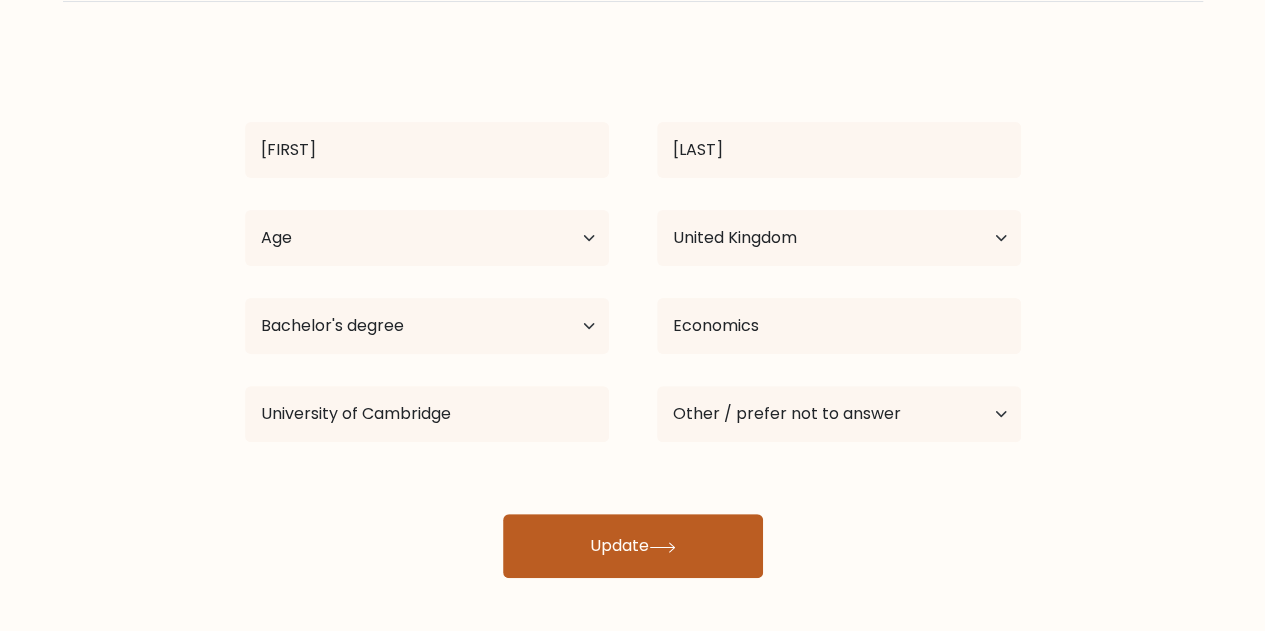 click on "Update" at bounding box center (633, 546) 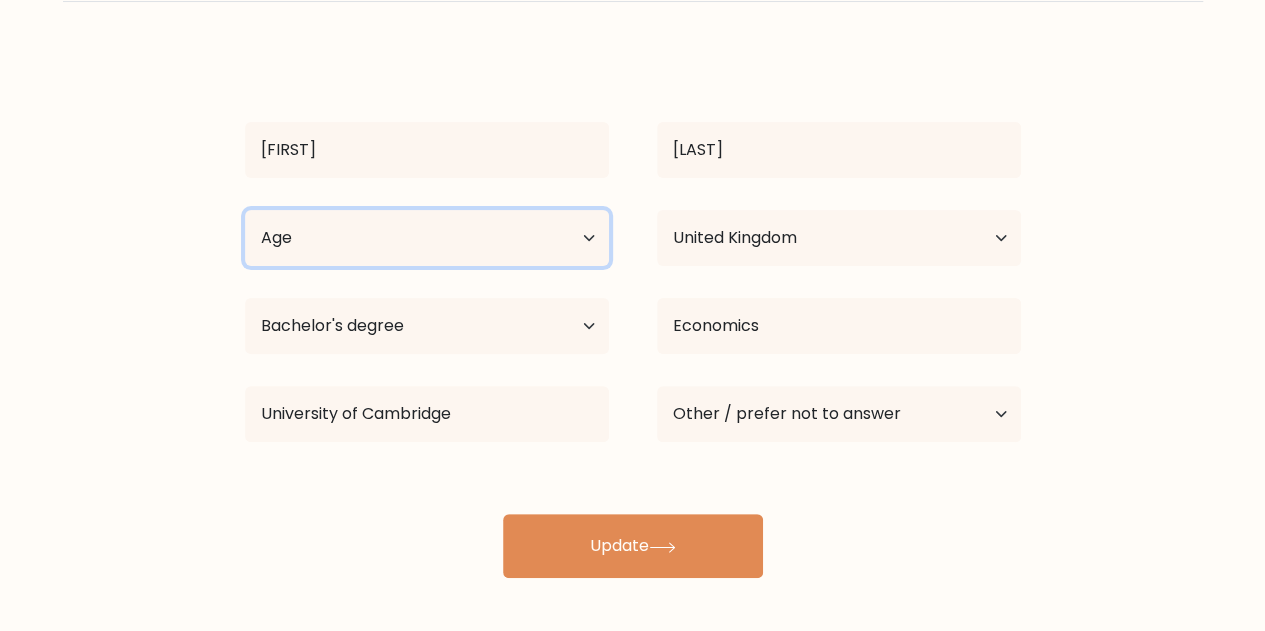 click on "Age
Under 18 years old
18-24 years old
25-34 years old
35-44 years old
45-54 years old
55-64 years old
65 years old and above" at bounding box center (427, 238) 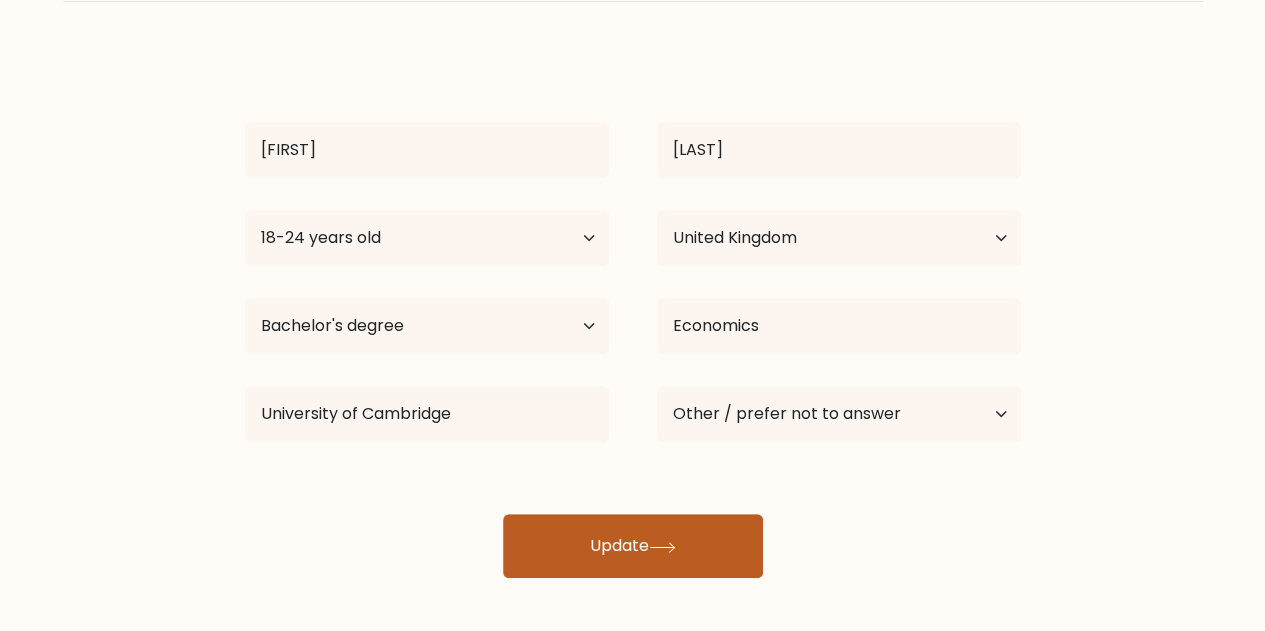 click on "Update" at bounding box center (633, 546) 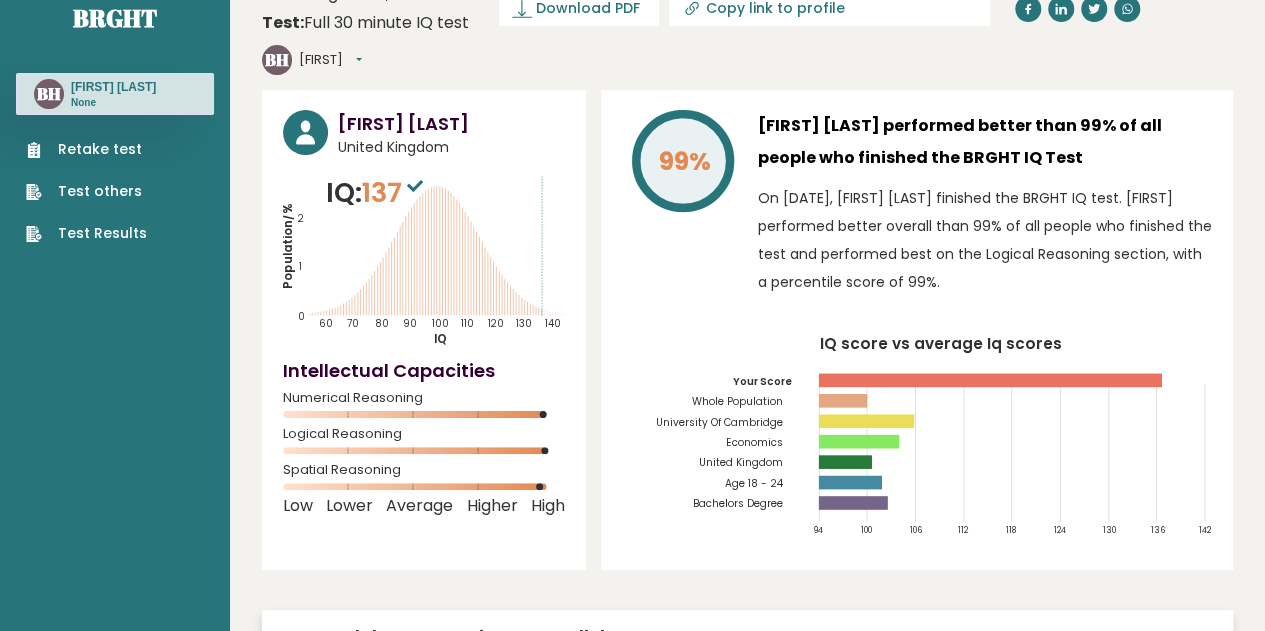 scroll, scrollTop: 0, scrollLeft: 0, axis: both 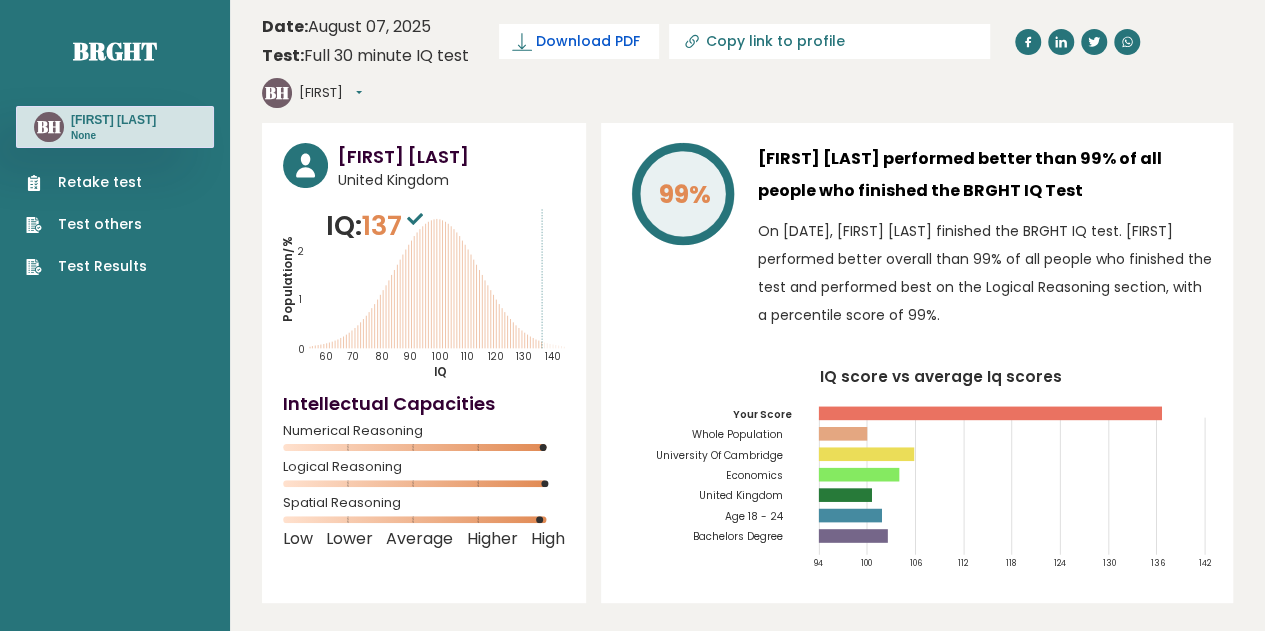 click on "Download PDF" at bounding box center [588, 41] 